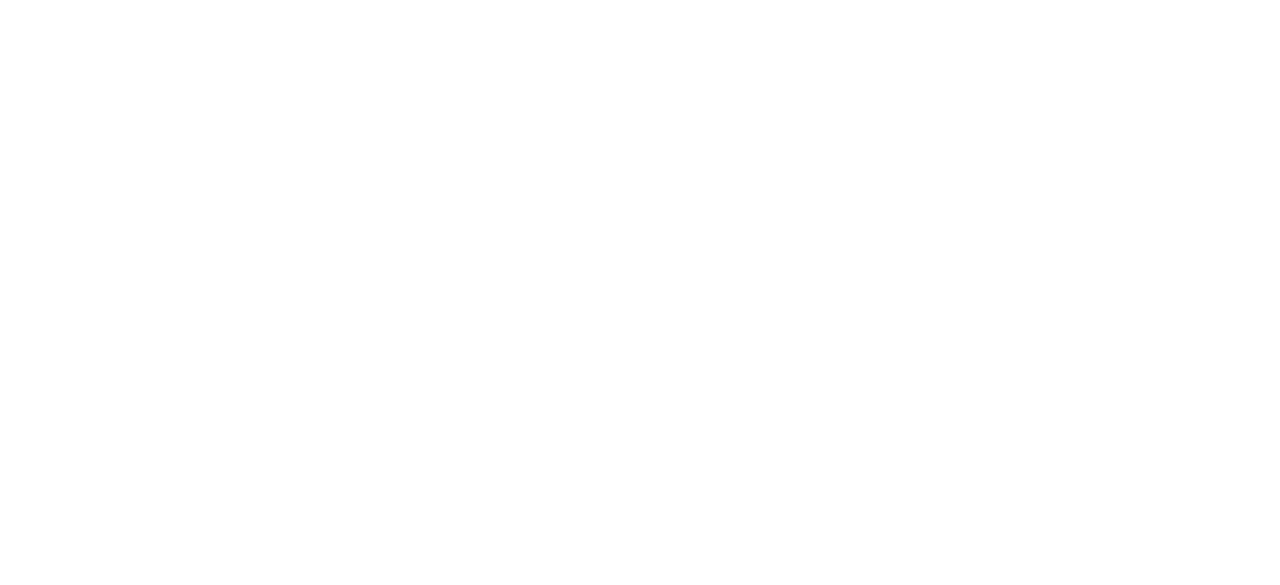 scroll, scrollTop: 0, scrollLeft: 0, axis: both 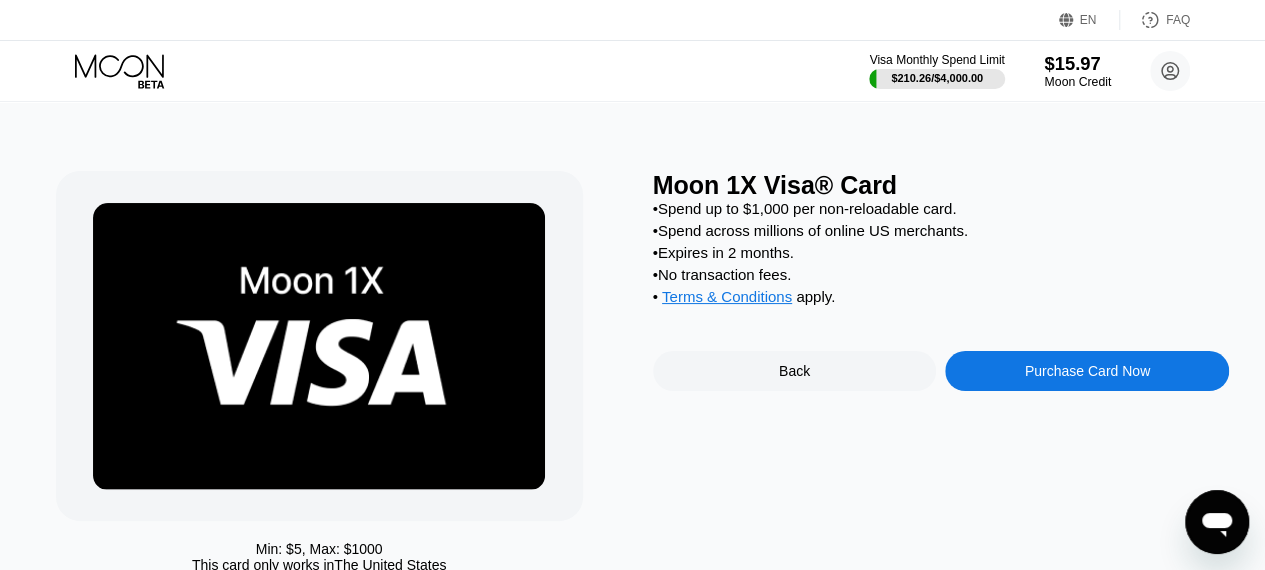 click on "$15.97" at bounding box center [1077, 63] 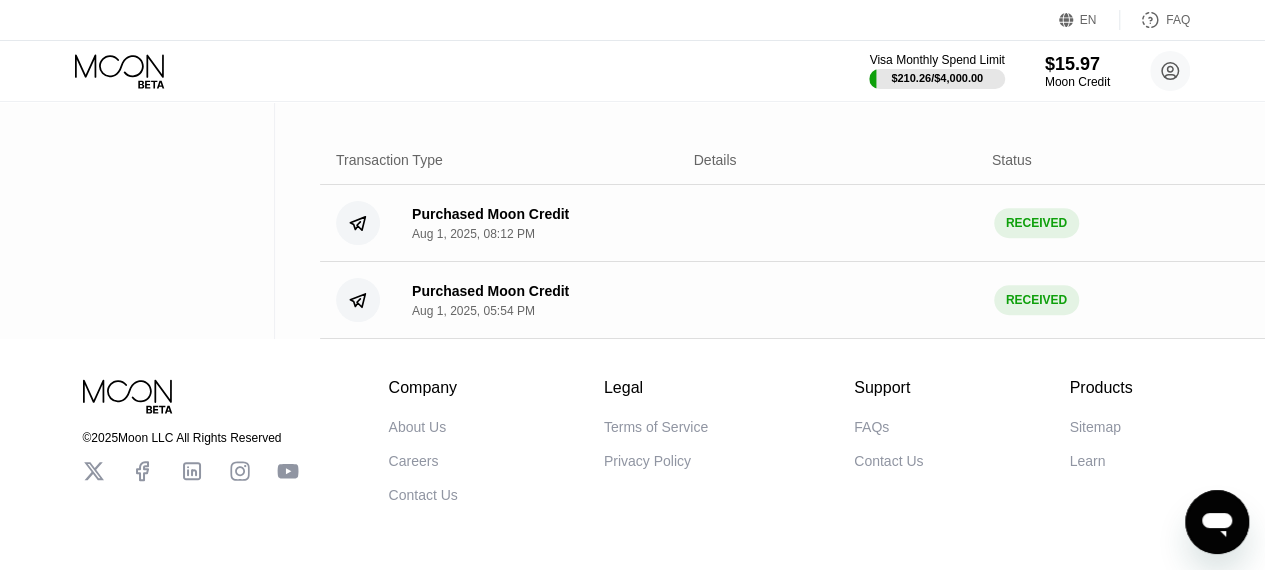 scroll, scrollTop: 0, scrollLeft: 0, axis: both 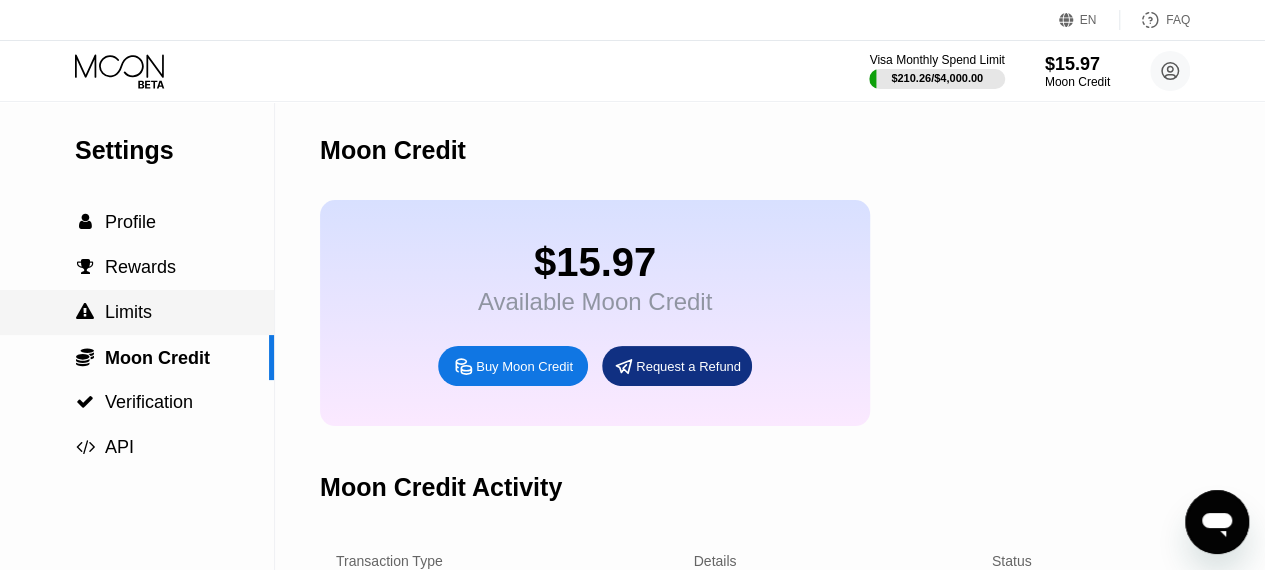 click on " Limits" at bounding box center [137, 312] 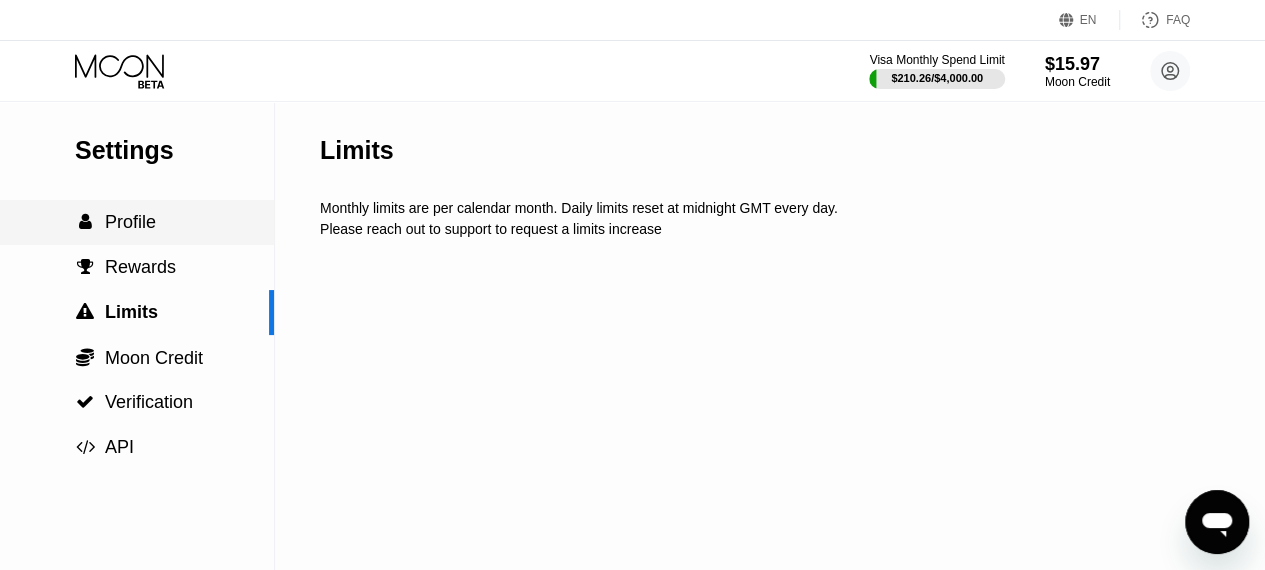 click on " Profile" at bounding box center [137, 222] 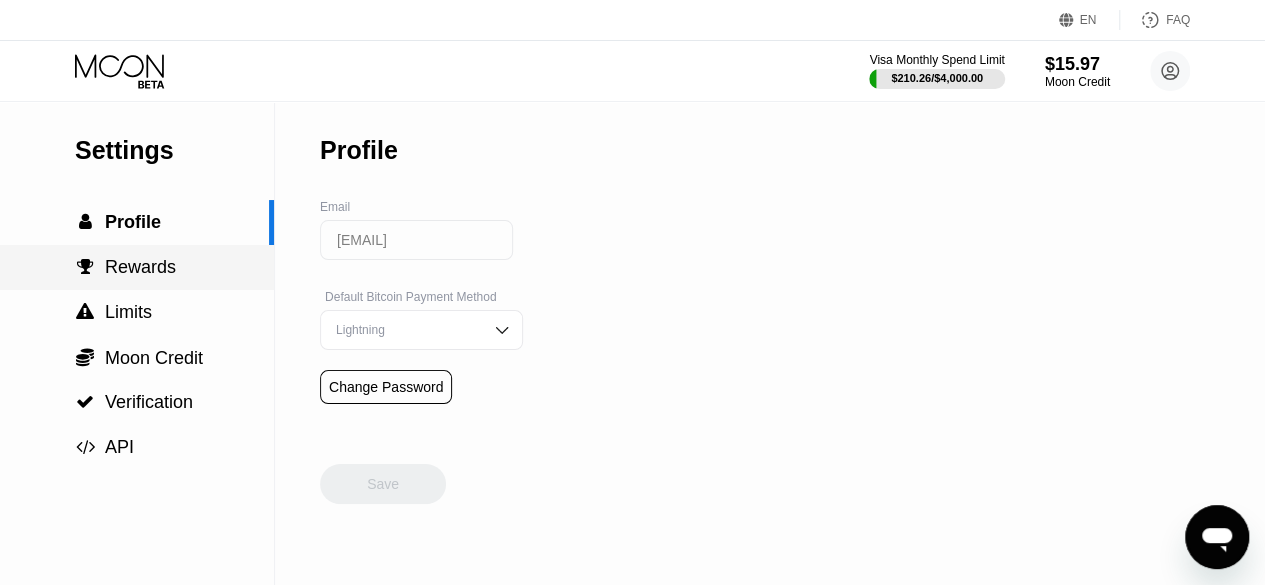 click on " Rewards" at bounding box center (137, 267) 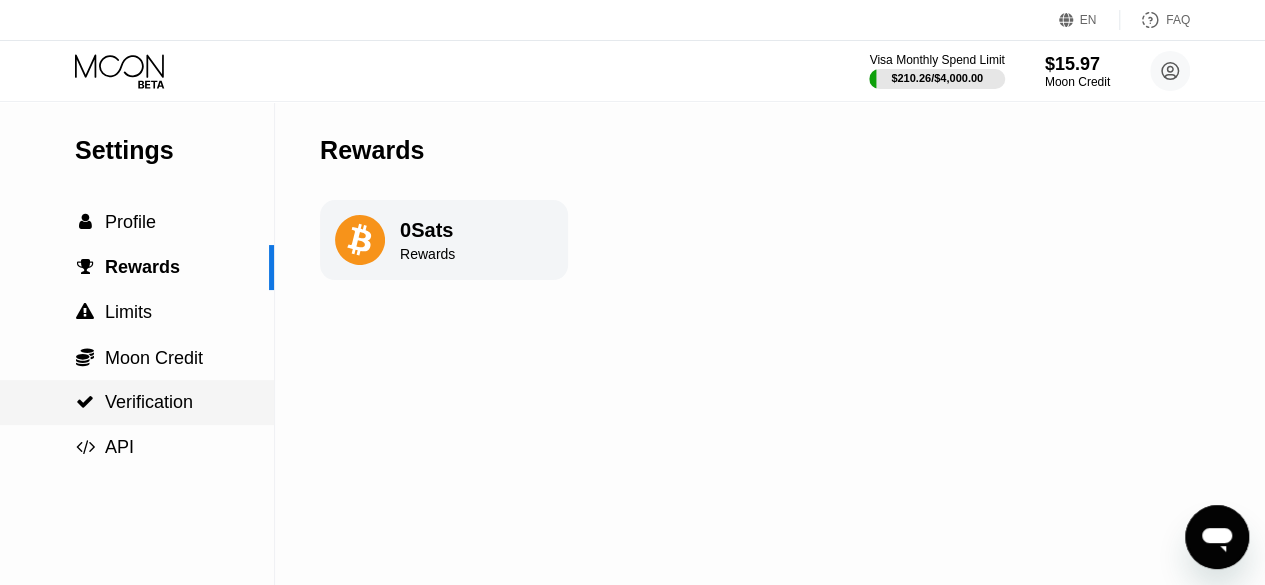 click on " API" at bounding box center (137, 447) 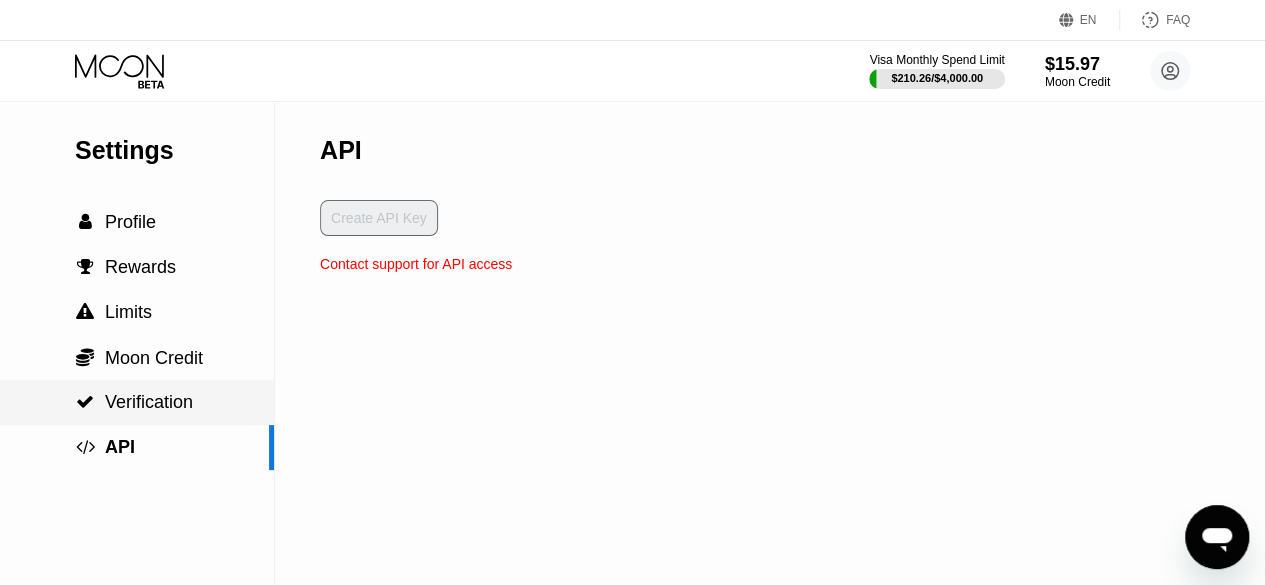 click on " Verification" at bounding box center (137, 402) 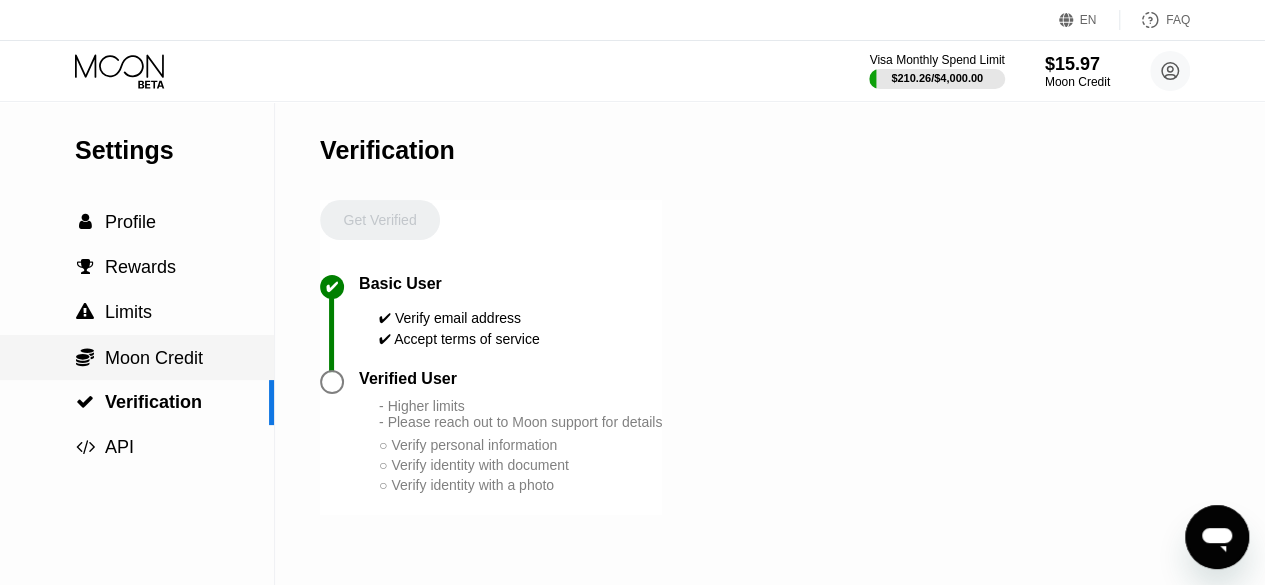click on " Moon Credit" at bounding box center (137, 357) 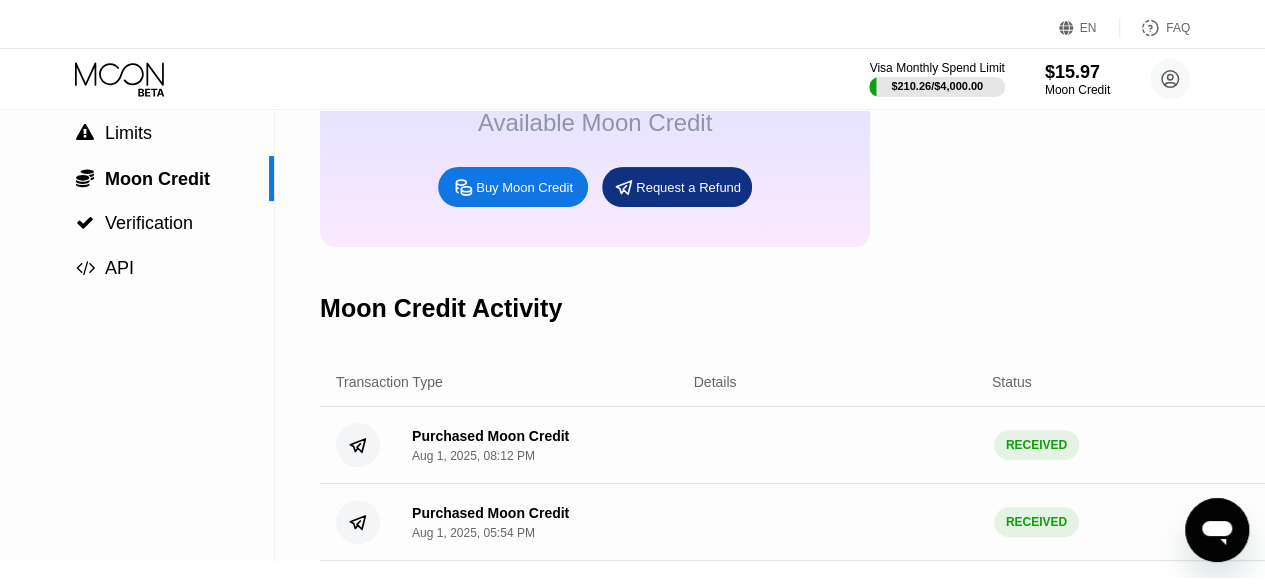 scroll, scrollTop: 0, scrollLeft: 0, axis: both 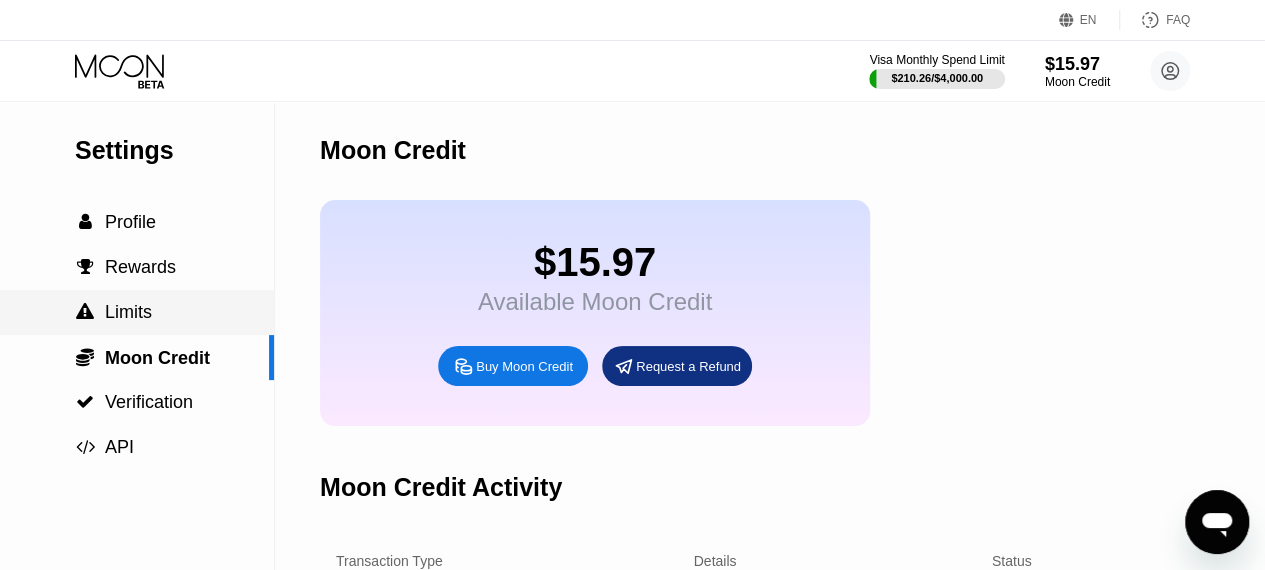 click on " Limits" at bounding box center (137, 312) 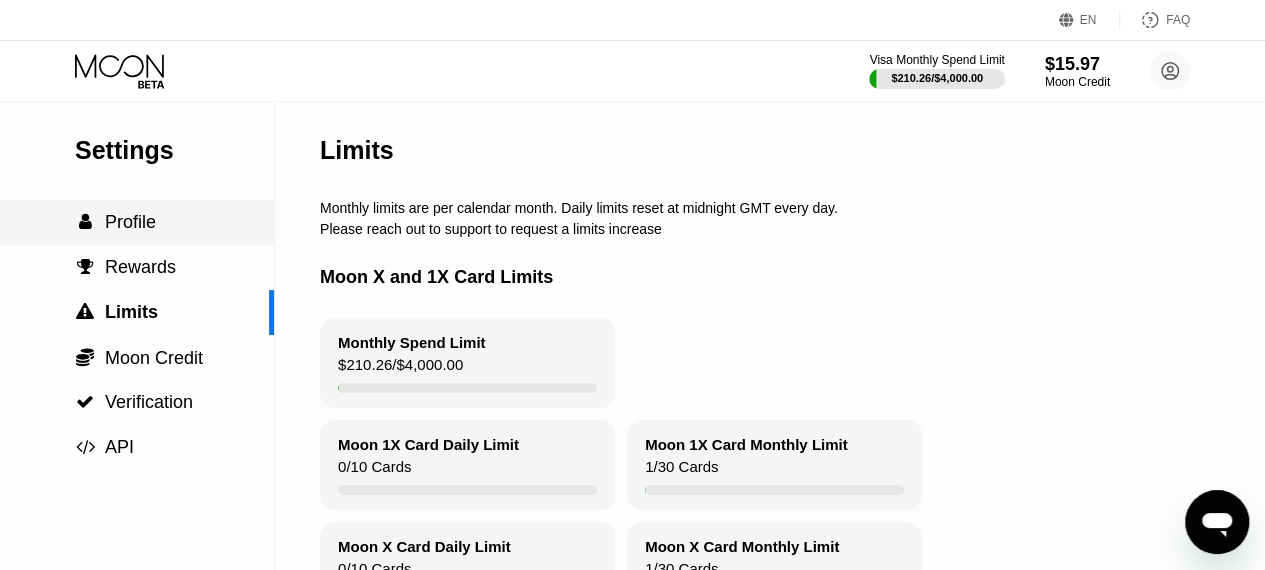 click on " Profile" at bounding box center (137, 222) 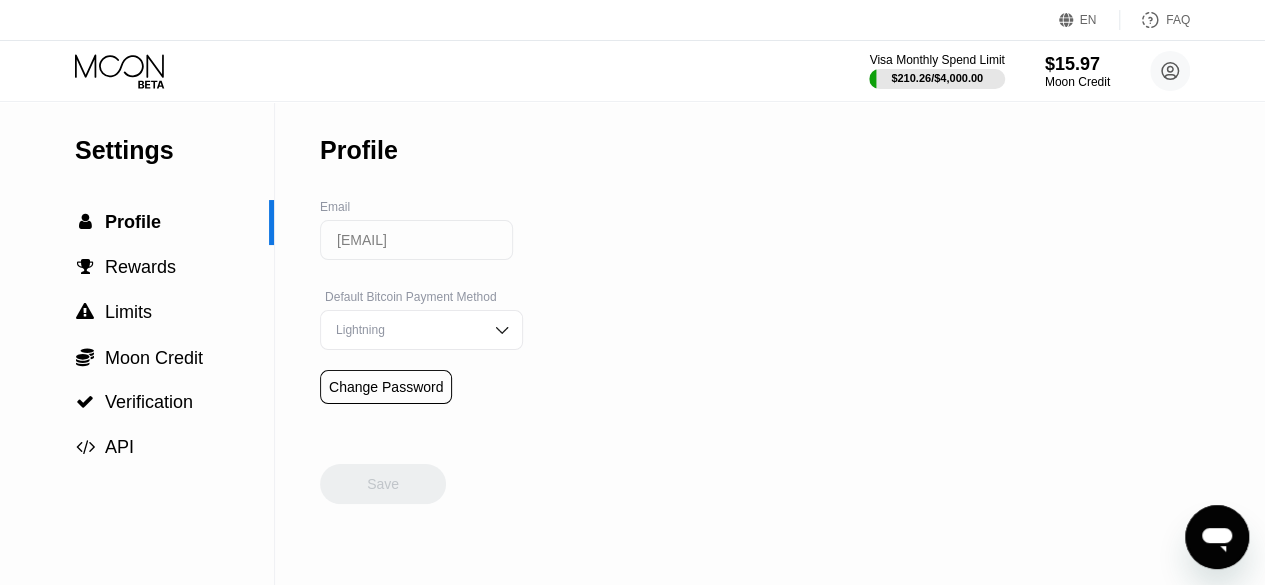 click on "Visa Monthly Spend Limit $210.26 / $4,000.00 $15.97 Moon Credit wojtekpol11@example.com  Home Settings Support Careers About Us Log out Privacy policy Terms" at bounding box center [632, 71] 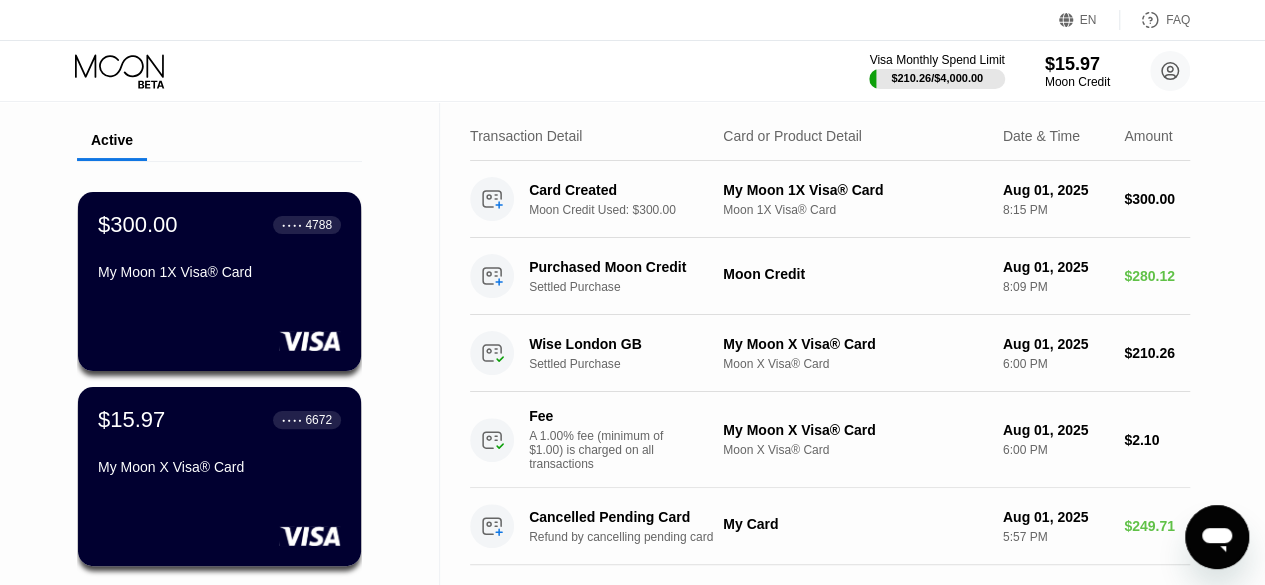 scroll, scrollTop: 71, scrollLeft: 0, axis: vertical 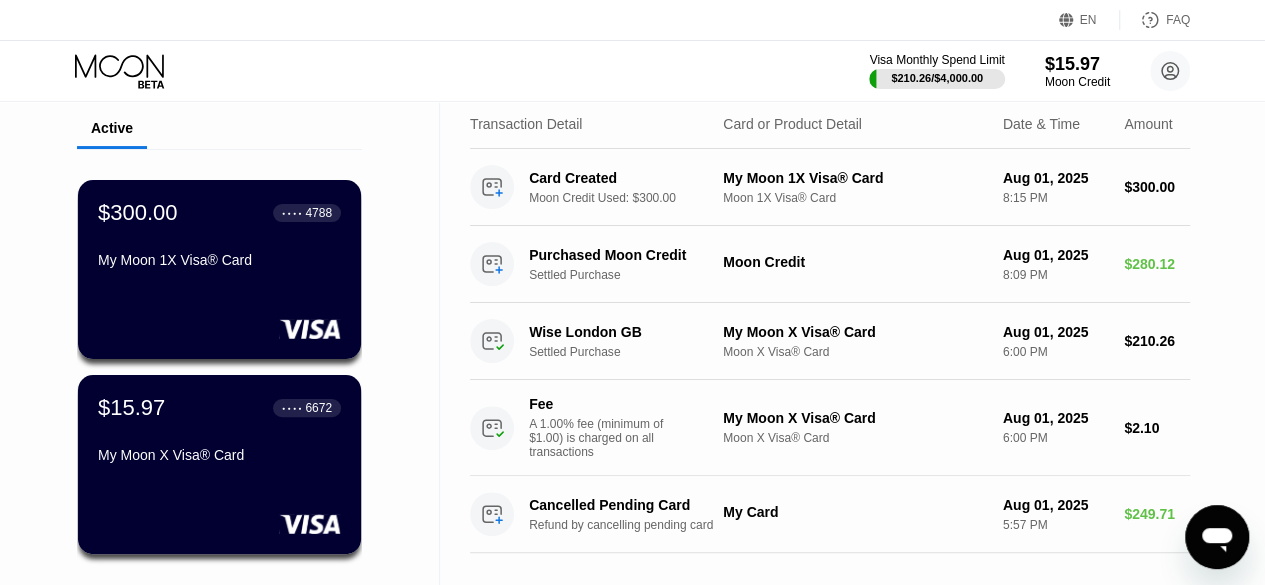 click on "$300.00 ● ● ● ● [CARD_NUMBER] My Moon 1X Visa® Card" at bounding box center [219, 269] 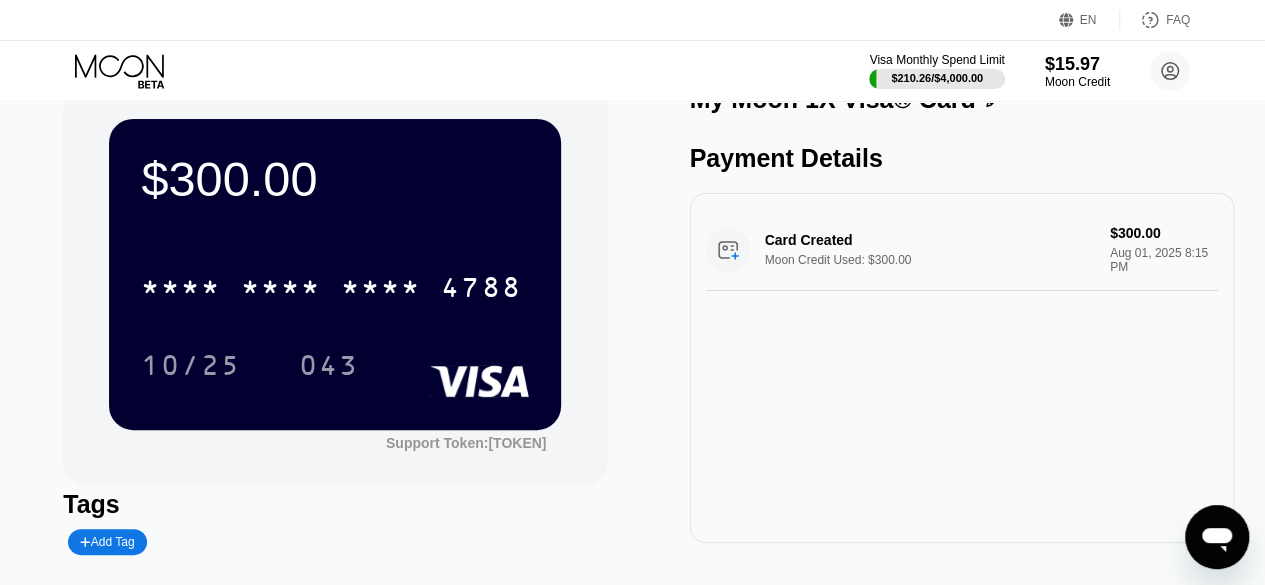 scroll, scrollTop: 0, scrollLeft: 0, axis: both 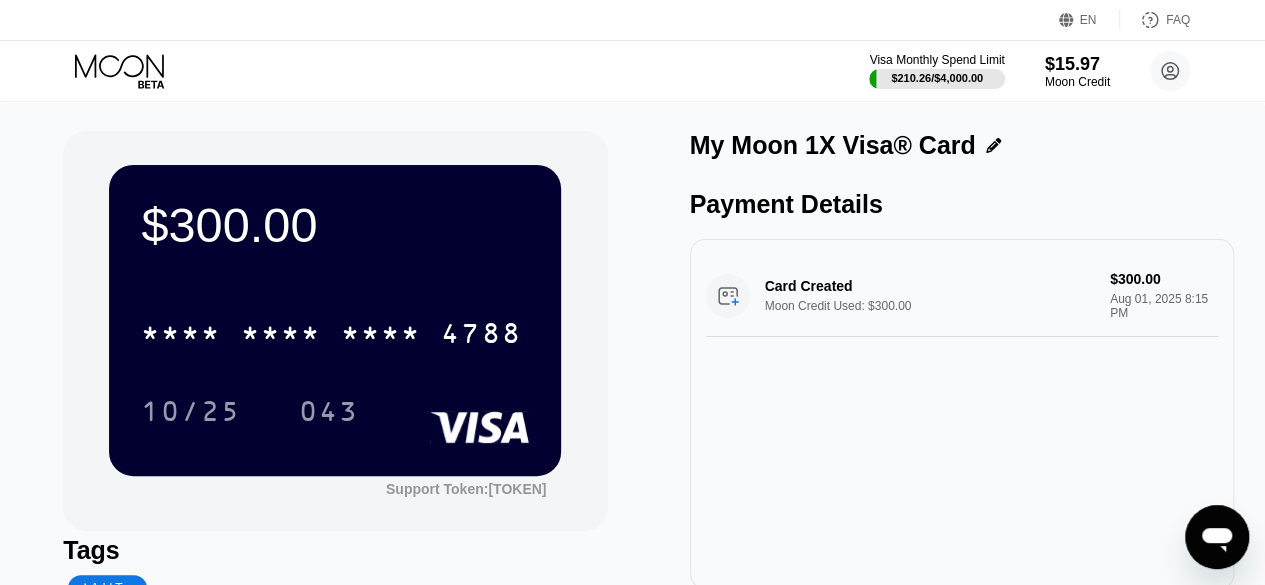click on "$300.00 ● ● ● ● [CARD_NUMBER] 10/25 043" at bounding box center [335, 352] 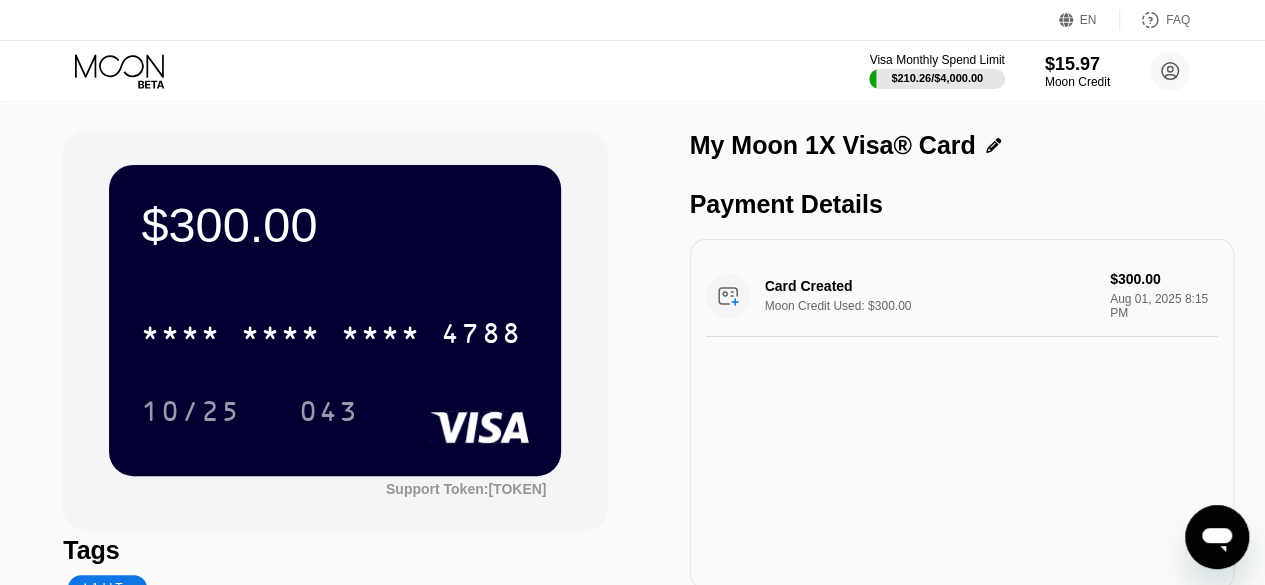 drag, startPoint x: 428, startPoint y: 402, endPoint x: 370, endPoint y: 285, distance: 130.58714 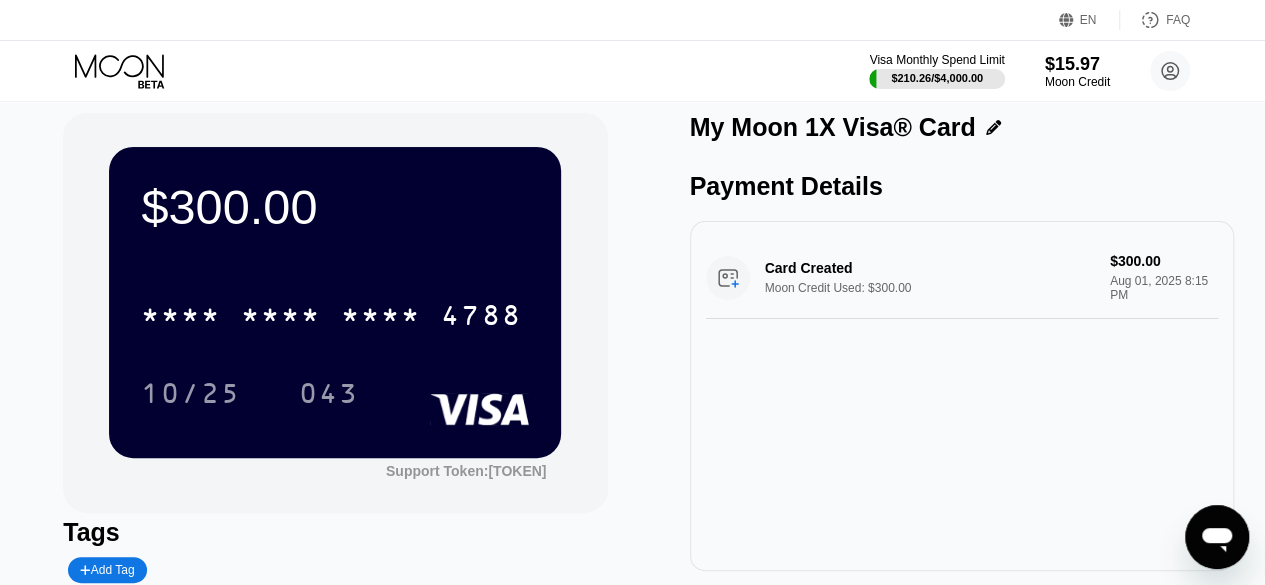 scroll, scrollTop: 0, scrollLeft: 0, axis: both 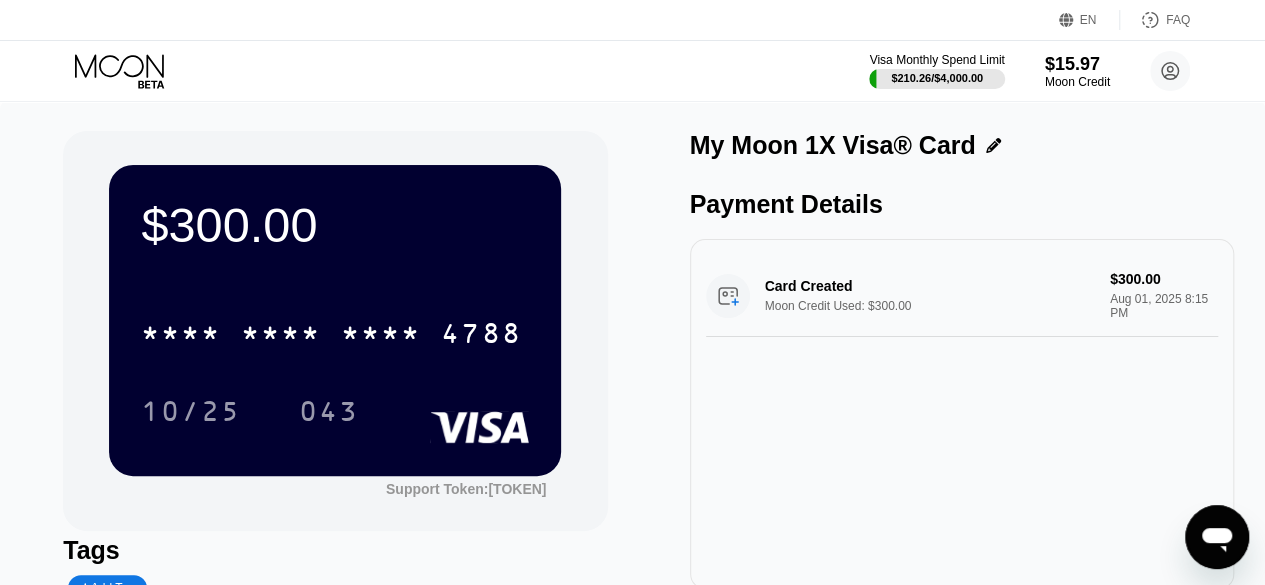 click on "Card Created Moon Credit Used: $300.00 $300.00 Aug 01, 2025 8:15 PM" at bounding box center (962, 296) 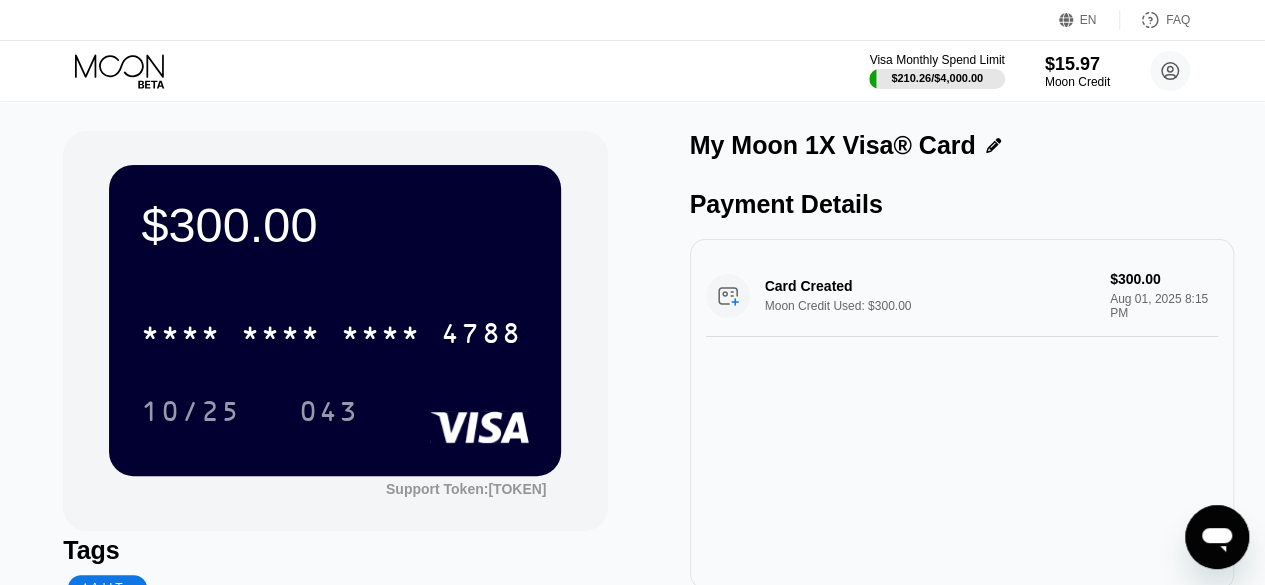 click on "$300.00 * * * * * * * * * * * * [CARD_NUMBER] 10/25 043" at bounding box center (335, 320) 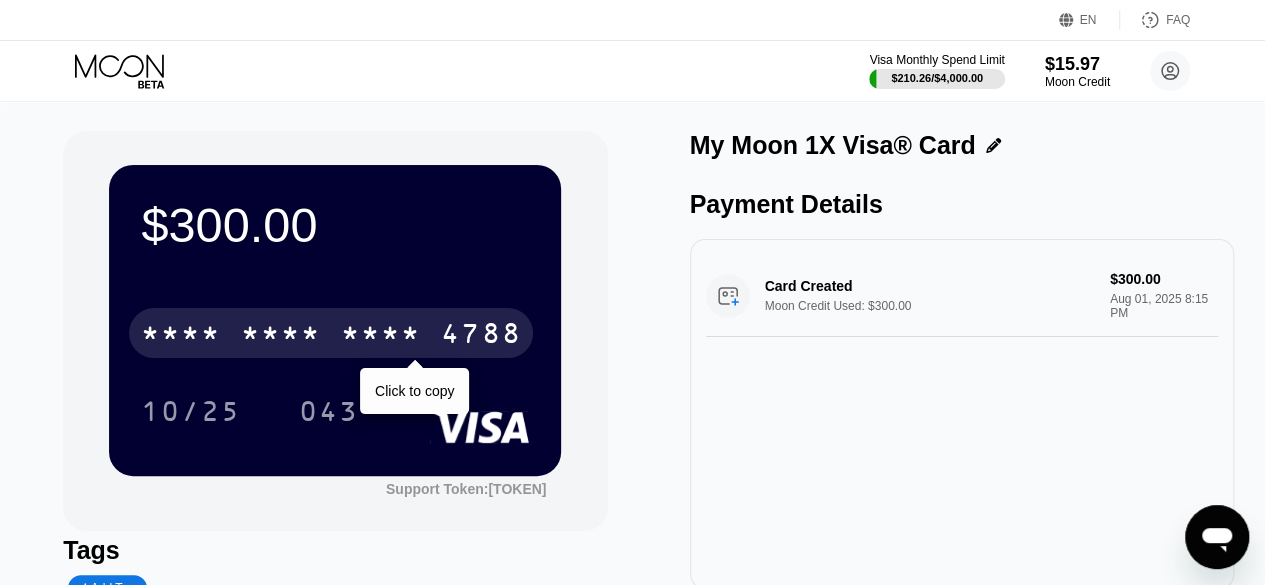 click on "4788" at bounding box center [481, 336] 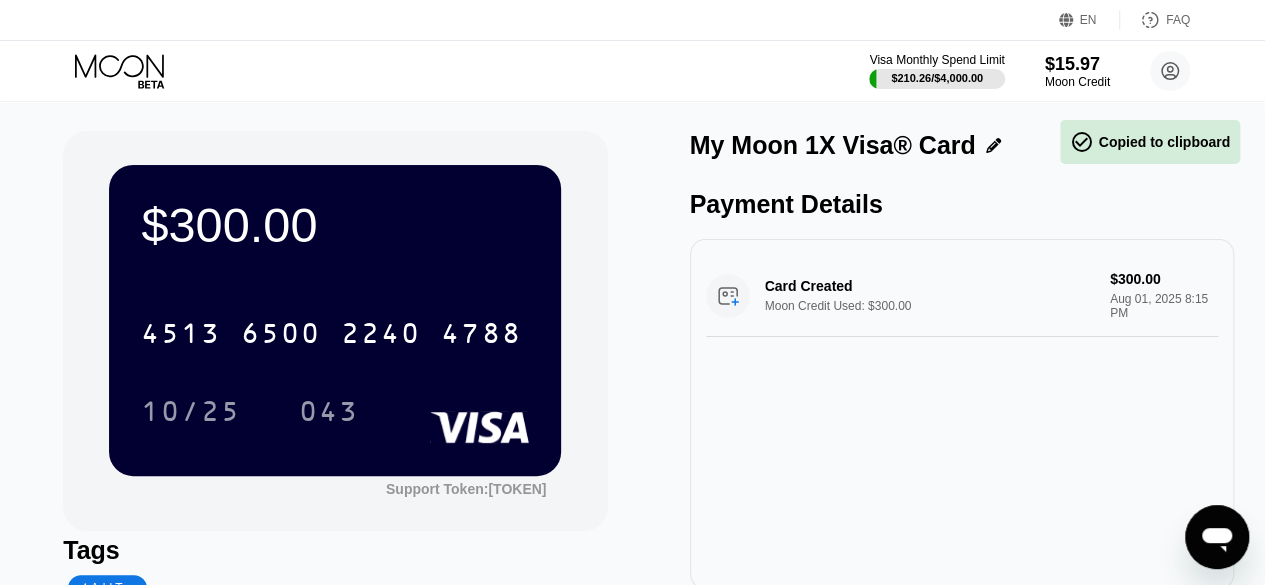 click on "$300.00 [CARD_NUMBER] 10/25 043" at bounding box center [335, 320] 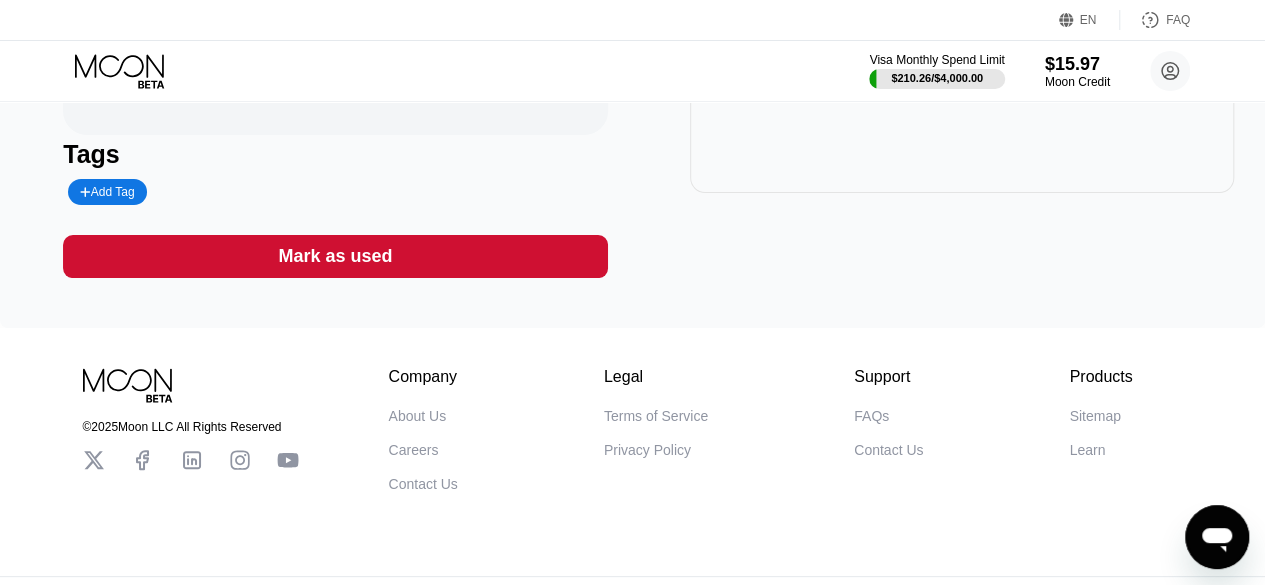 scroll, scrollTop: 0, scrollLeft: 0, axis: both 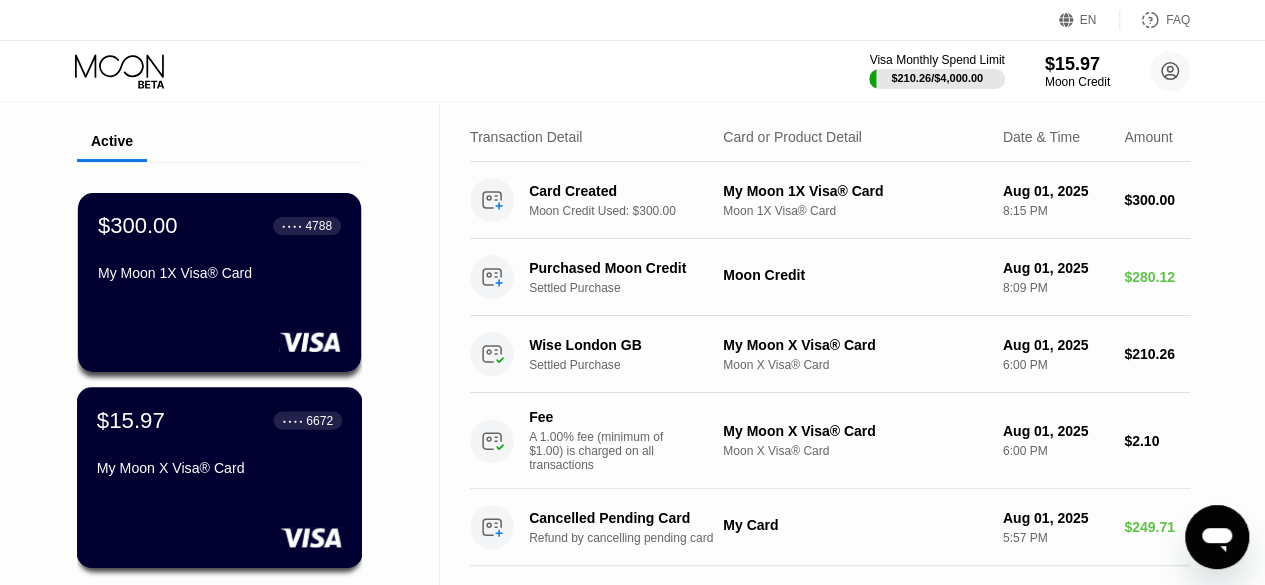 click on "● ● ● ● 6672" at bounding box center [308, 420] 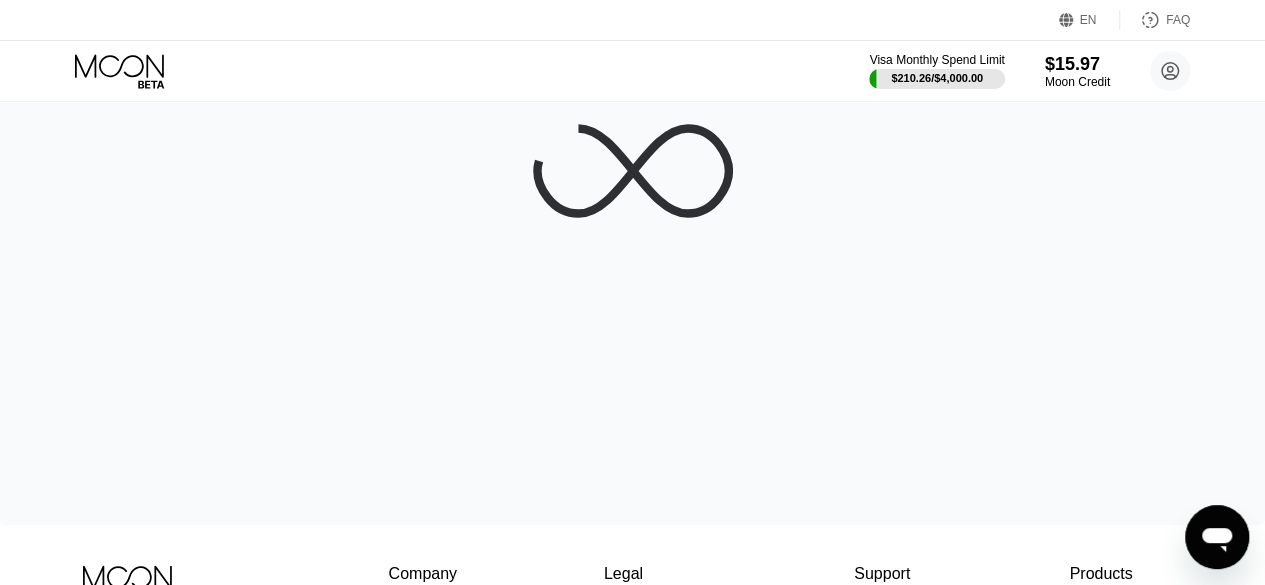 scroll, scrollTop: 107, scrollLeft: 0, axis: vertical 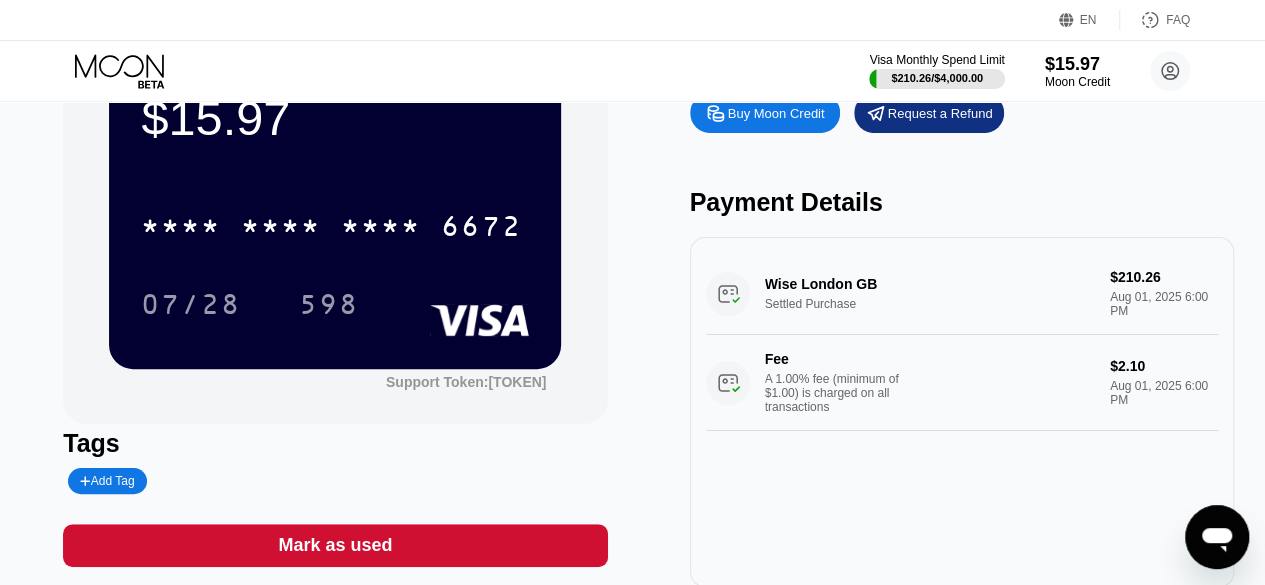 click on "Mark as used" at bounding box center [335, 545] 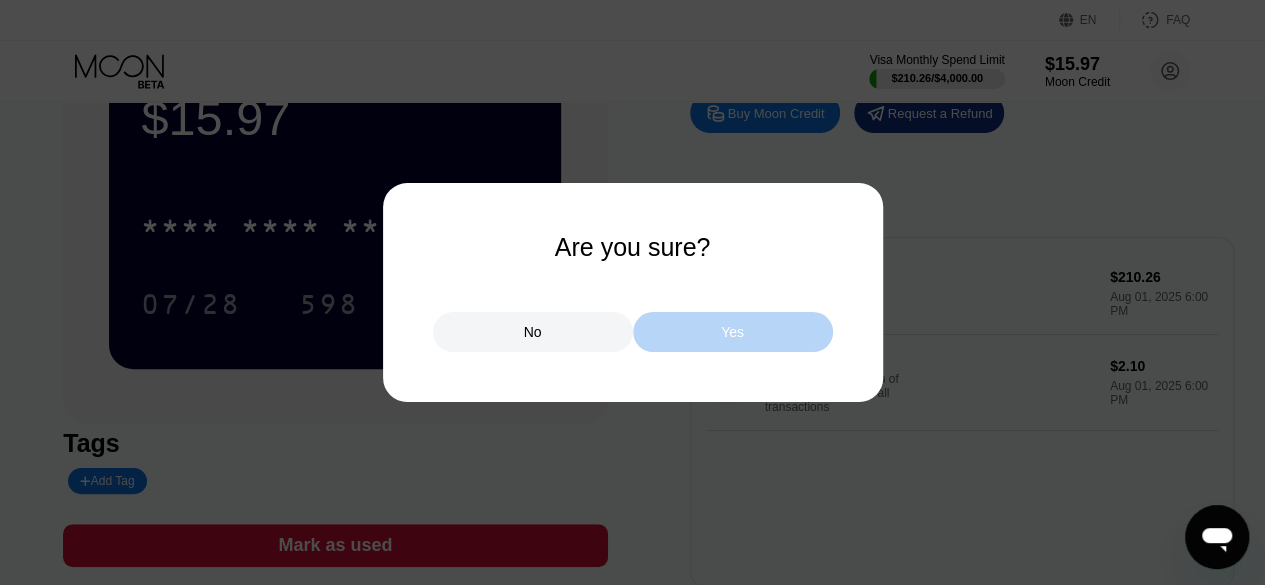 click on "Yes" at bounding box center (733, 332) 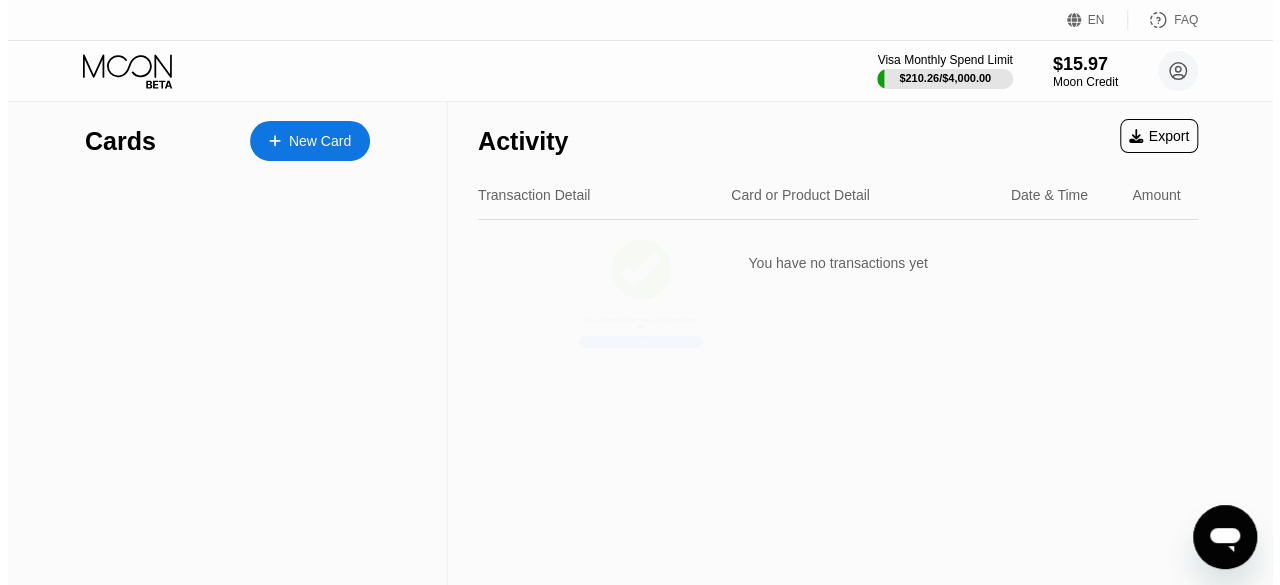 scroll, scrollTop: 0, scrollLeft: 0, axis: both 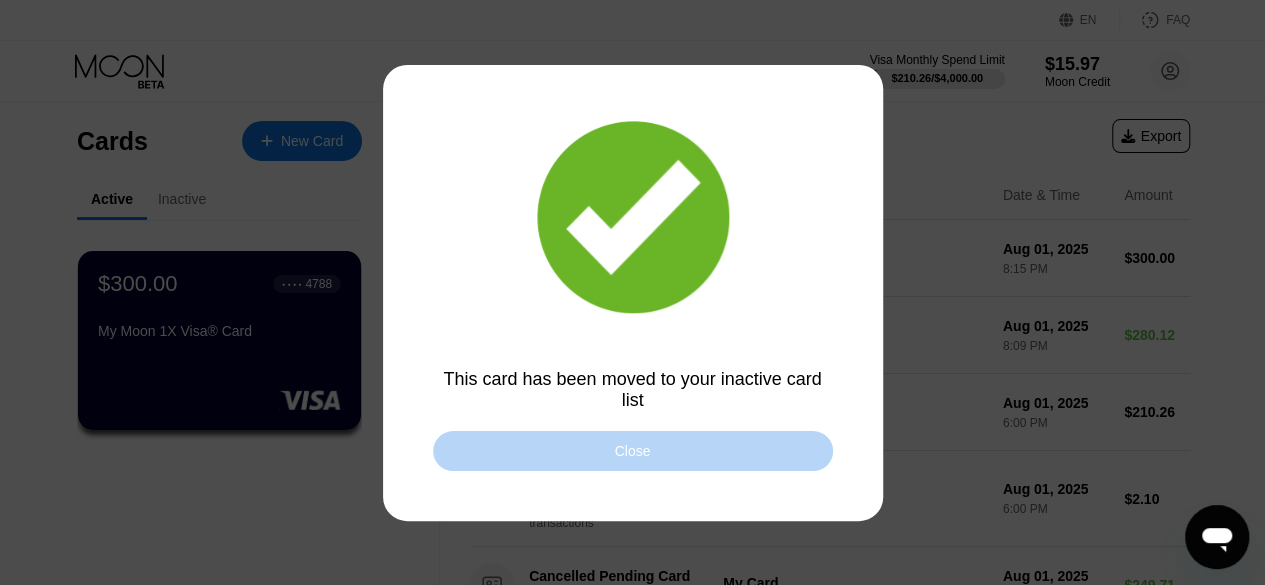 click on "Close" at bounding box center (633, 451) 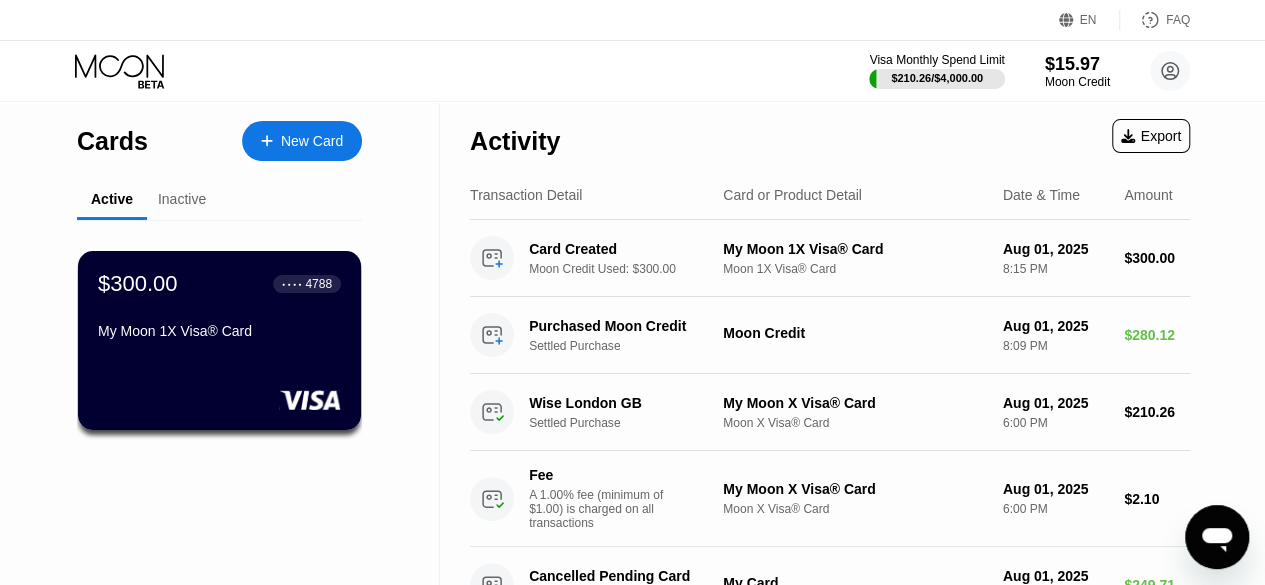 click on "Inactive" at bounding box center (182, 199) 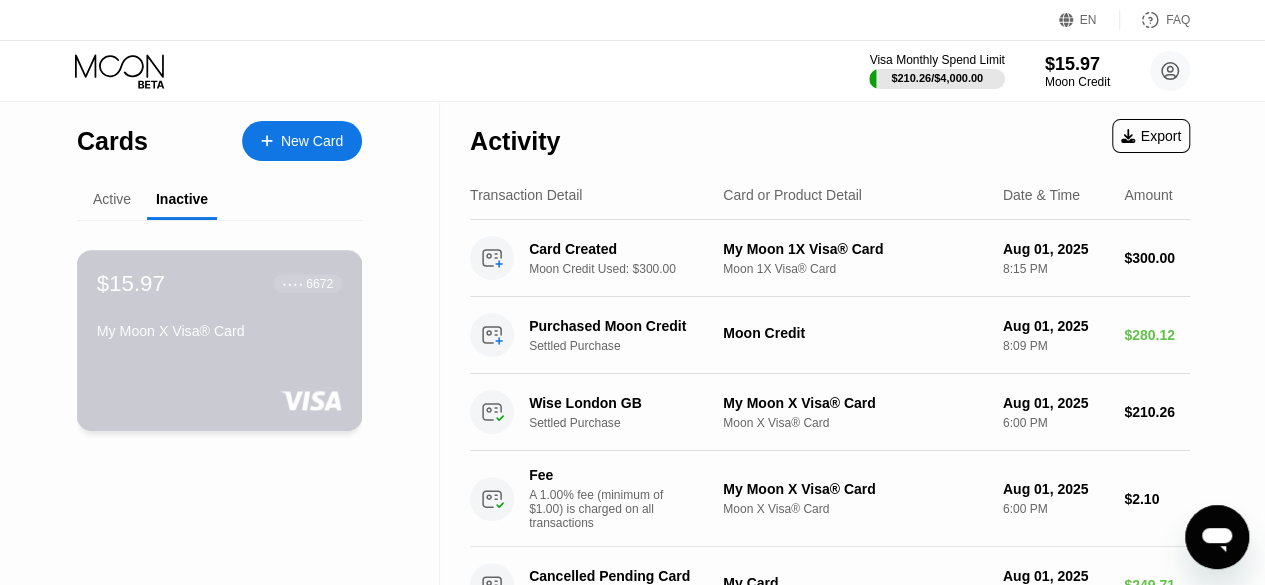 click on "My Moon X Visa® Card" at bounding box center (219, 331) 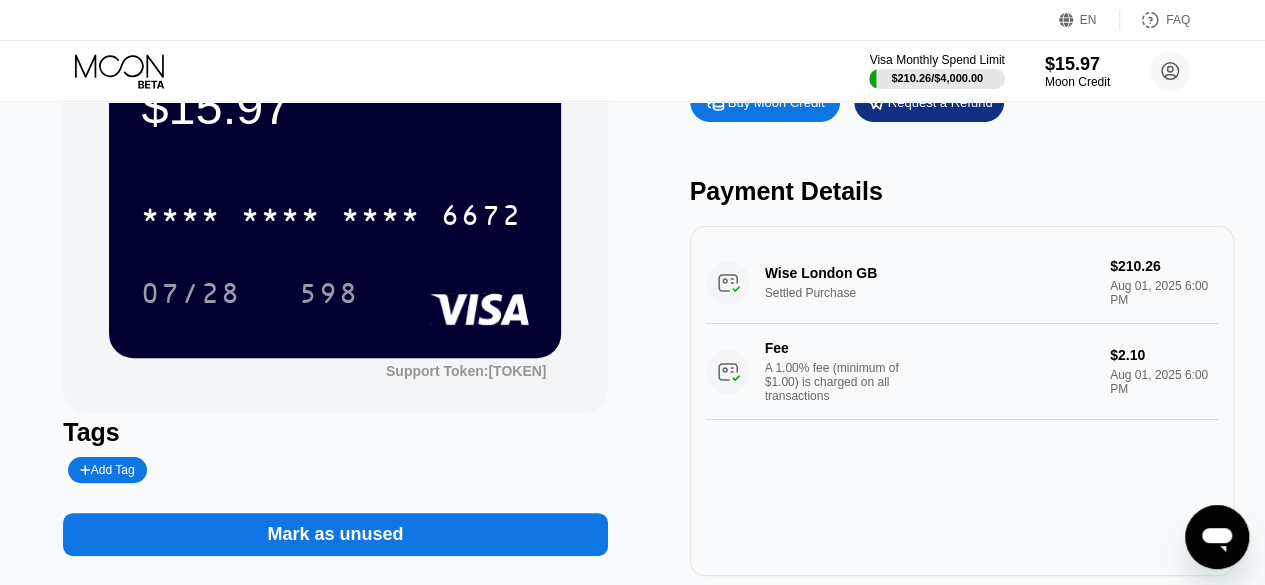 scroll, scrollTop: 117, scrollLeft: 0, axis: vertical 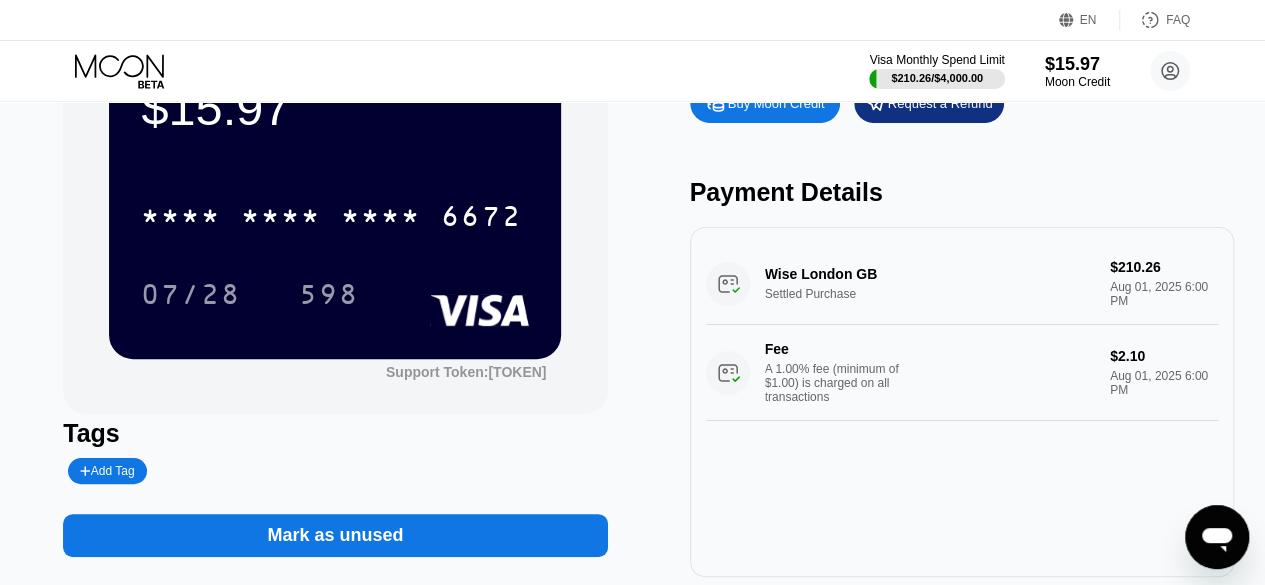 click on "Mark as unused" at bounding box center (335, 535) 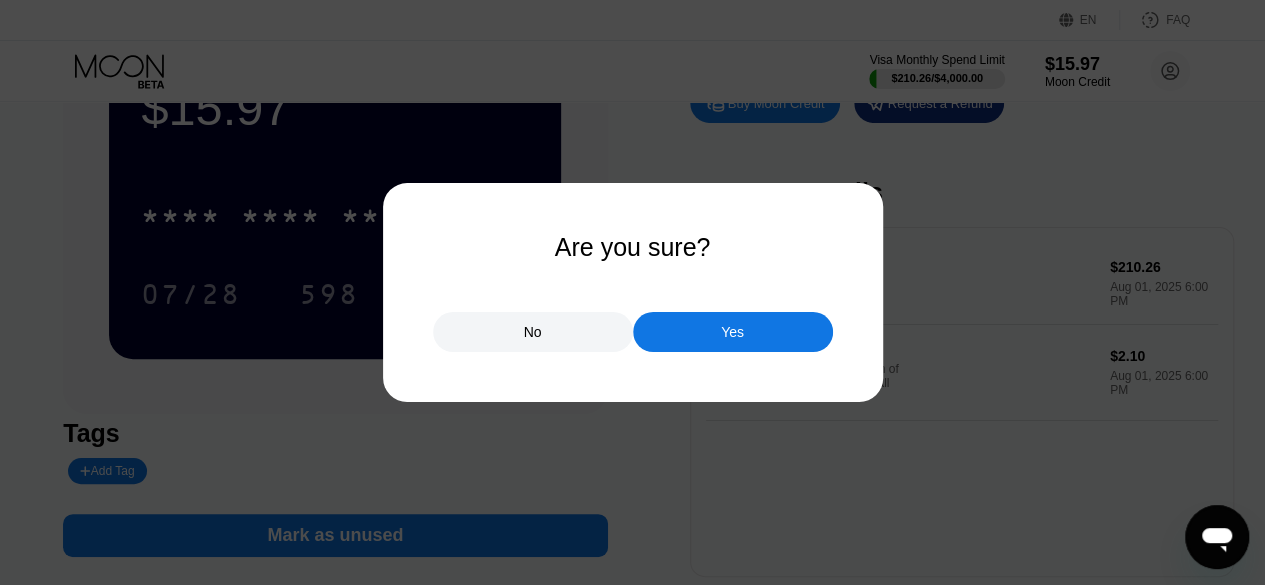 click on "Yes" at bounding box center [733, 332] 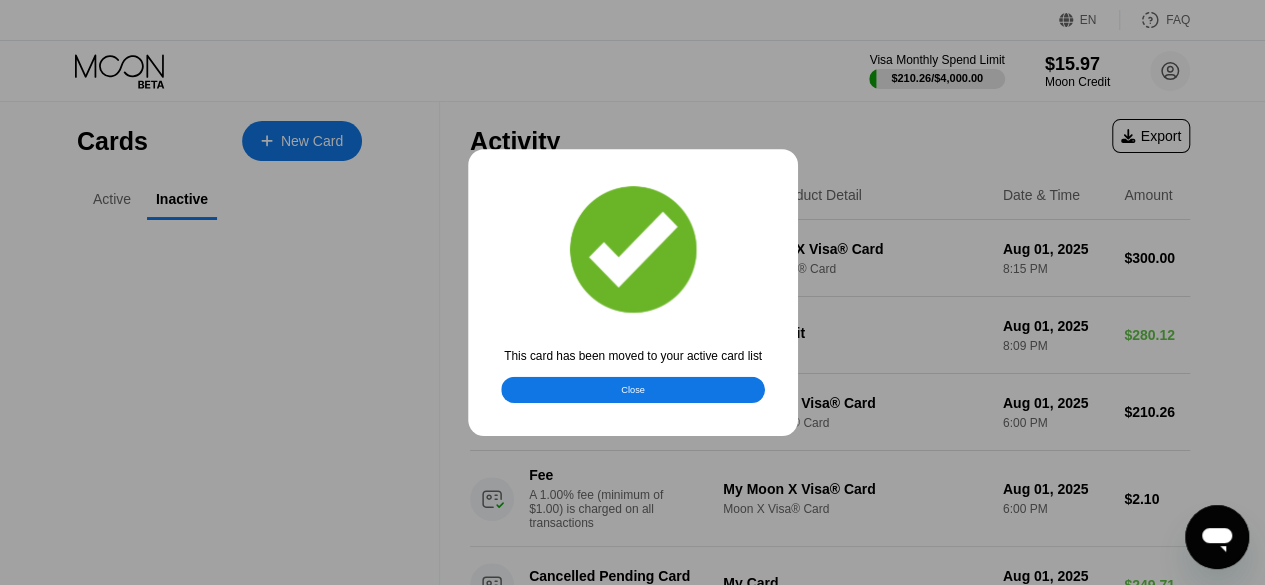 scroll, scrollTop: 0, scrollLeft: 0, axis: both 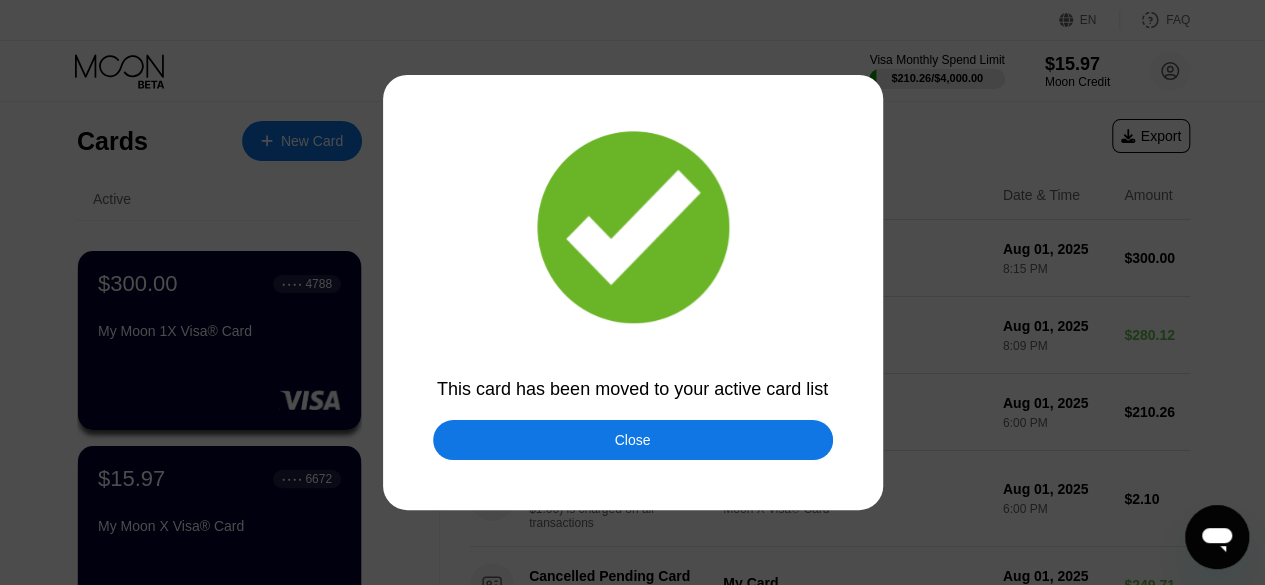 drag, startPoint x: 514, startPoint y: 457, endPoint x: 479, endPoint y: 461, distance: 35.22783 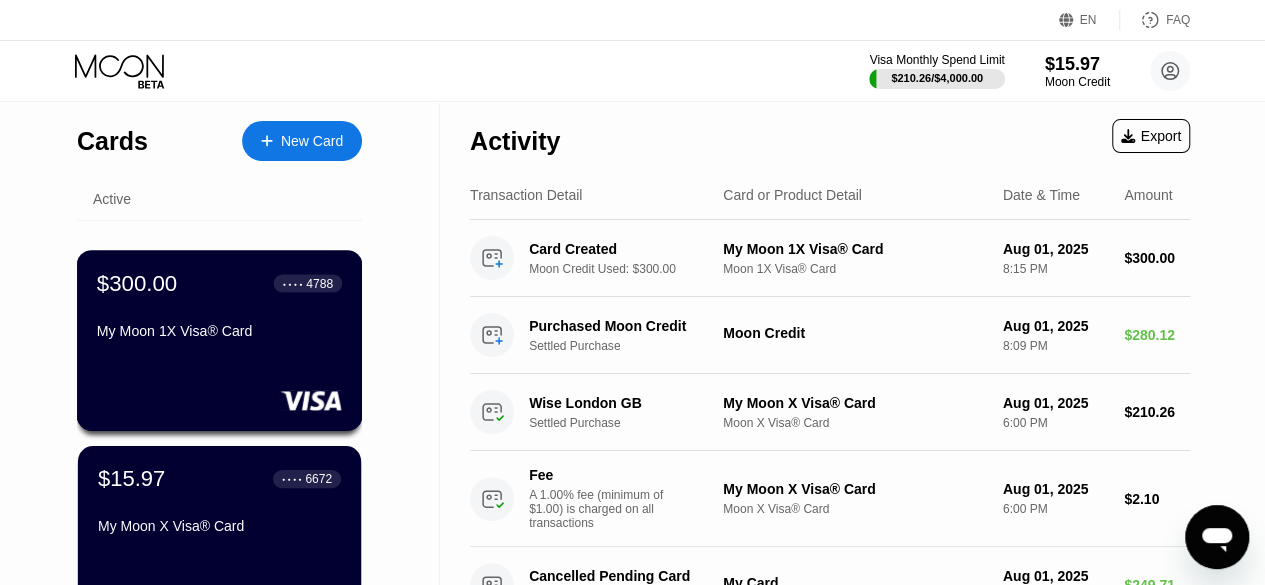 click on "My Moon 1X Visa® Card" at bounding box center (219, 335) 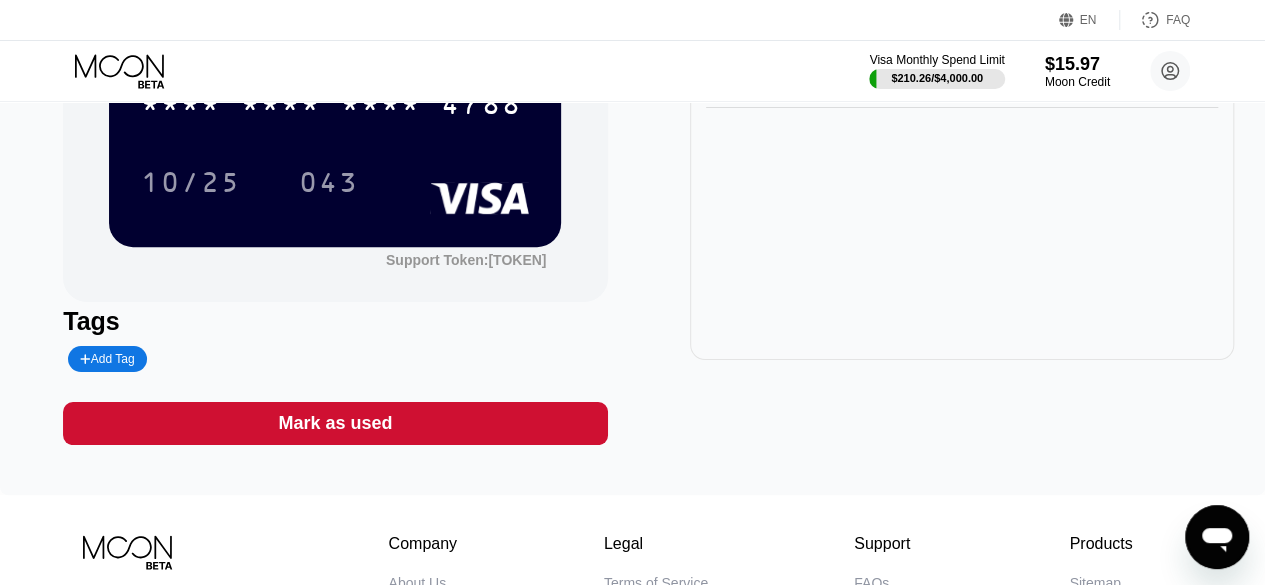 scroll, scrollTop: 230, scrollLeft: 0, axis: vertical 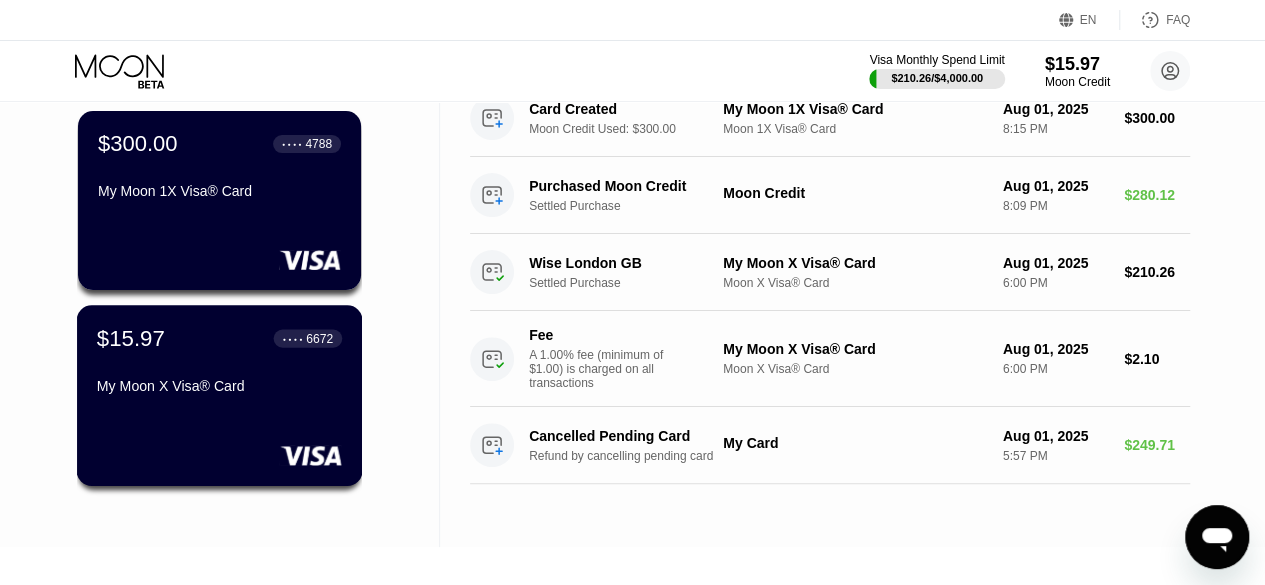 click on "My Moon X Visa® Card" at bounding box center [219, 390] 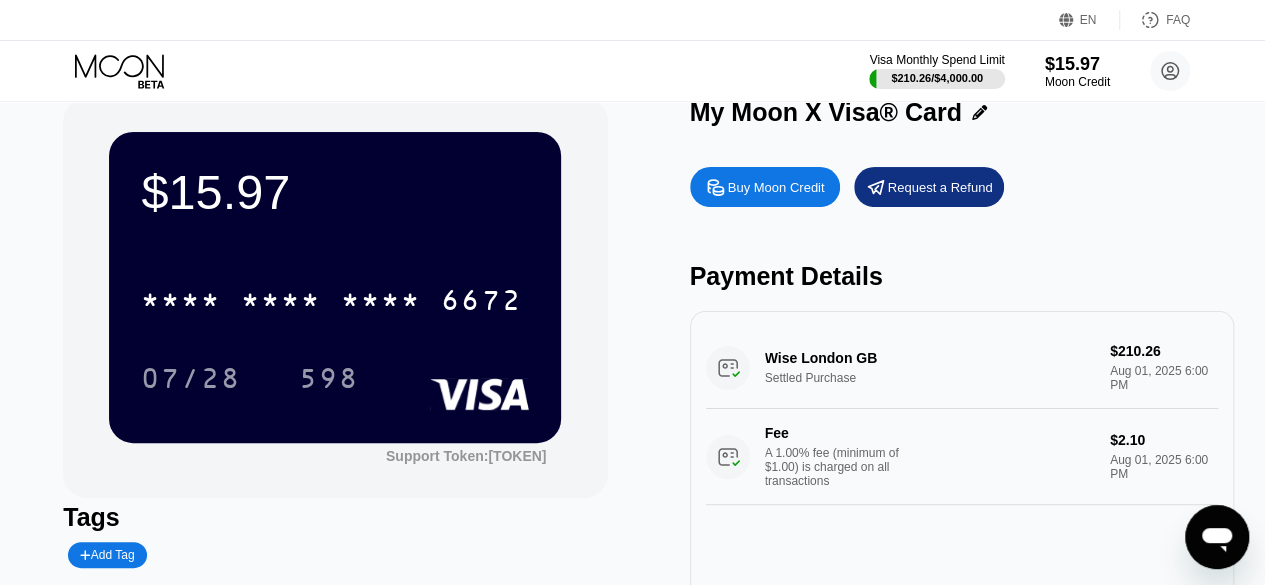 scroll, scrollTop: 34, scrollLeft: 0, axis: vertical 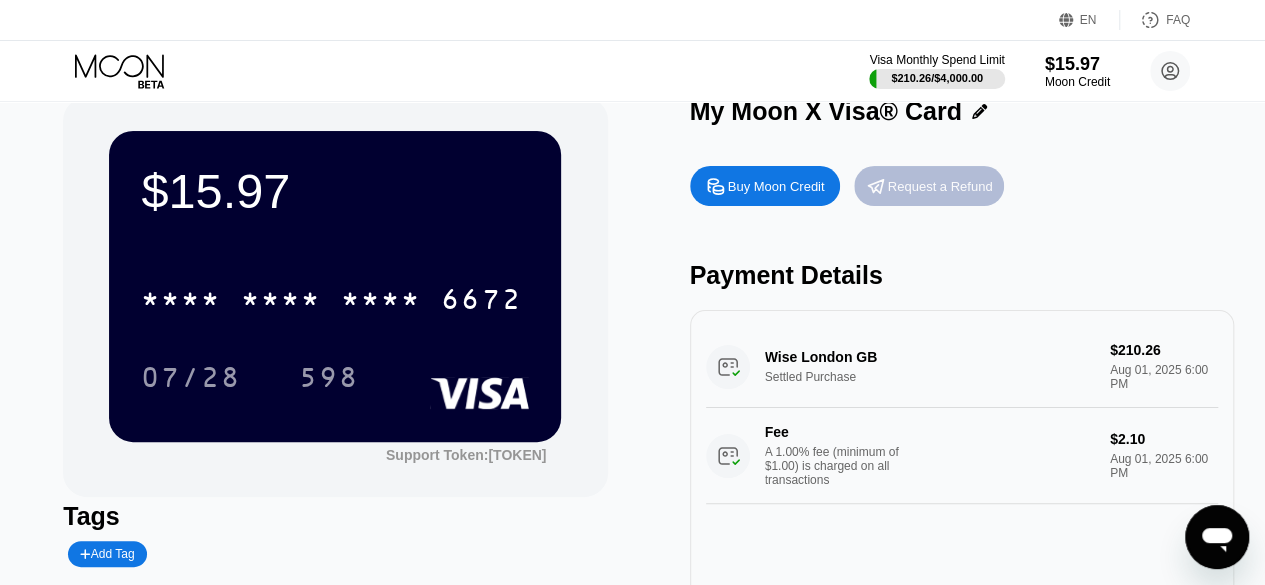 click on "Request a Refund" at bounding box center [929, 186] 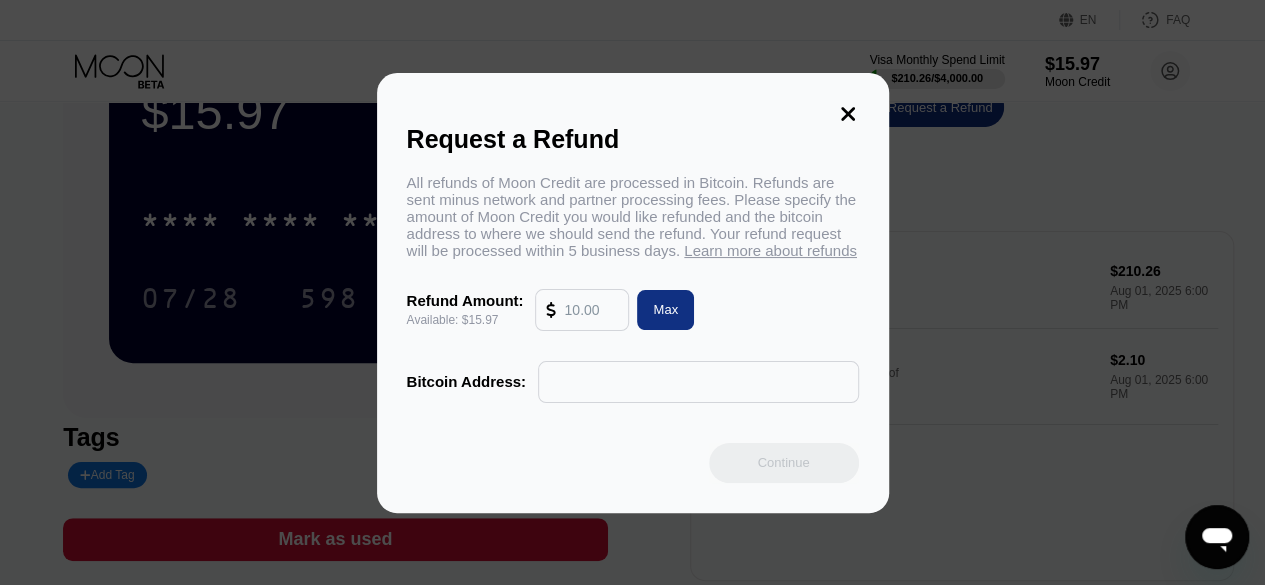 scroll, scrollTop: 114, scrollLeft: 0, axis: vertical 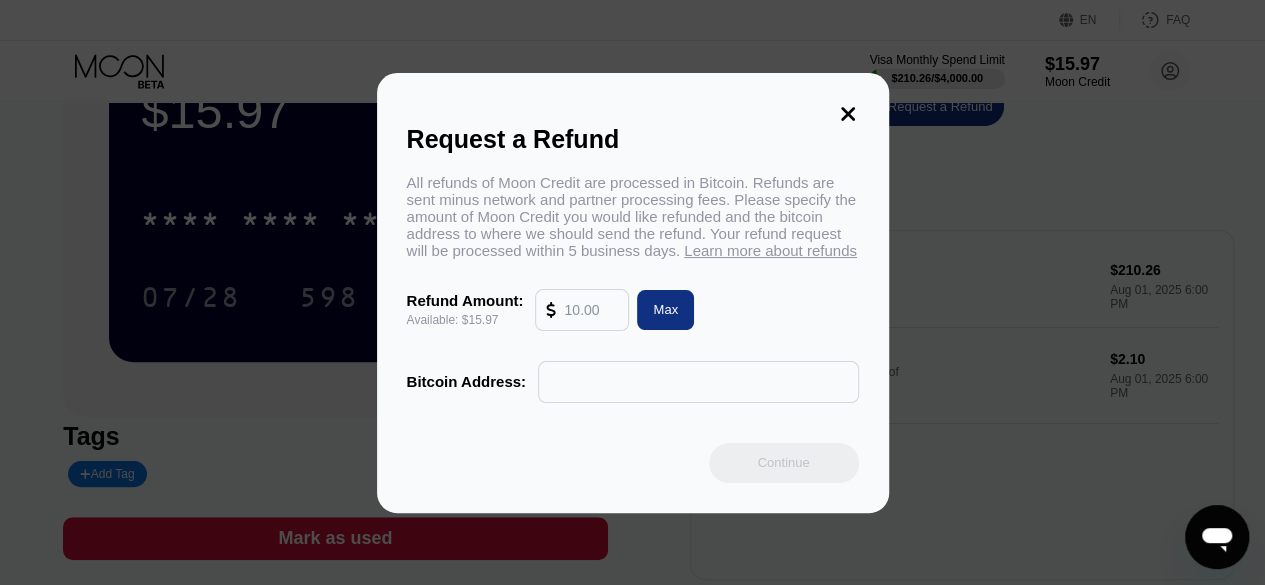 click 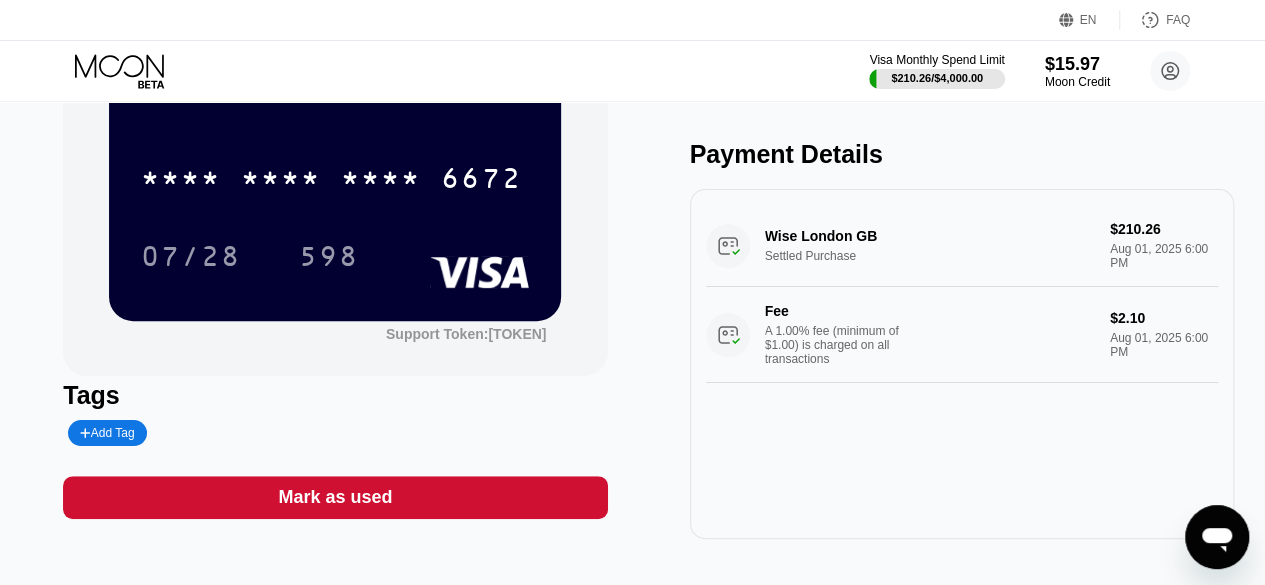 scroll, scrollTop: 186, scrollLeft: 0, axis: vertical 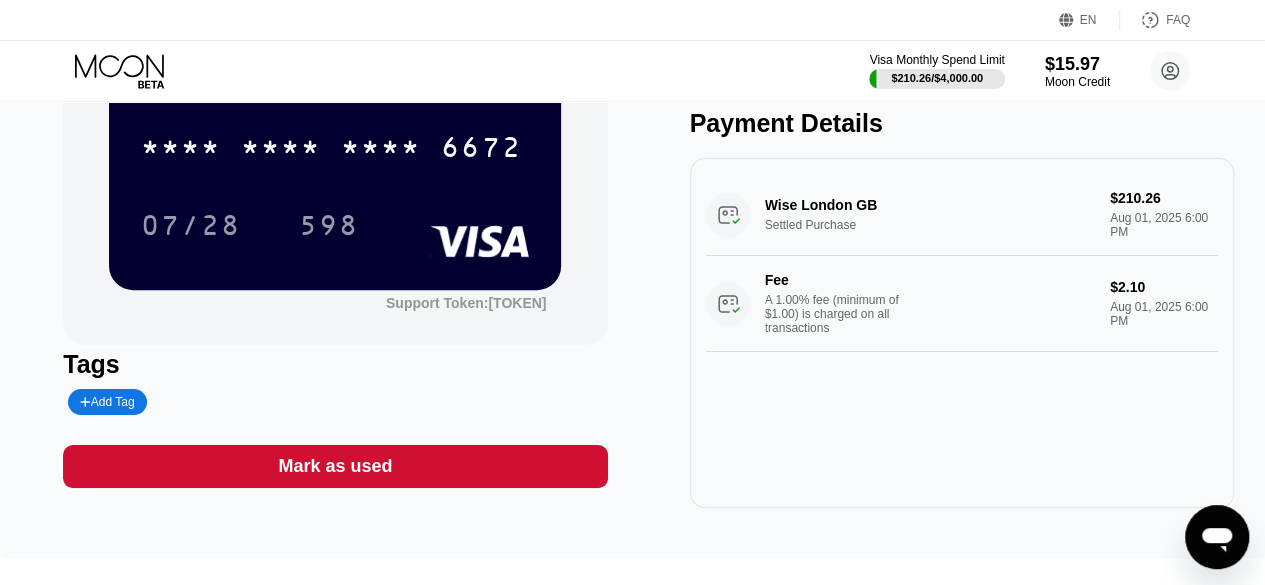 click on "Wise                     London       GB Settled Purchase $210.26 Aug 01, 2025 6:00 PM Fee A 1.00% fee (minimum of $1.00) is charged on all transactions $2.10 Aug 01, 2025 6:00 PM" at bounding box center [962, 263] 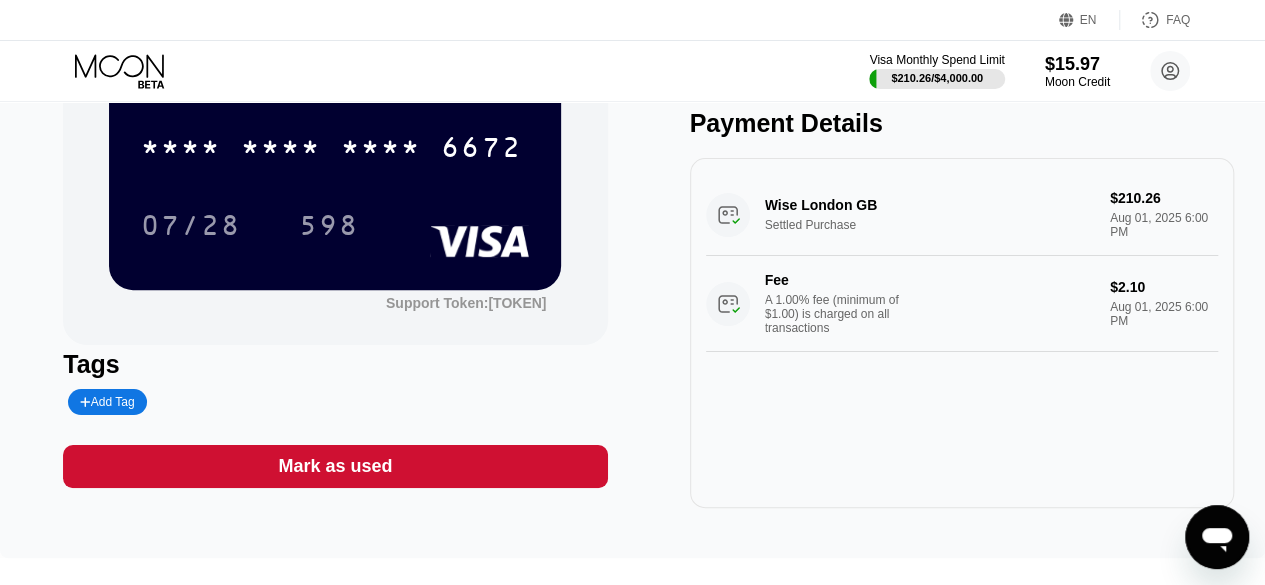 click 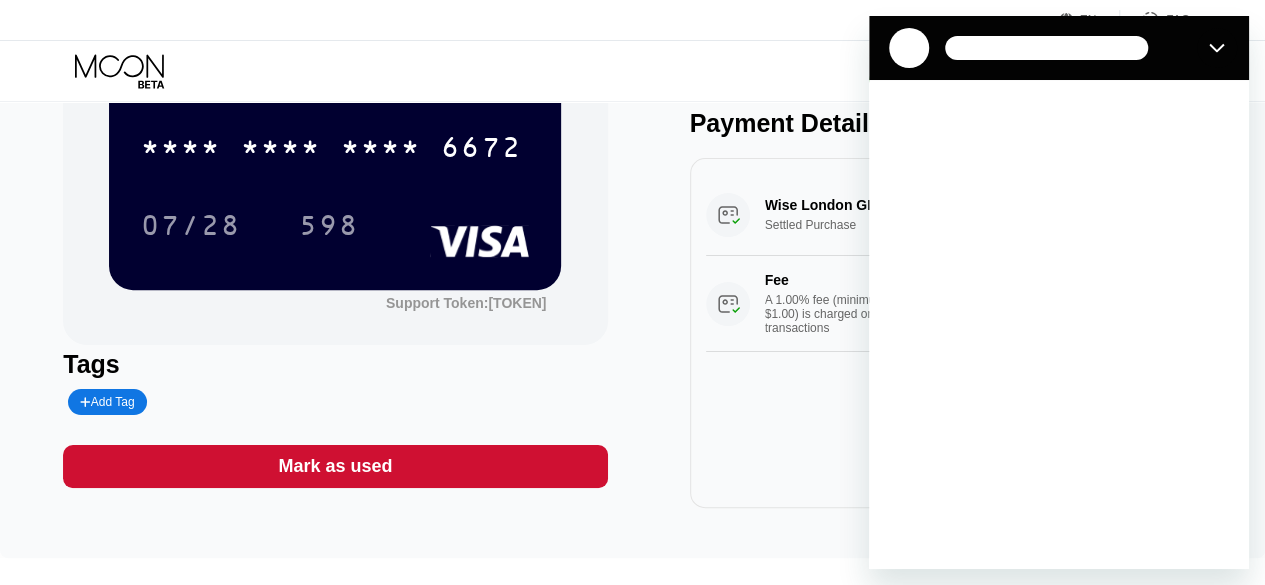 scroll, scrollTop: 0, scrollLeft: 0, axis: both 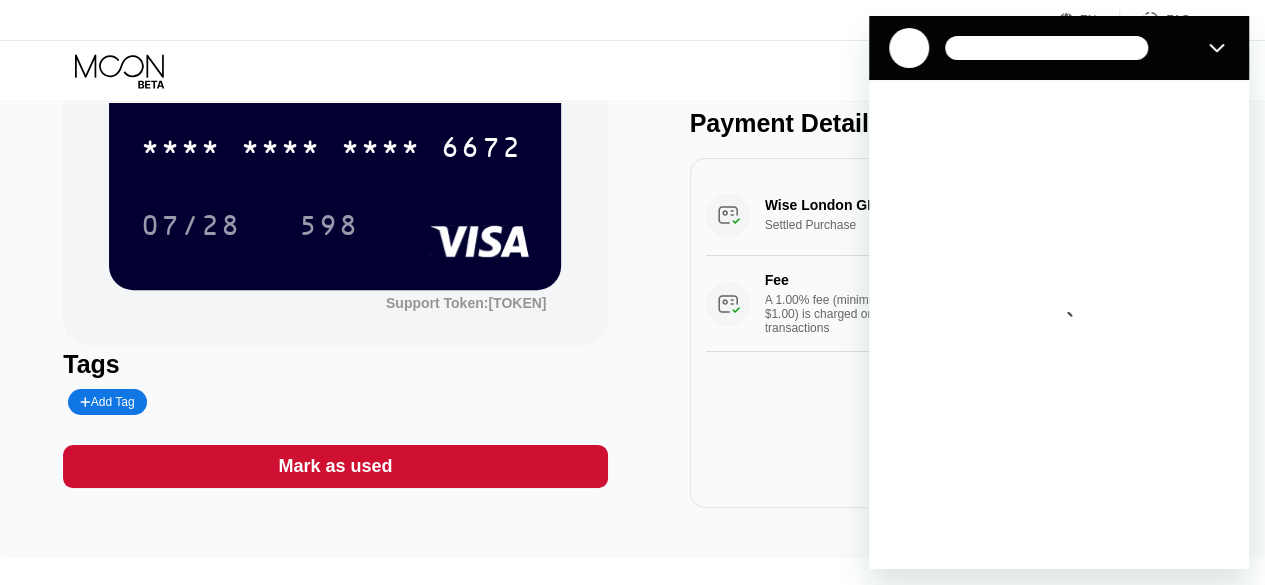 click at bounding box center (1059, 324) 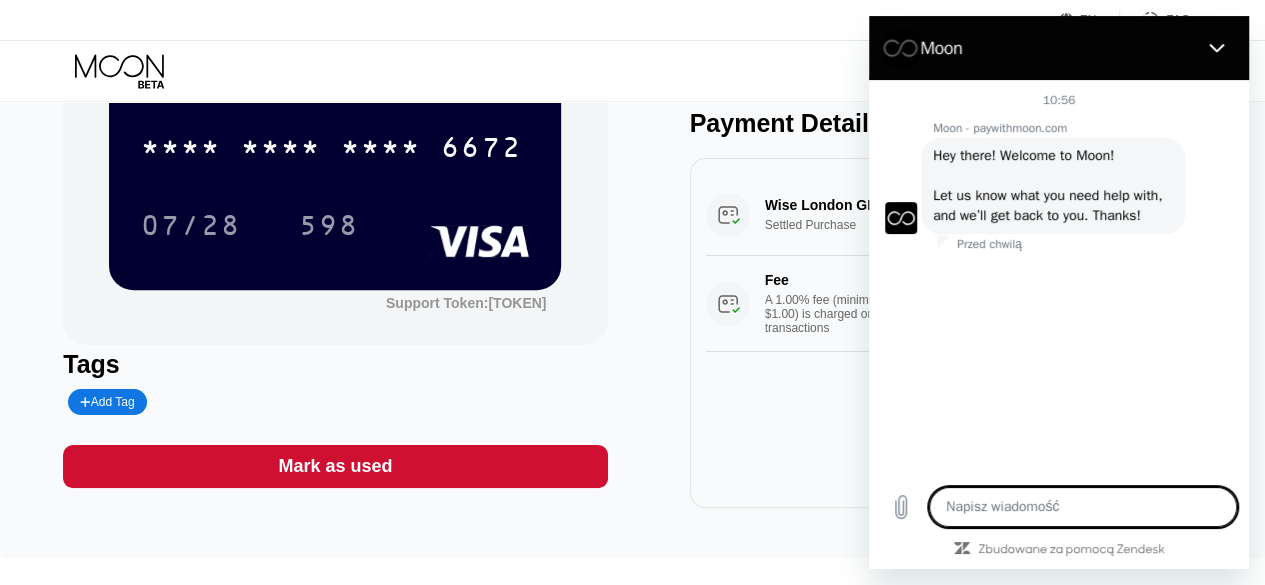 type on "x" 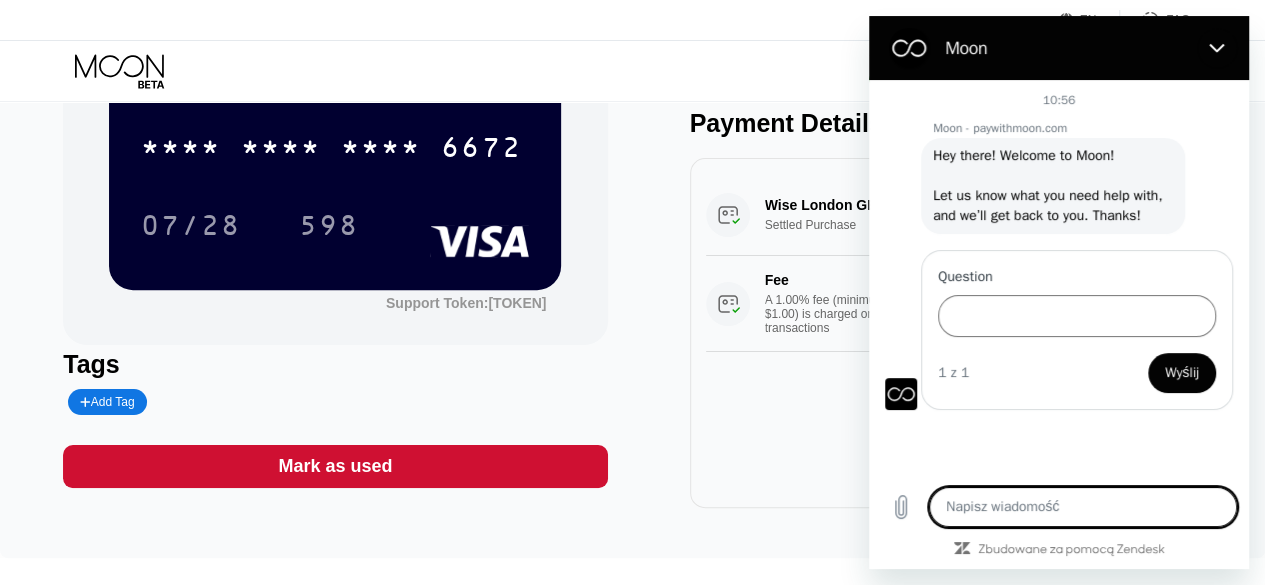 click at bounding box center (1083, 507) 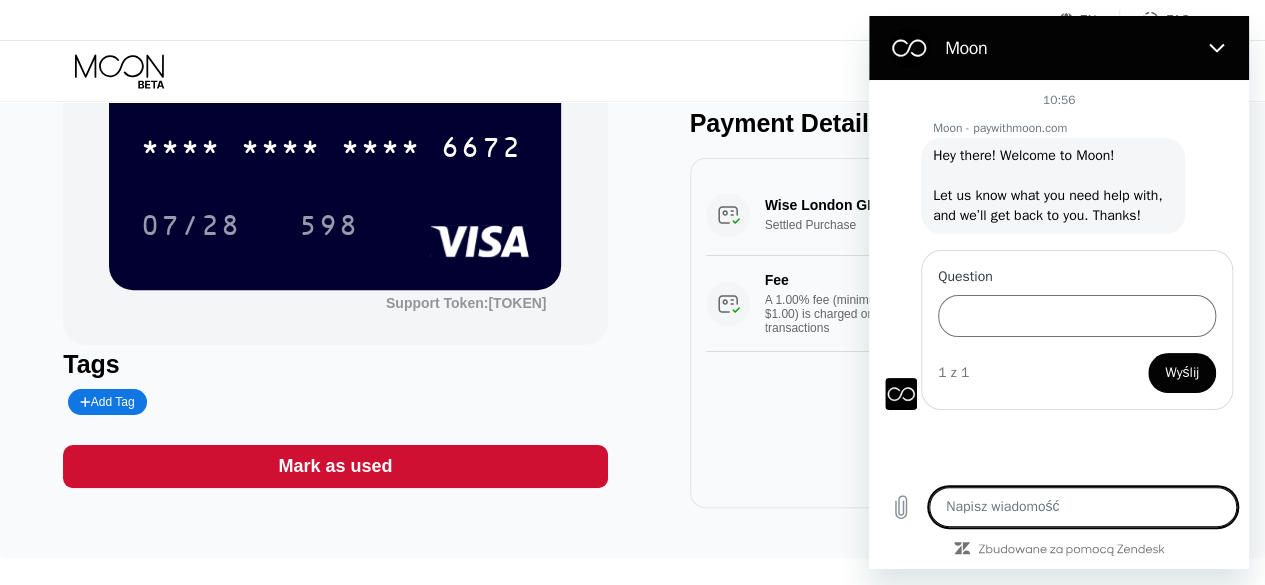 type on "H" 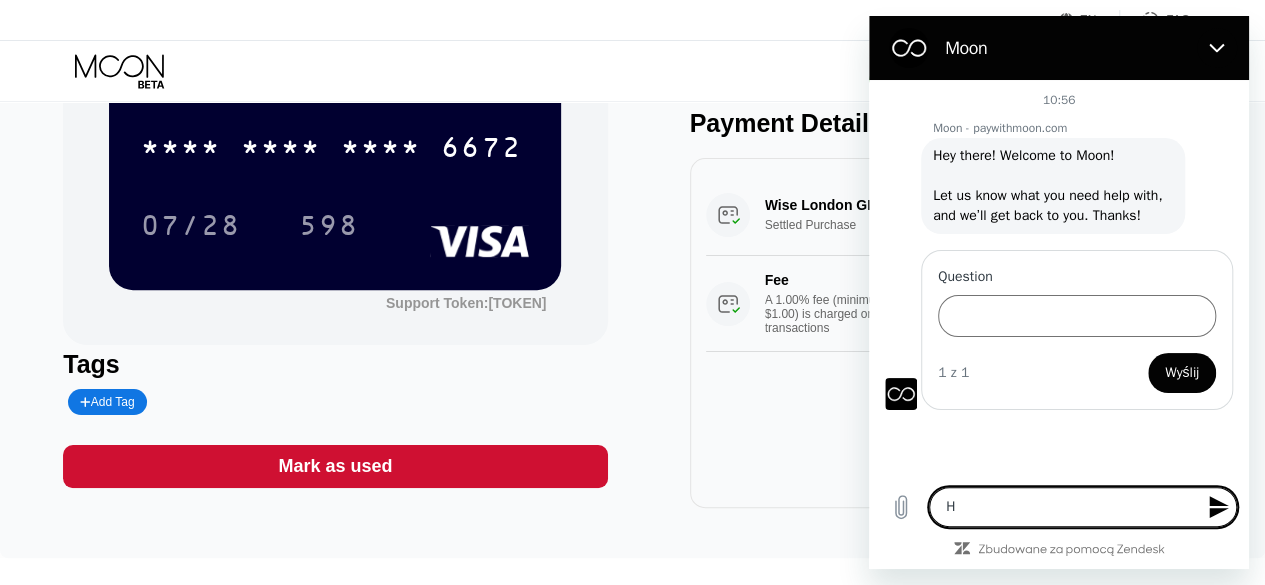 type on "He" 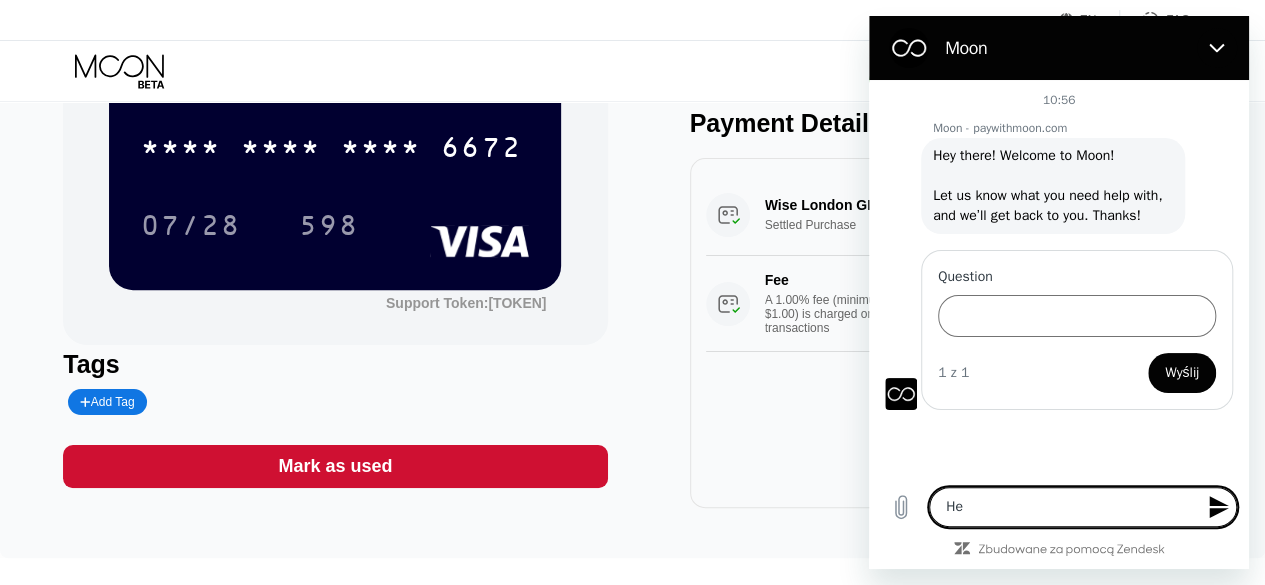 type on "Hel" 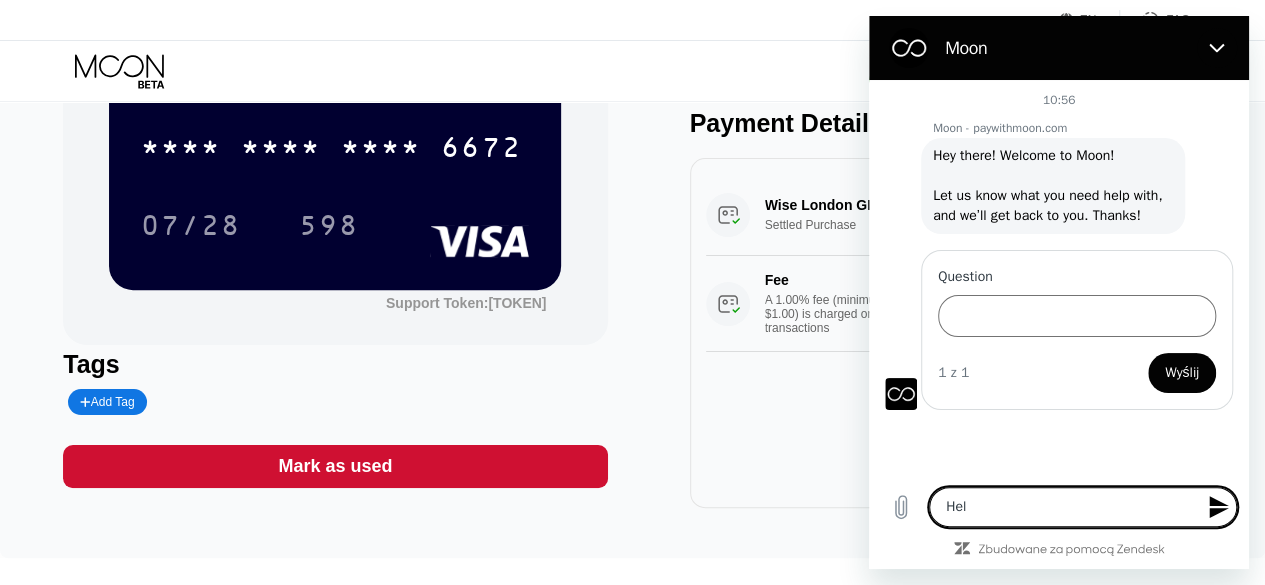 type on "x" 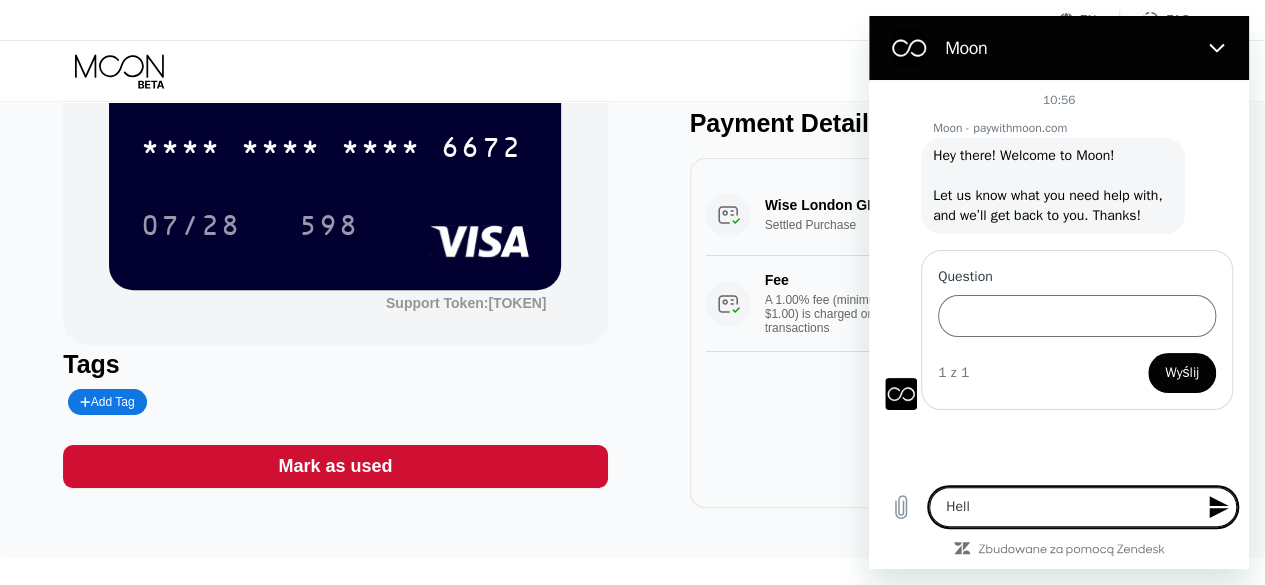 type on "Hello" 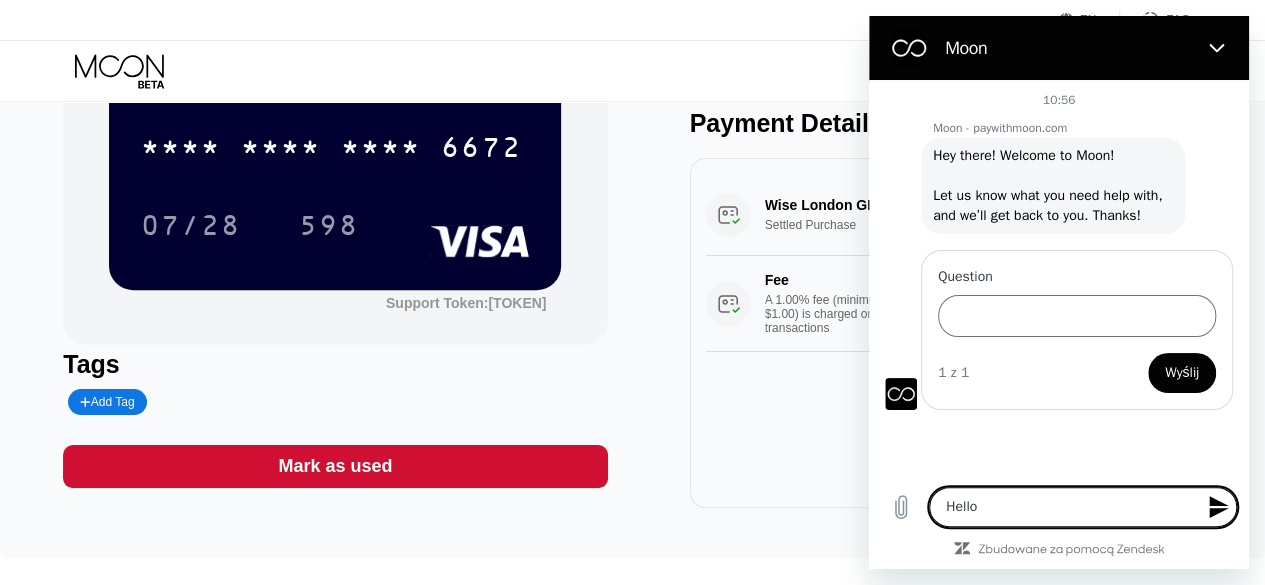 type on "Hello," 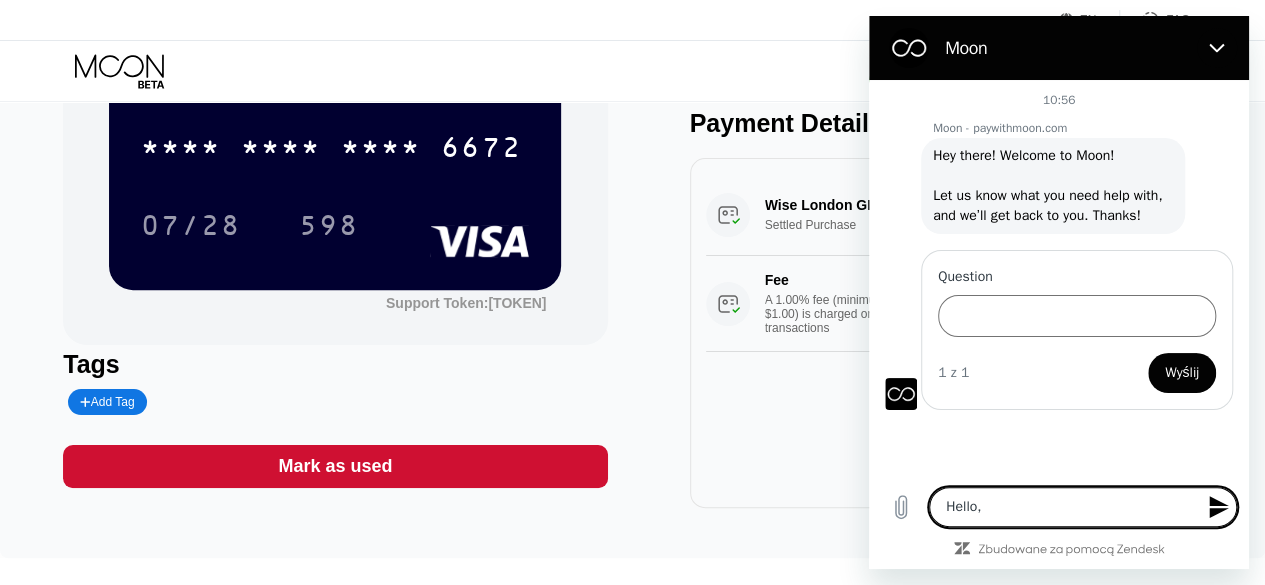 type on "Hello," 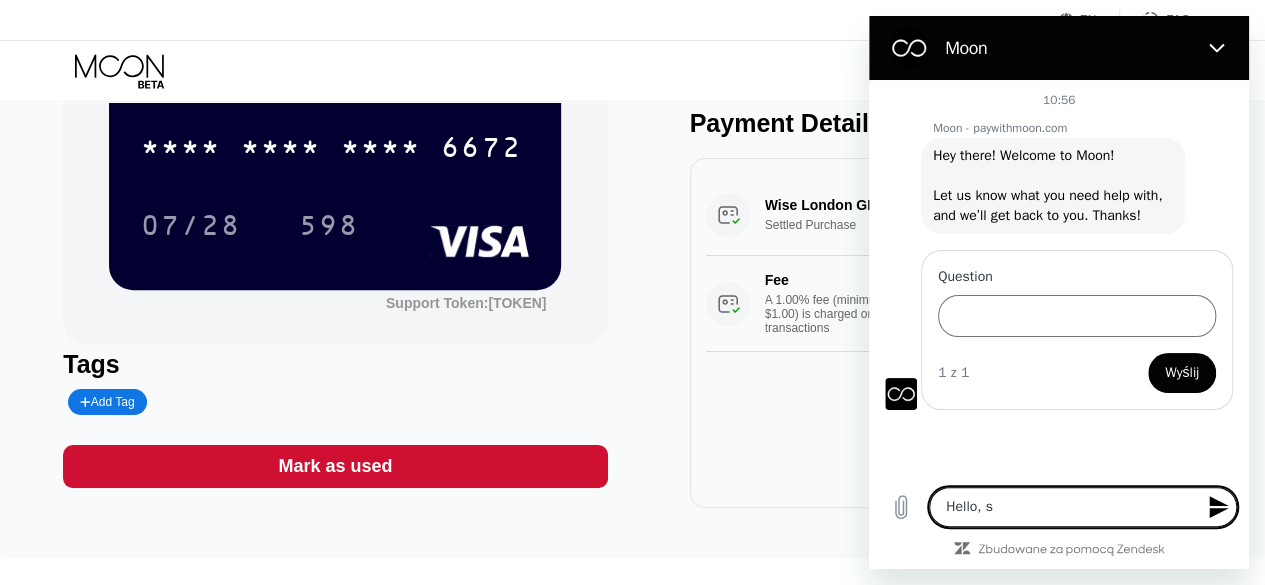 type on "Hello, so" 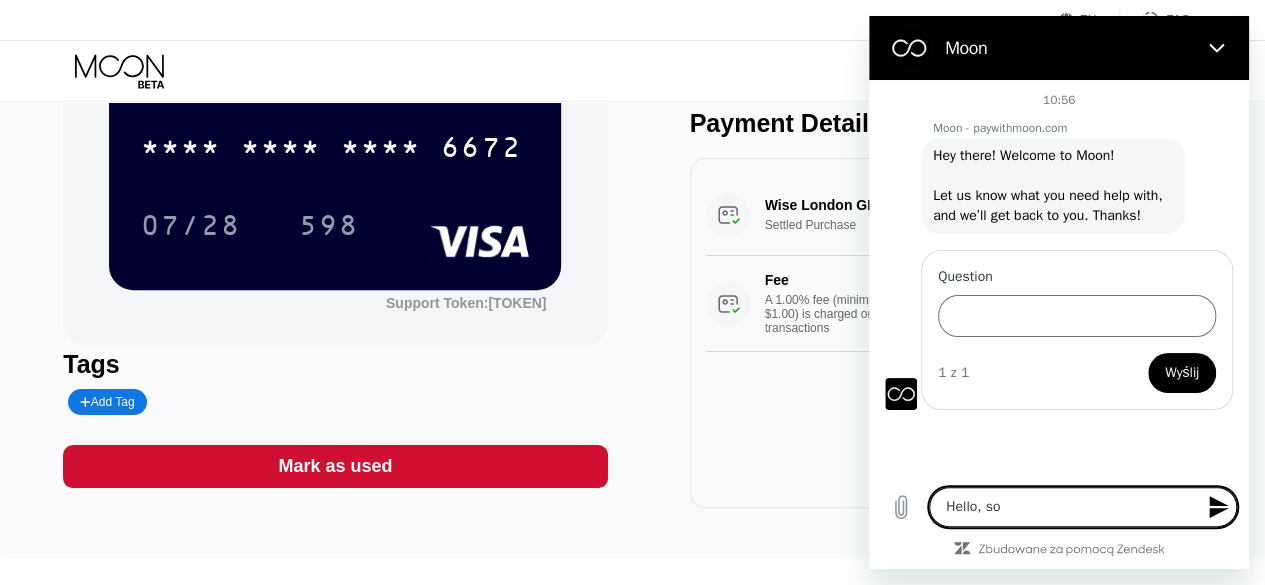 type on "Hello, som" 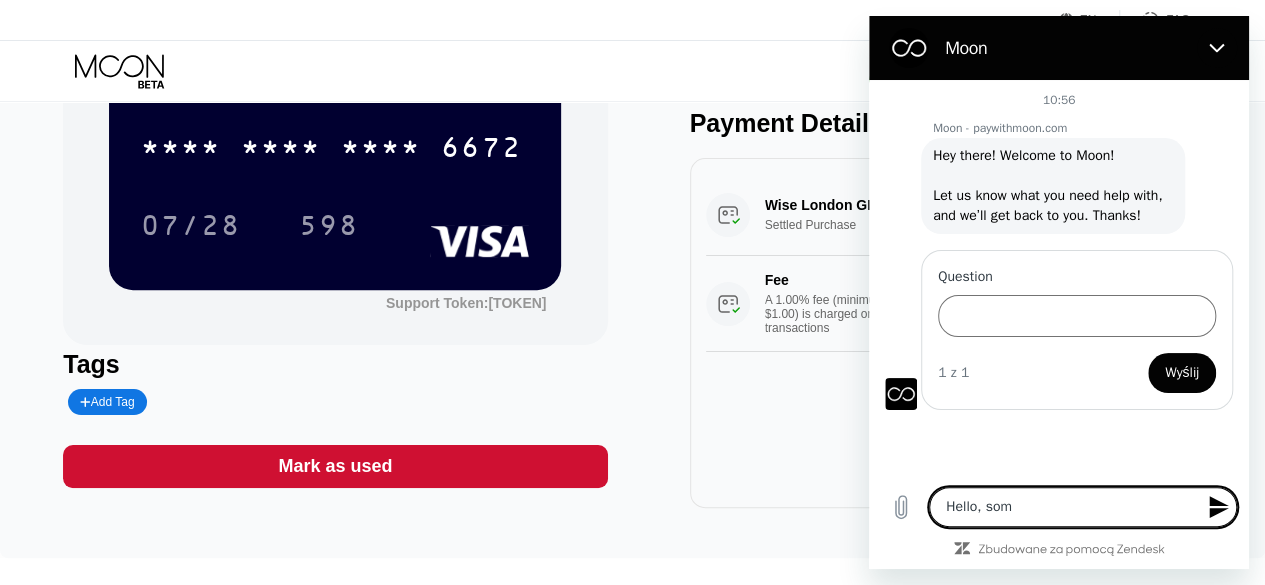 type on "Hello, some" 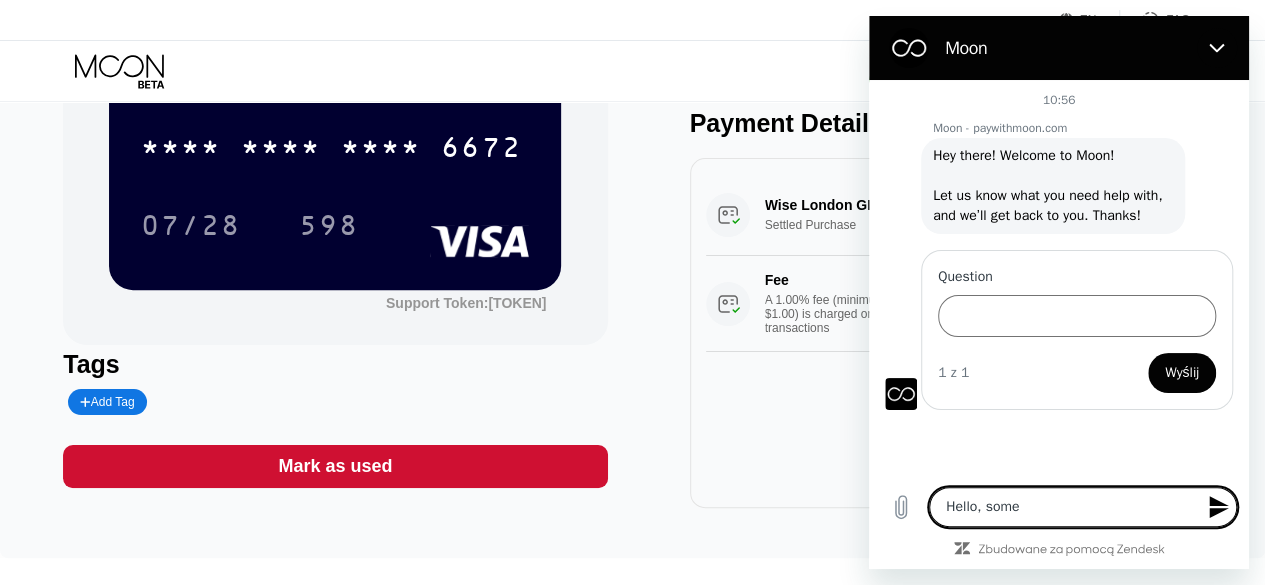 type on "Hello, somet" 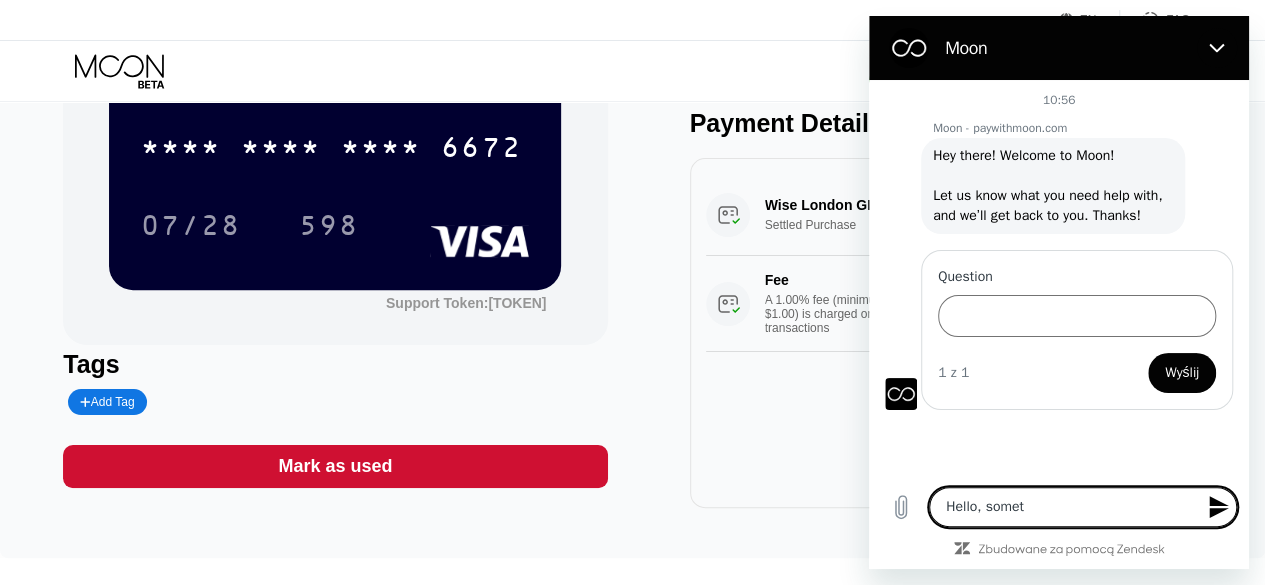 type on "Hello, someth" 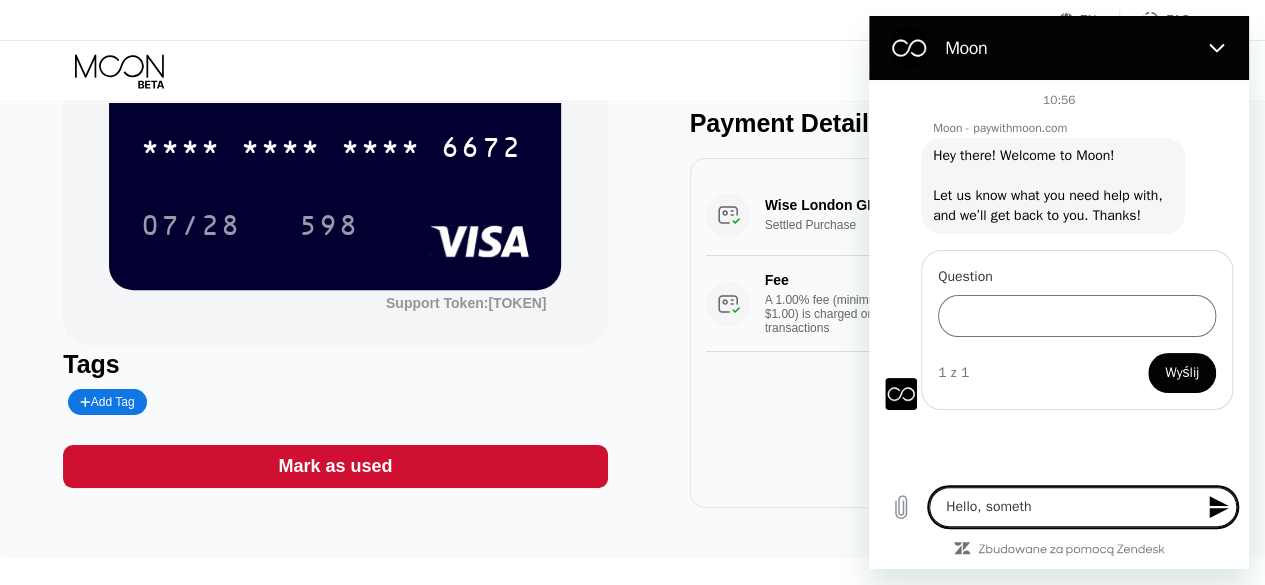 type on "x" 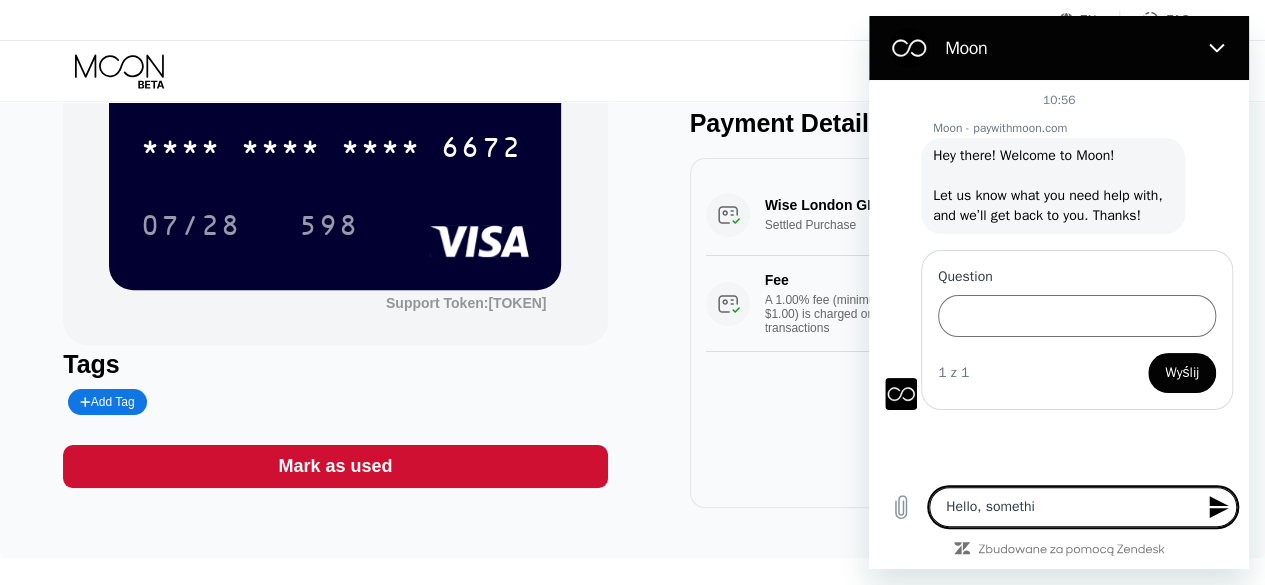 type on "x" 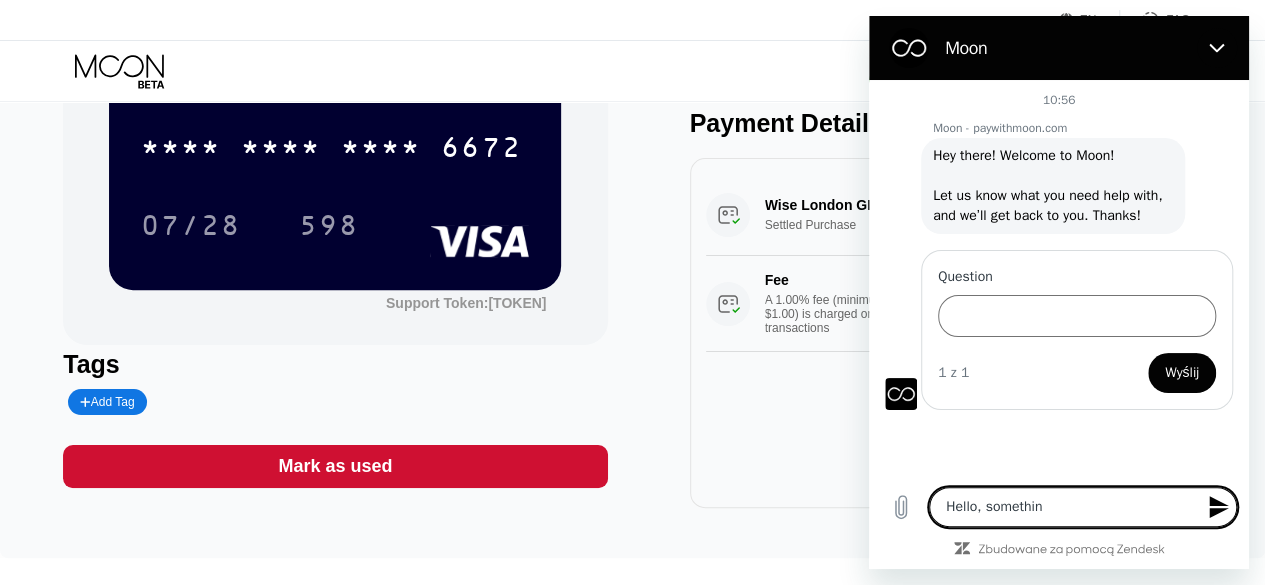 type on "x" 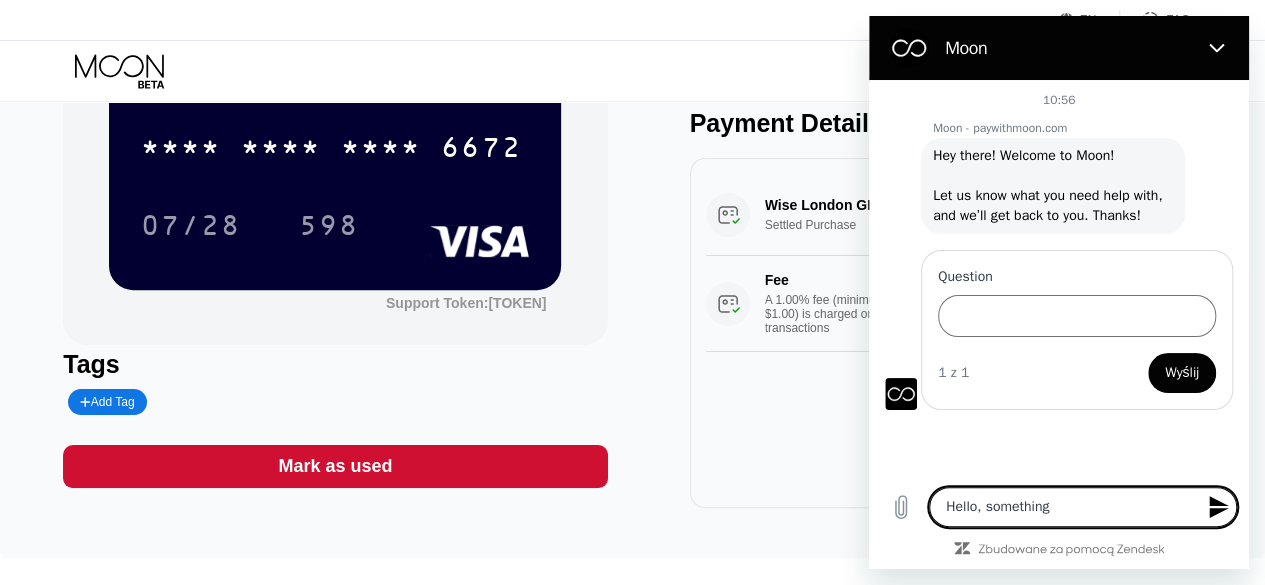 type on "Hello, something" 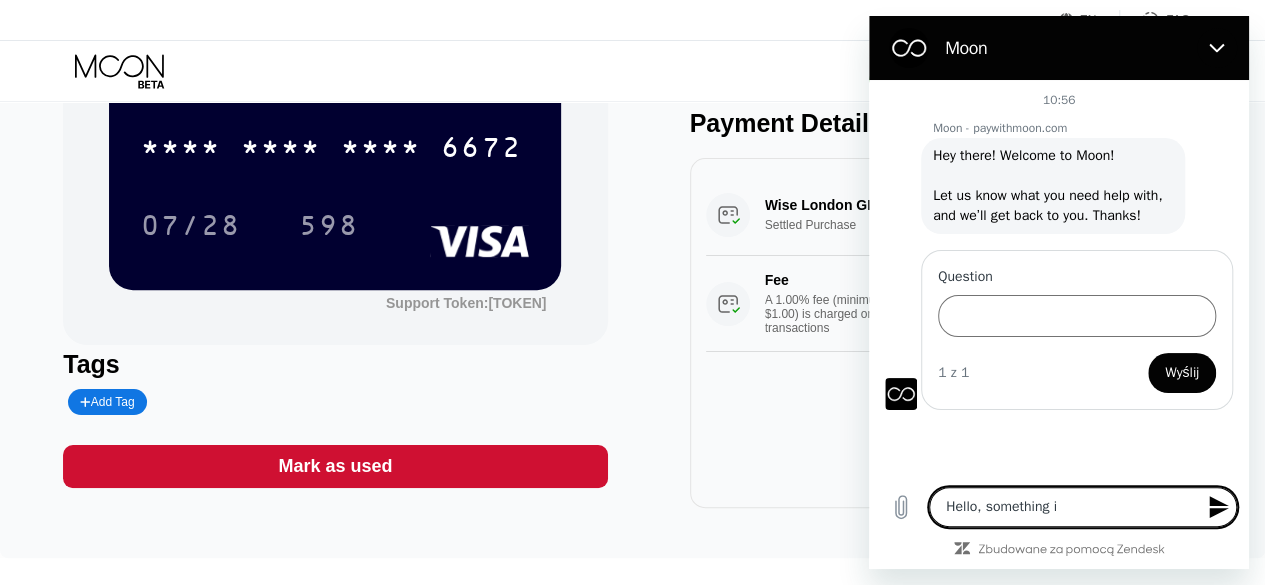 type on "Hello, something is" 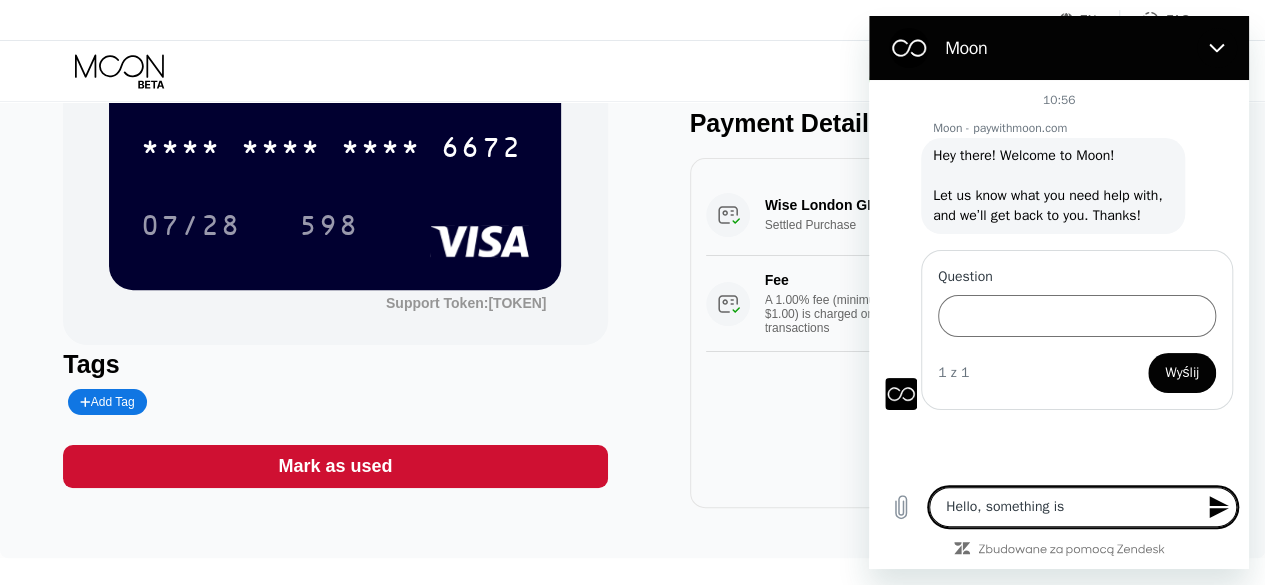 type on "Hello, something is" 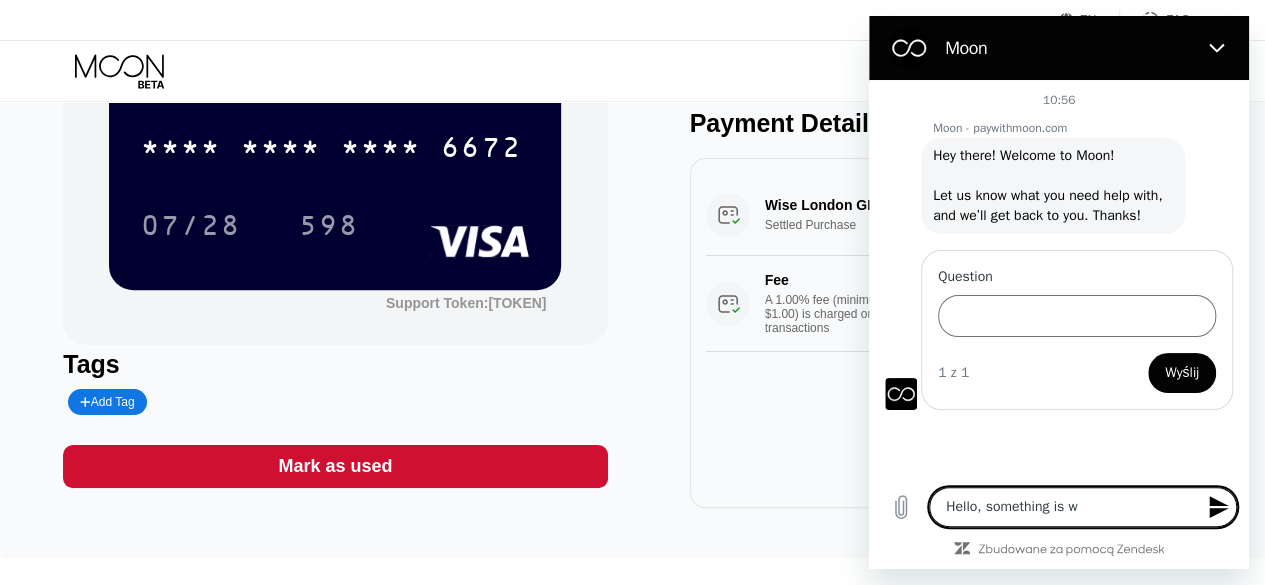 type on "Hello, something is wr" 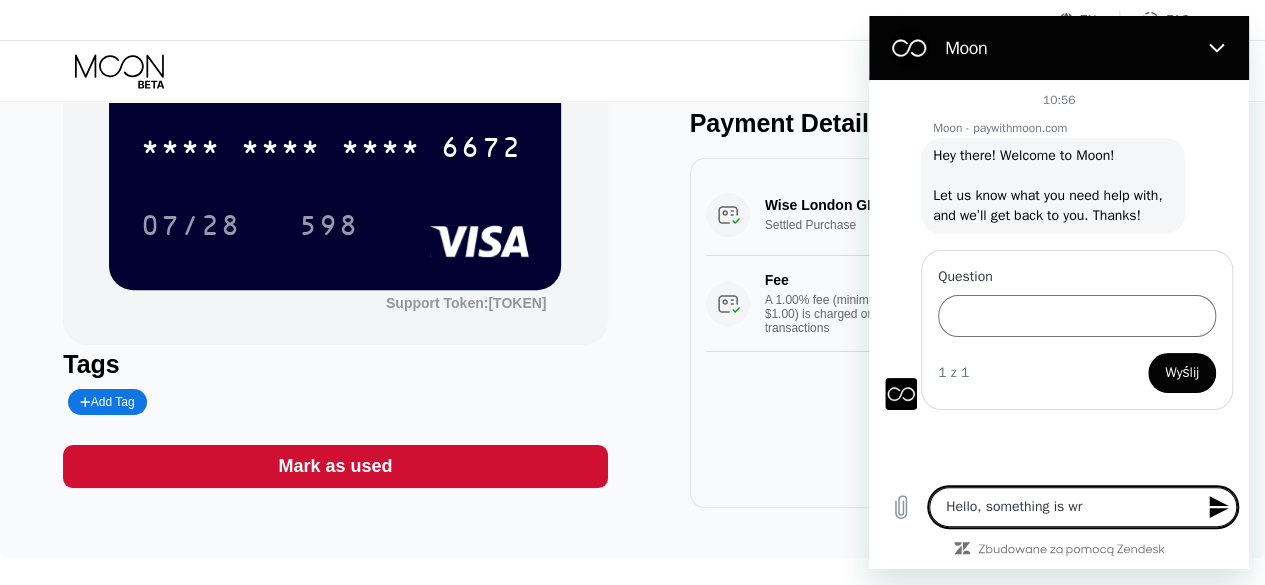 type on "Hello, something is wro" 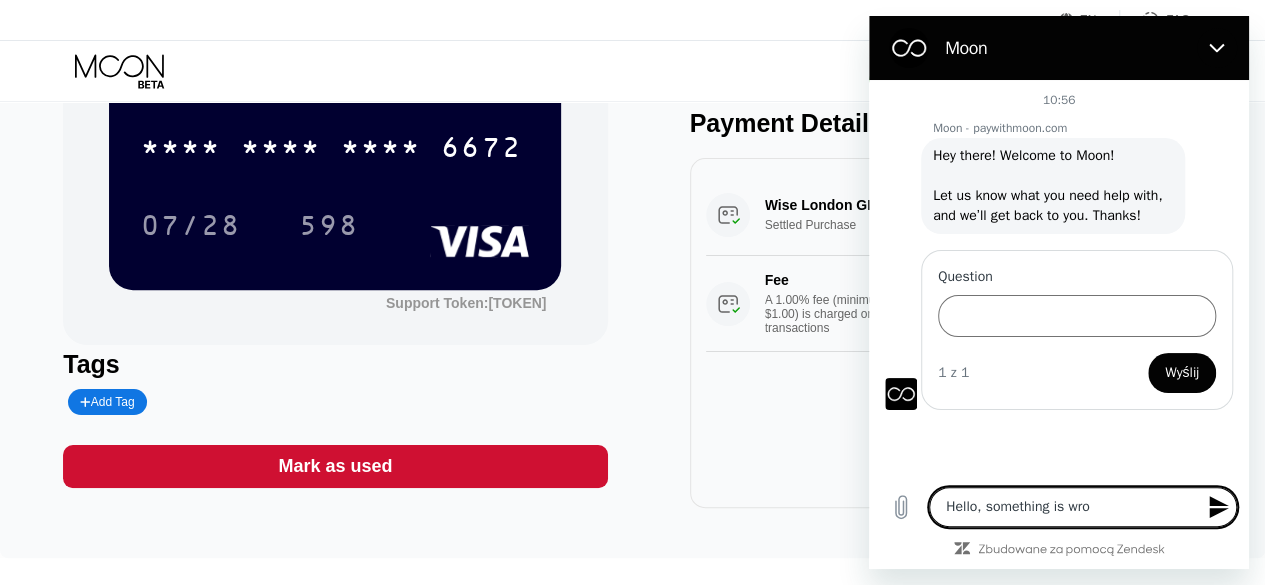 type on "Hello, something is wron" 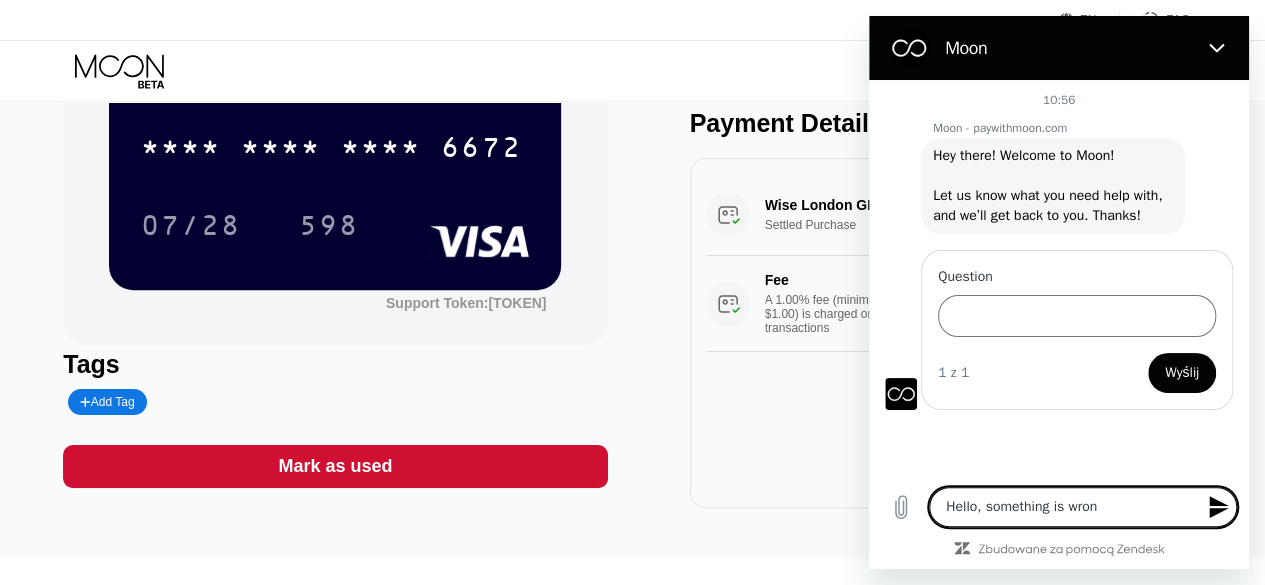 type on "Hello, something is wrong" 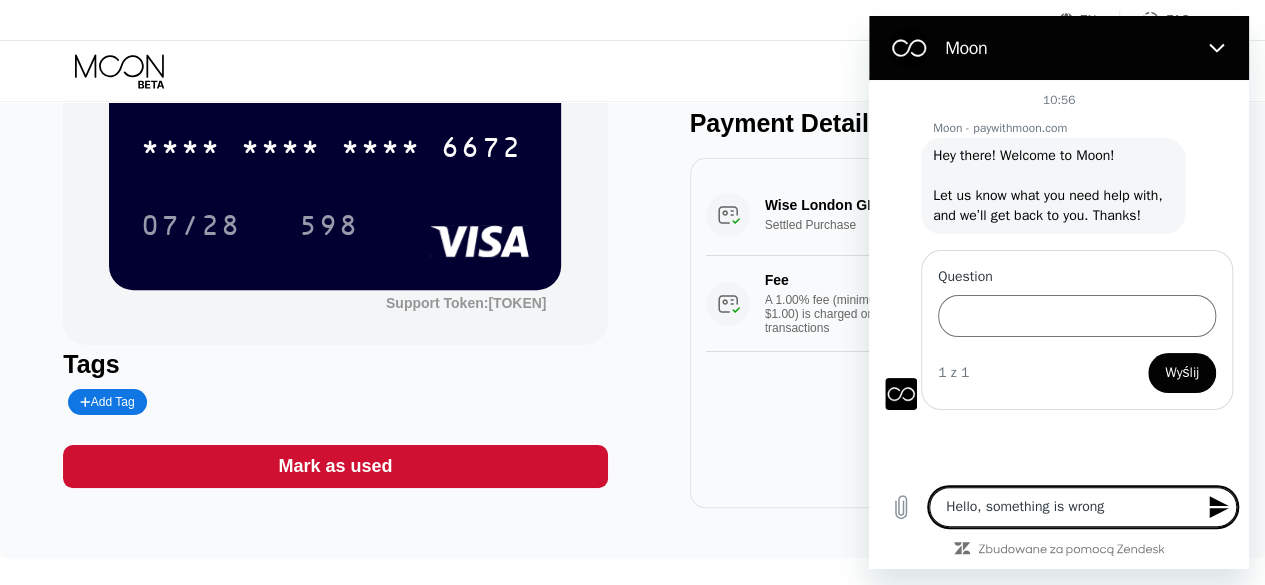 type on "Hello, something is wrong" 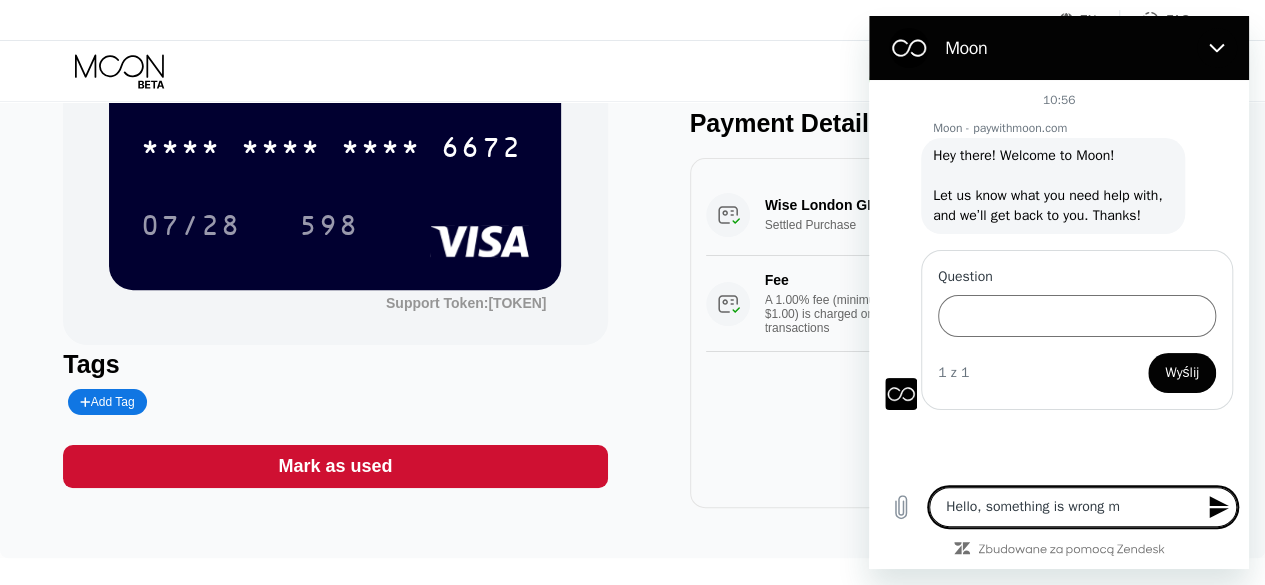 type on "Hello, something is wrong" 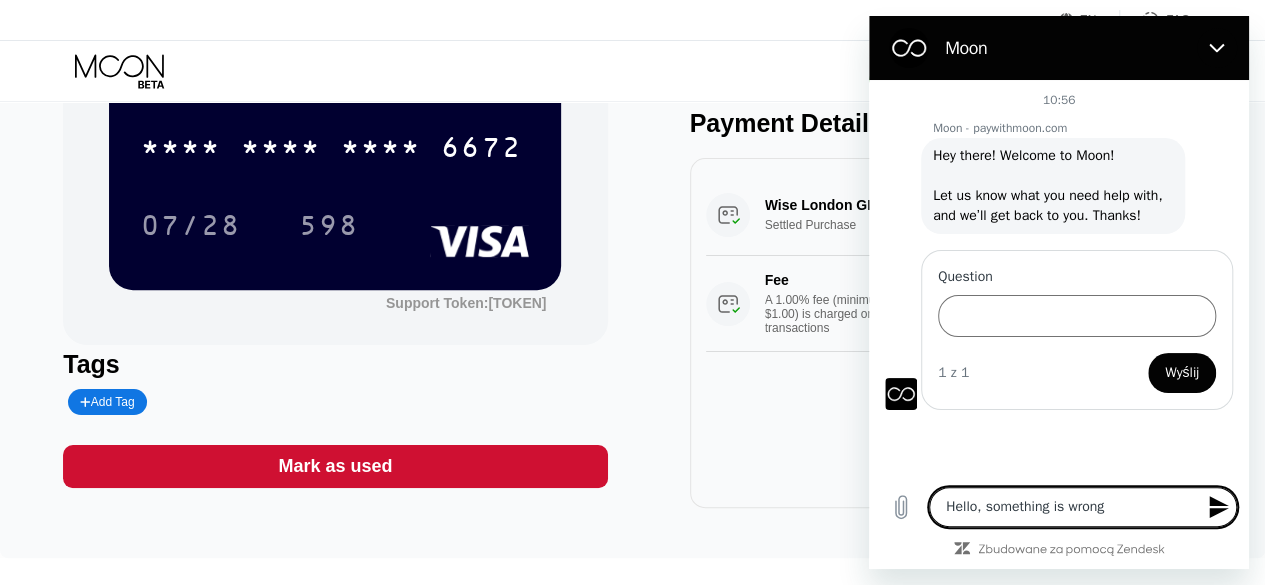 type on "Hello, something is w" 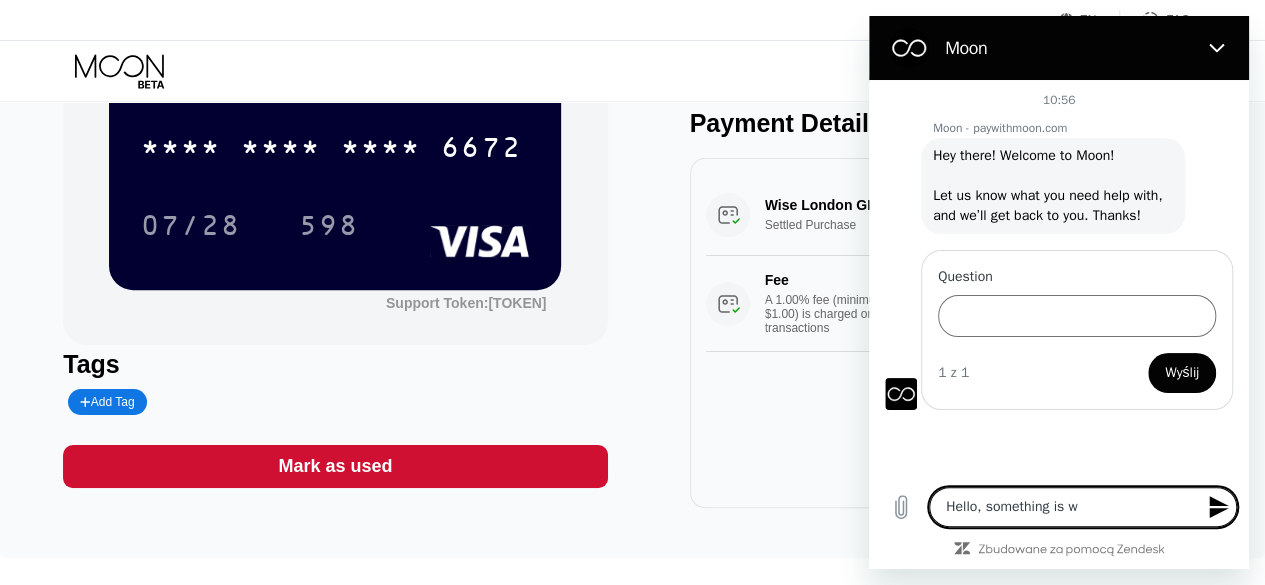 type on "Hello, something is wrong wi" 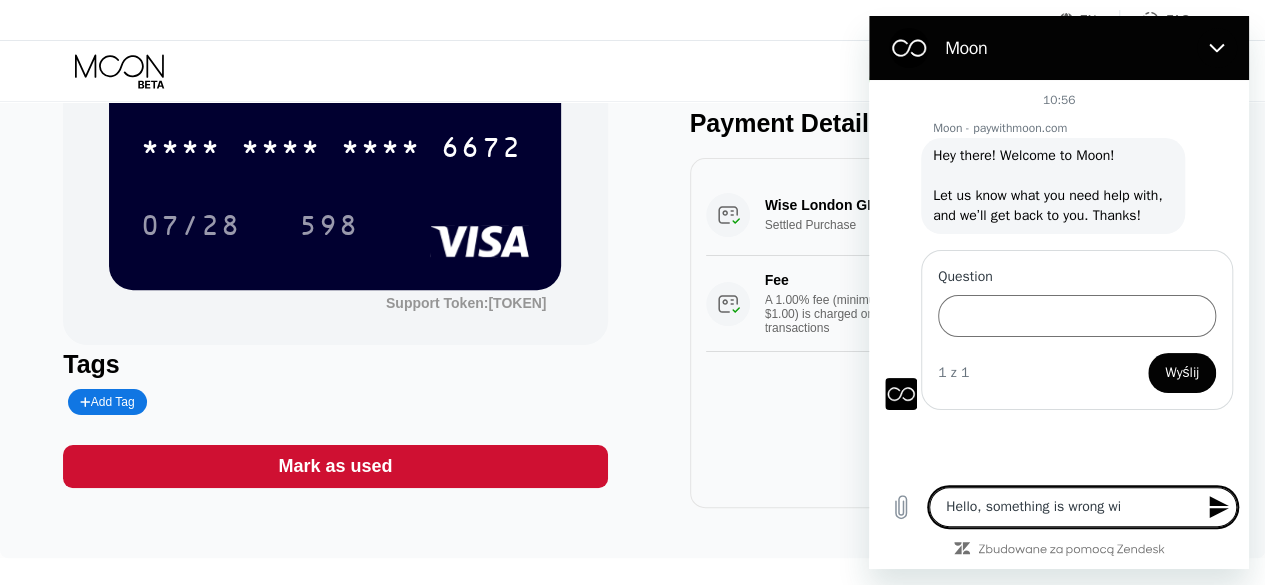 type on "x" 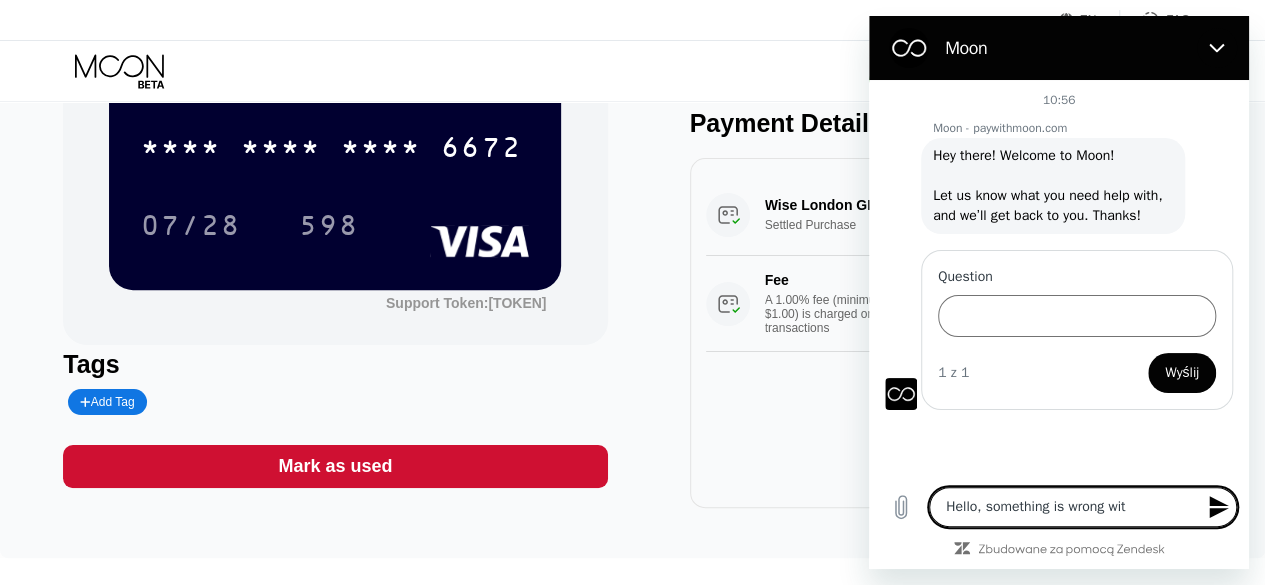 type on "Hello, something is wrong with" 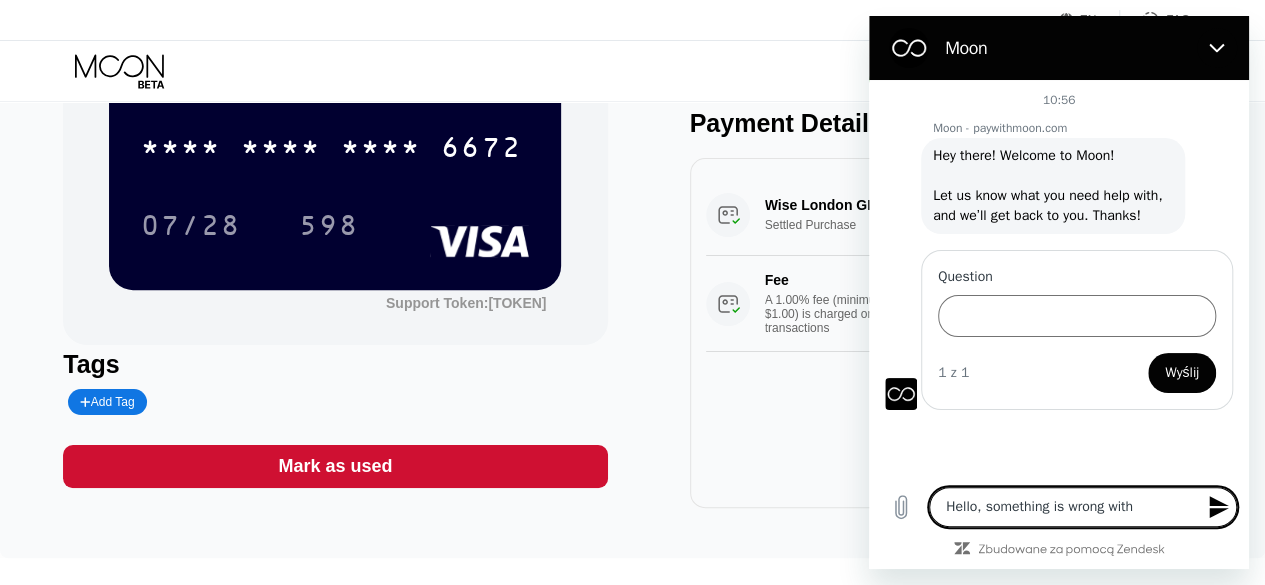 type on "x" 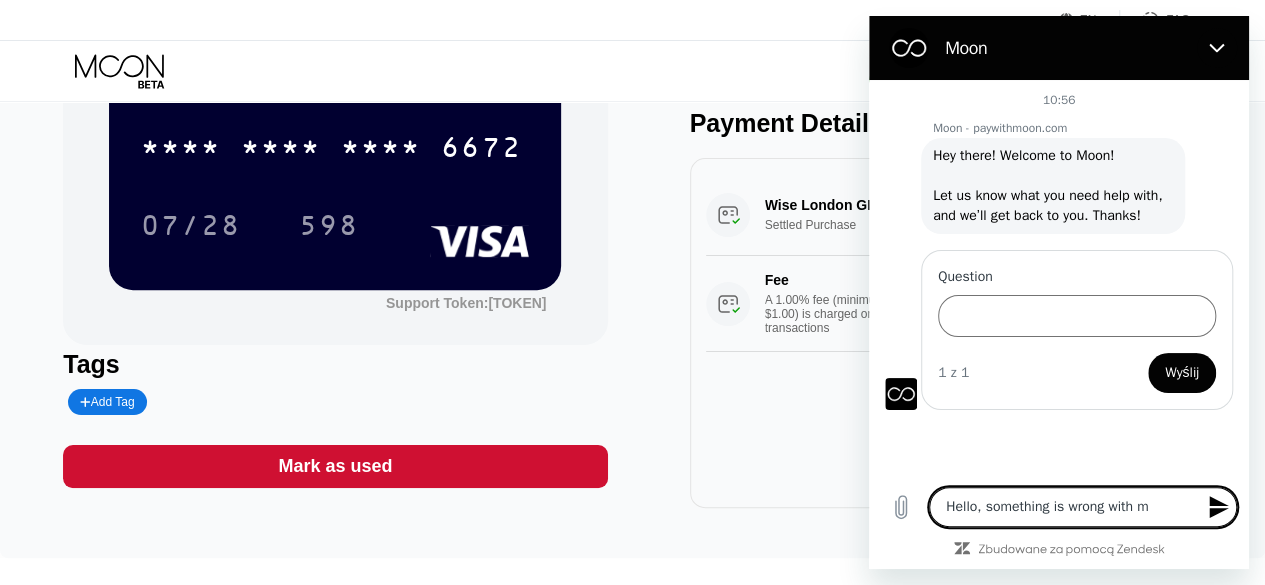 type on "Hello, something is wrong with my" 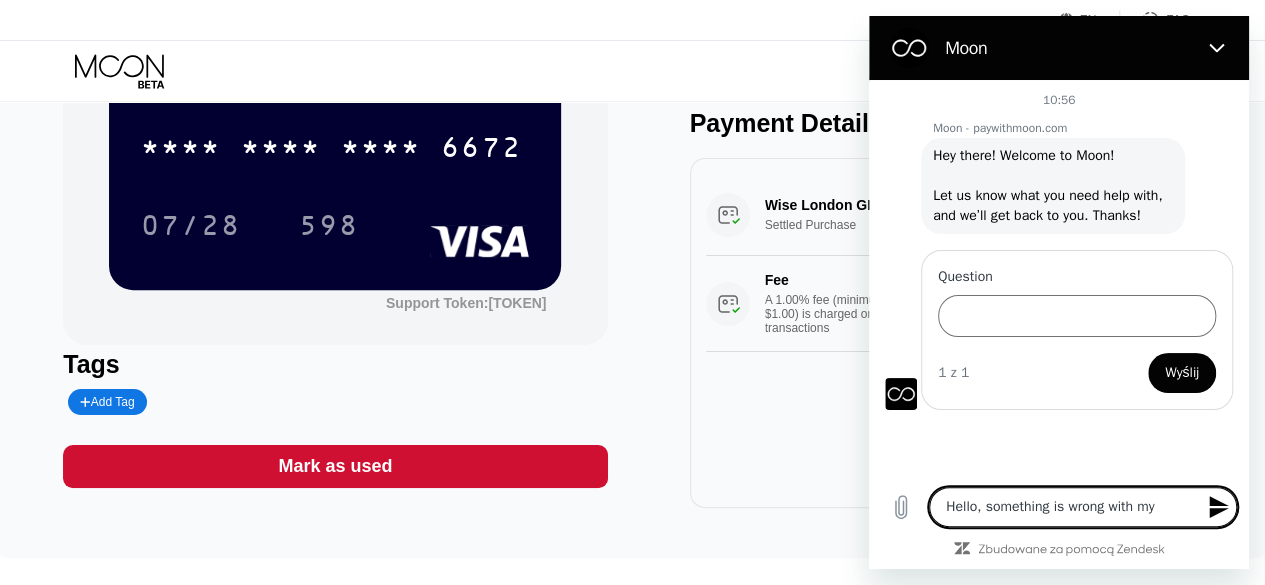 type on "Hello, something is wrong with my" 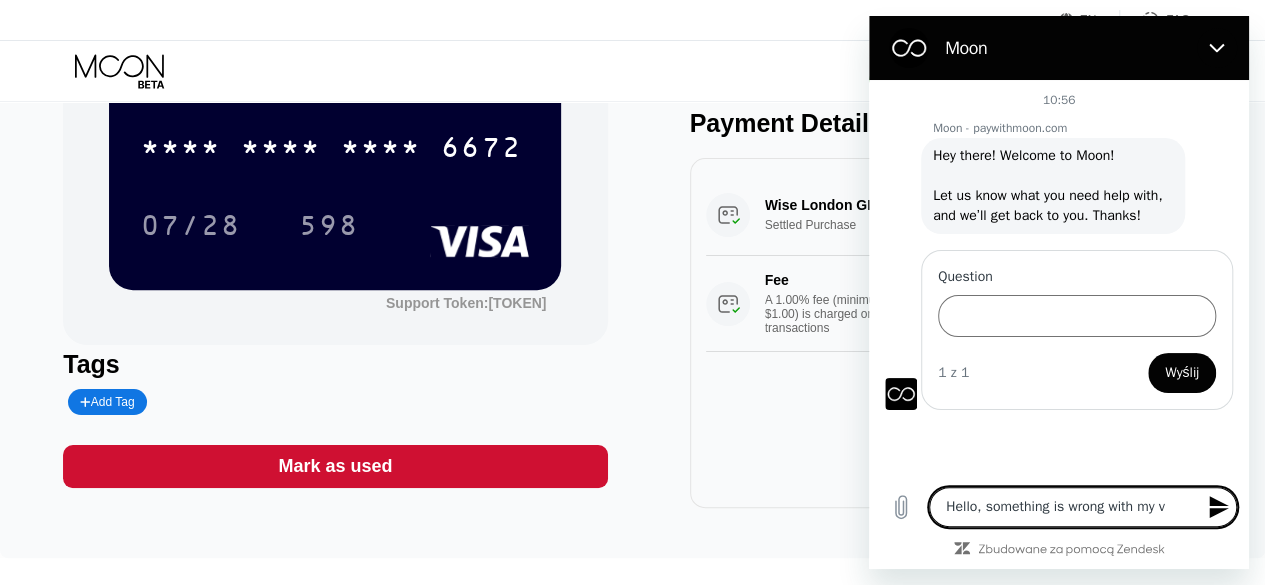 type on "Hello, something is wrong with my vc" 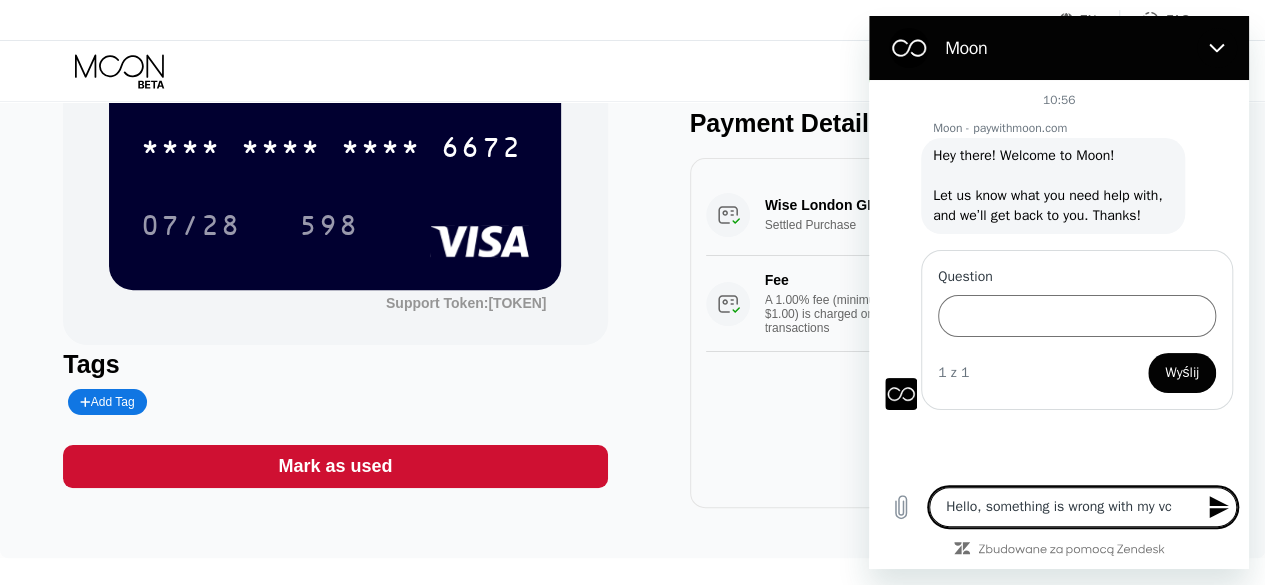 type on "Hello, something is wrong with my vcc" 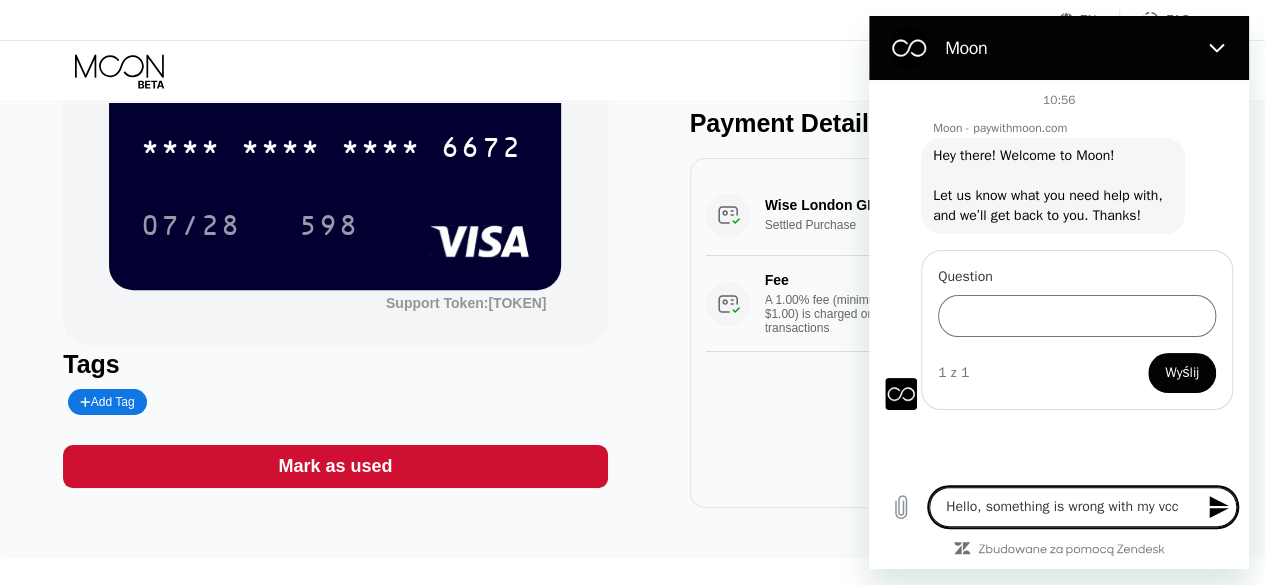 type on "Hello, something is wrong with my vcc" 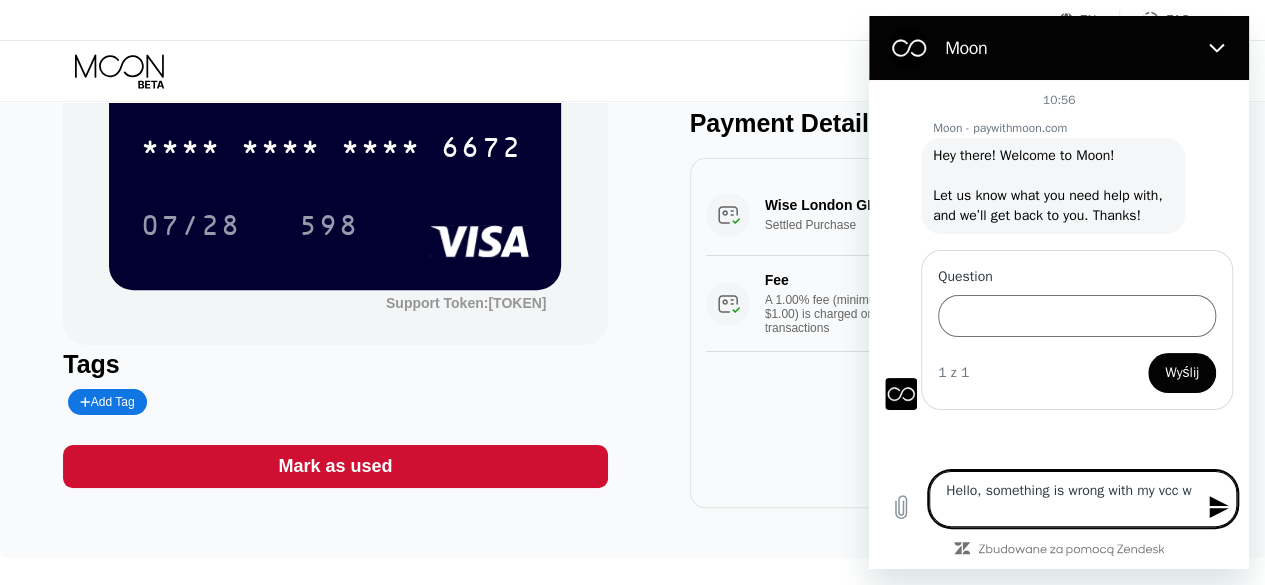 type on "Hello, something is wrong with my vcc wh" 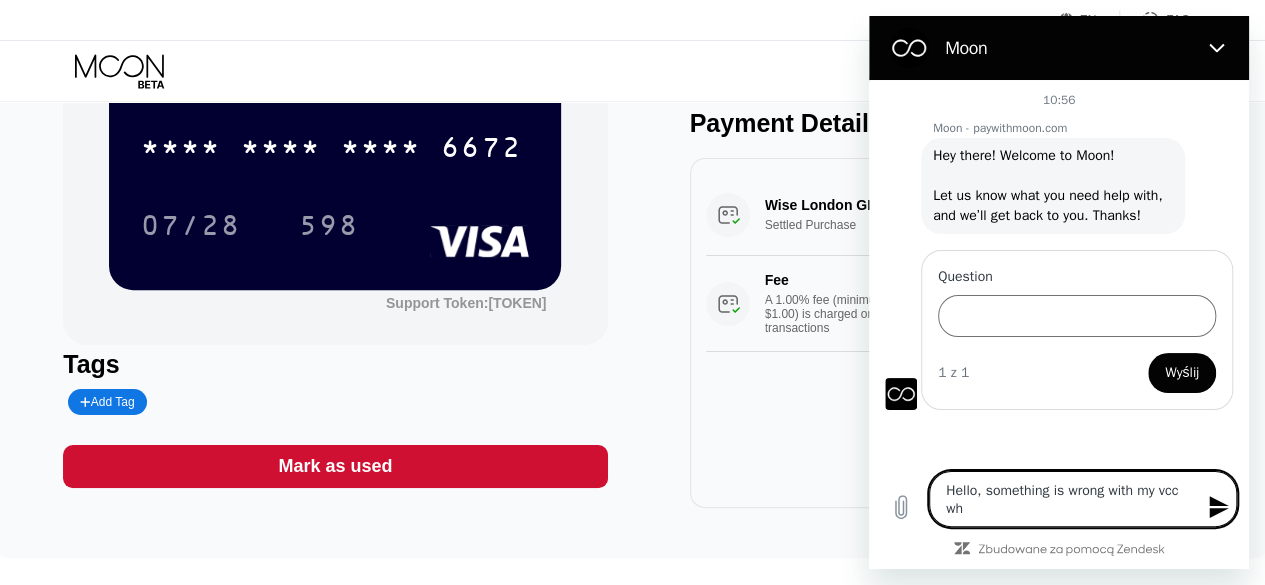 type on "Hello, something is wrong with my vcc whi" 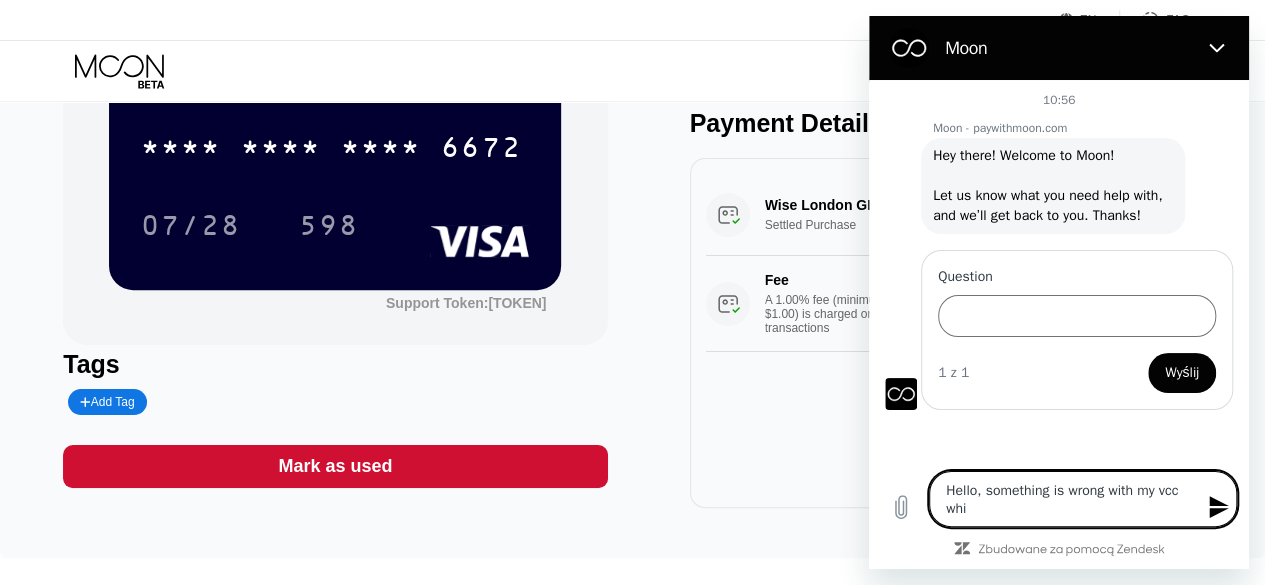 type on "Hello, something is wrong with my vcc whic" 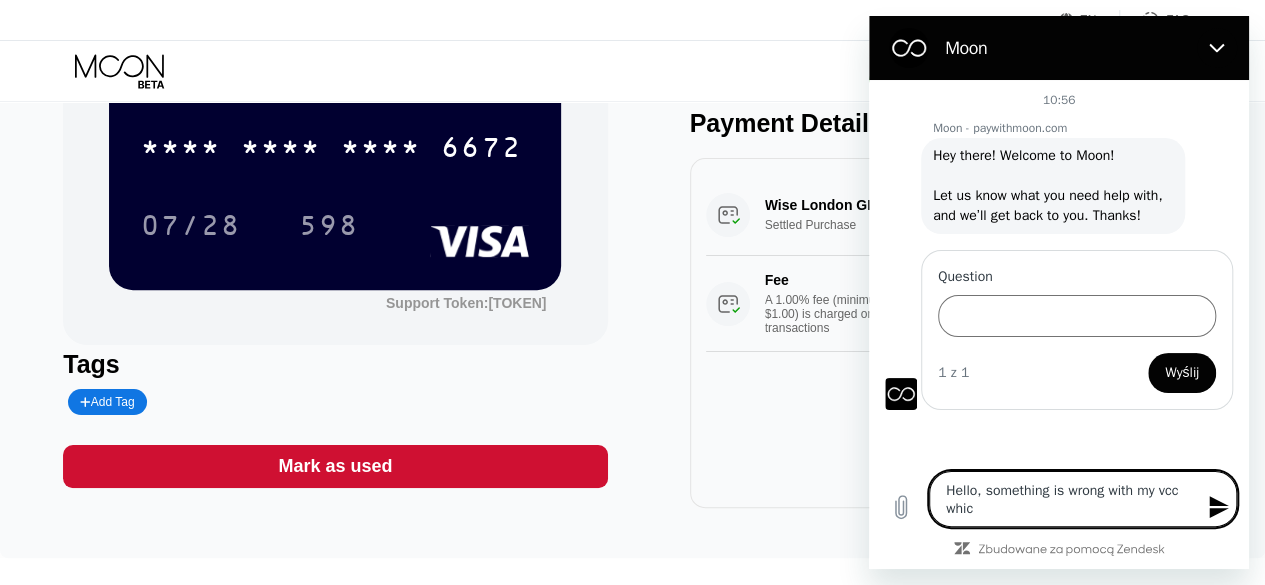 type on "Hello, something is wrong with my vcc which" 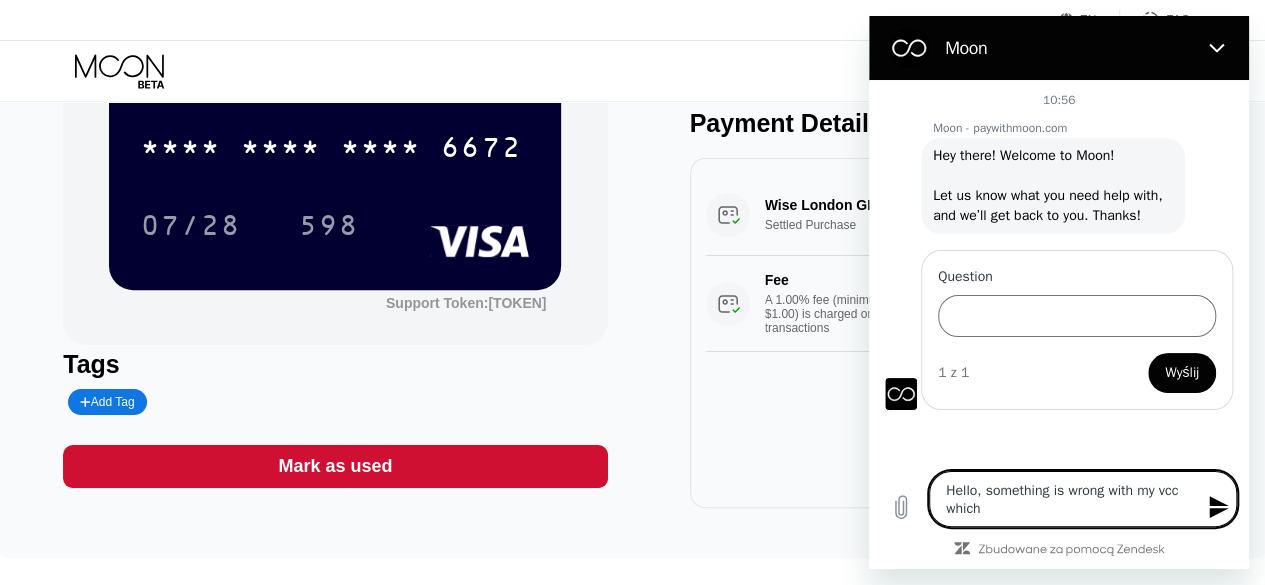 type on "Hello, something is wrong with my vcc which" 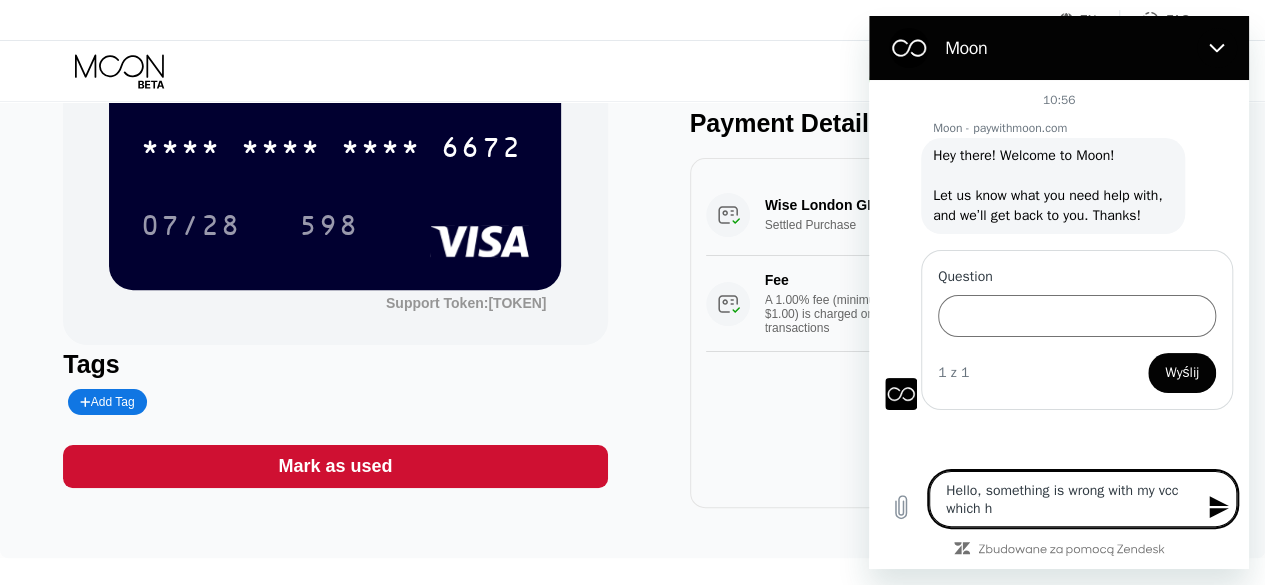 type on "Hello, something is wrong with my vcc which ha" 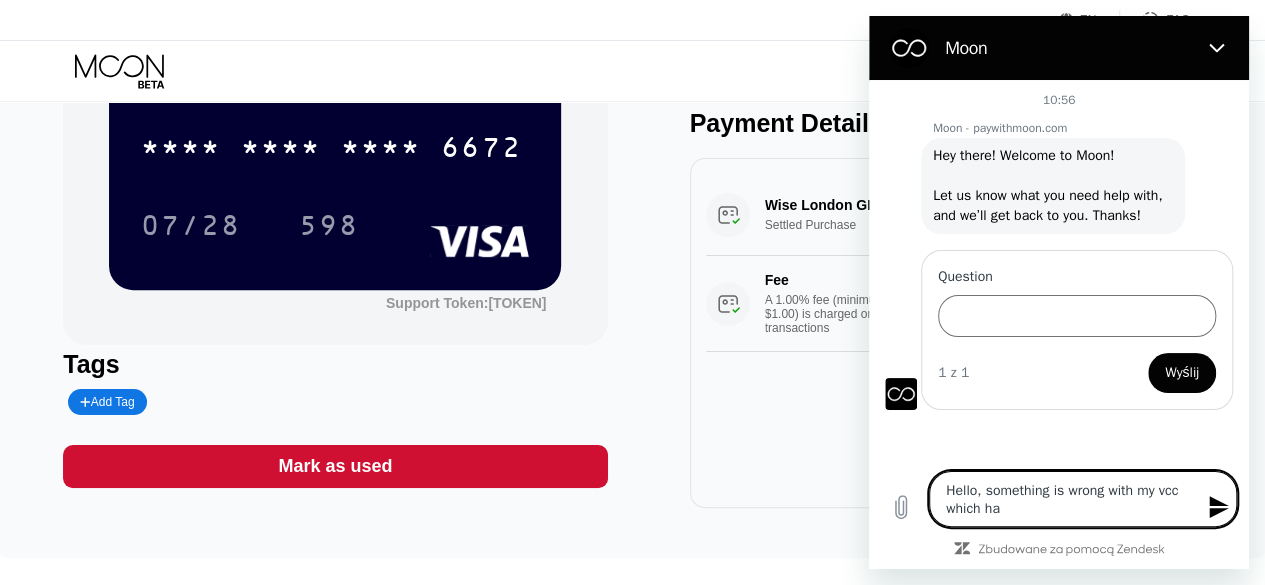 type on "Hello, something is wrong with my vcc which has" 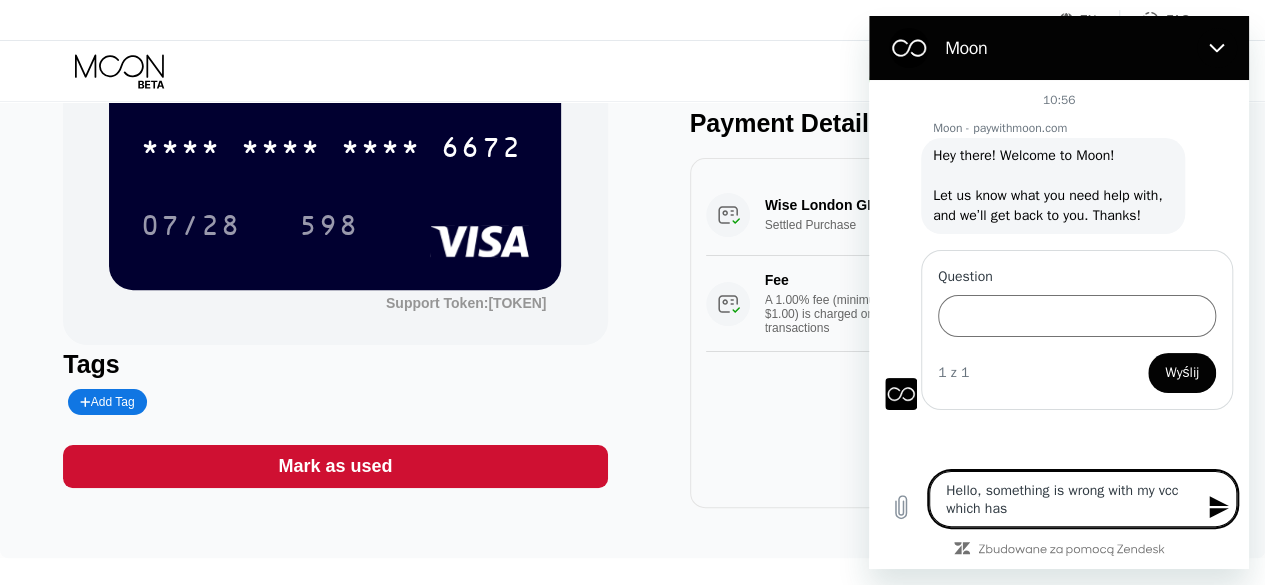 type on "Hello, something is wrong with my vcc which has" 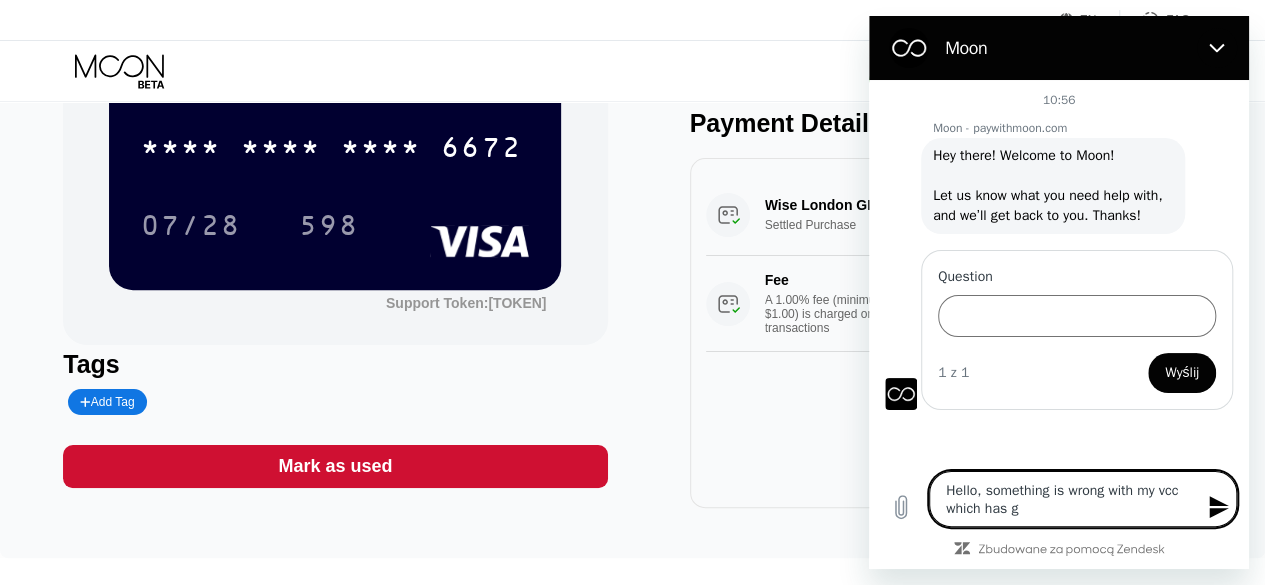 type on "Hello, something is wrong with my vcc which has go" 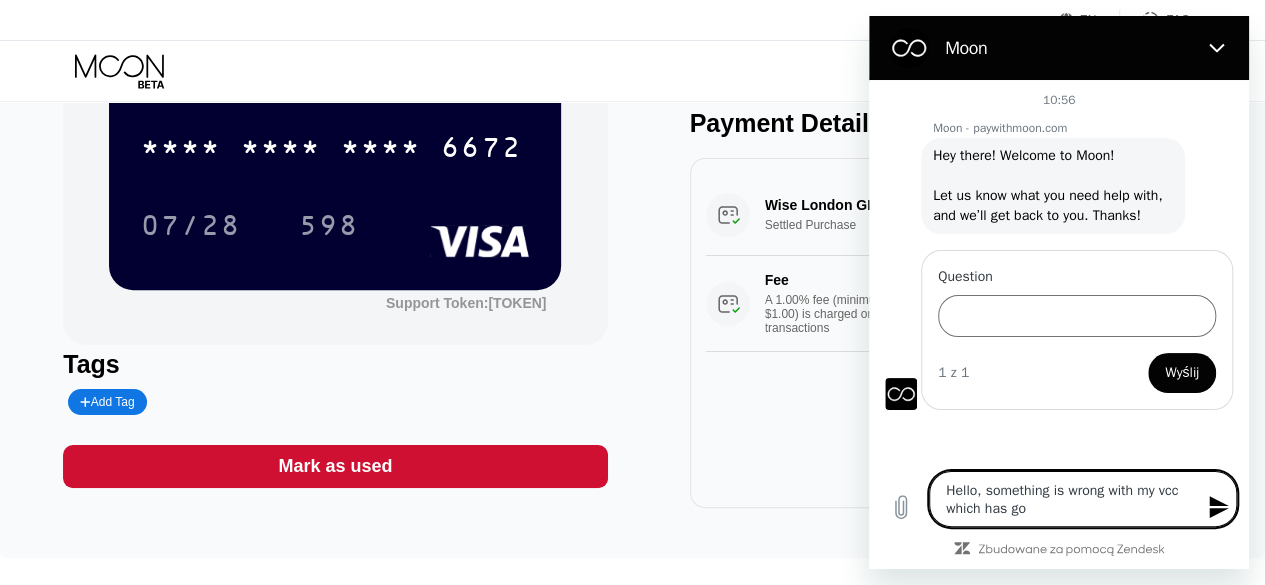 type on "x" 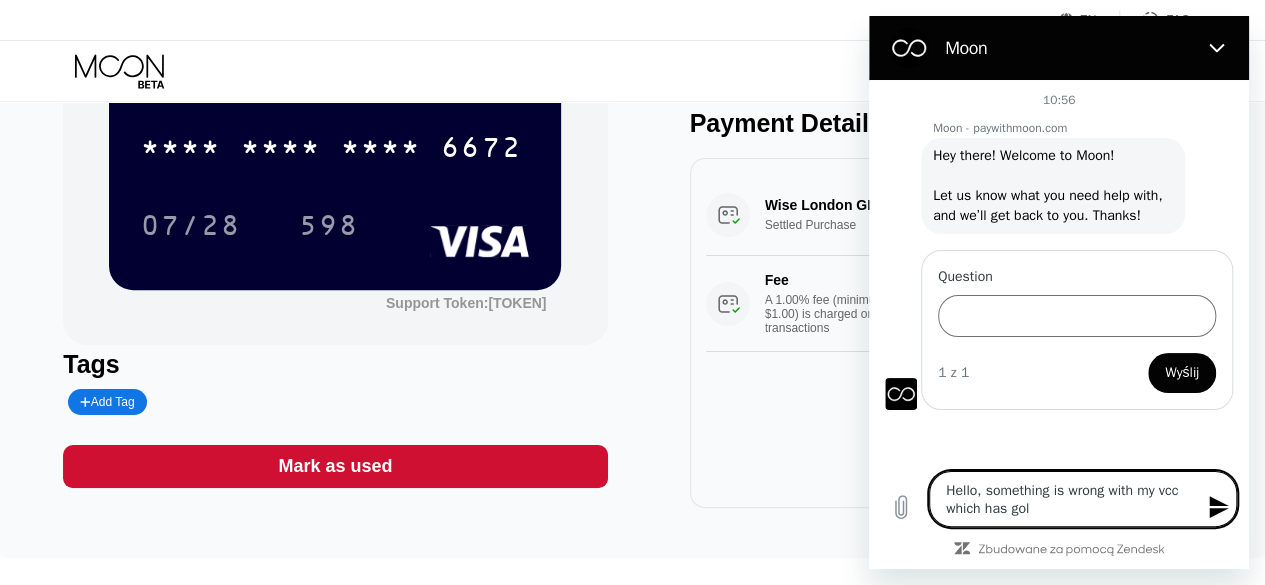 type on "Hello, something is wrong with my vcc which has go" 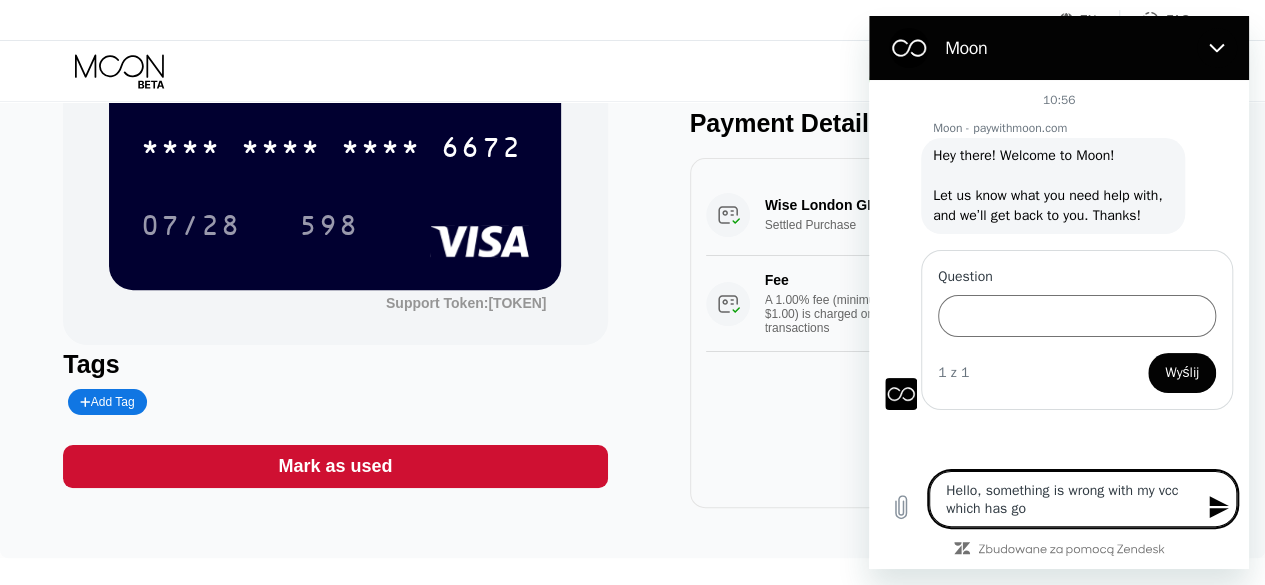 type on "Hello, something is wrong with my vcc which has got" 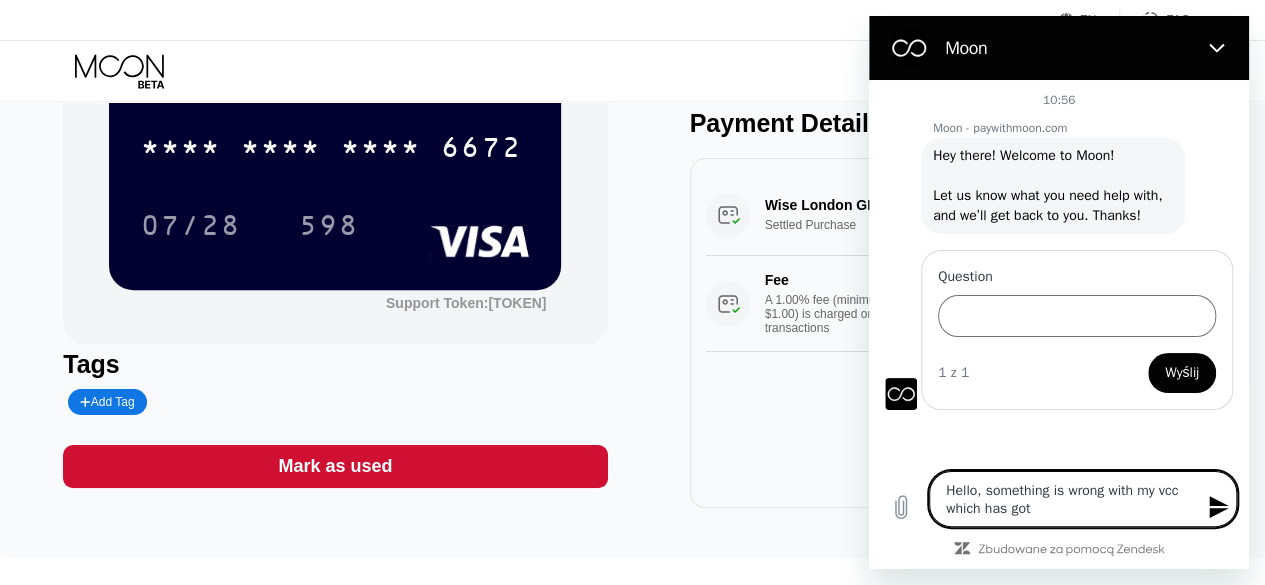 type on "Hello, something is wrong with my vcc which has got" 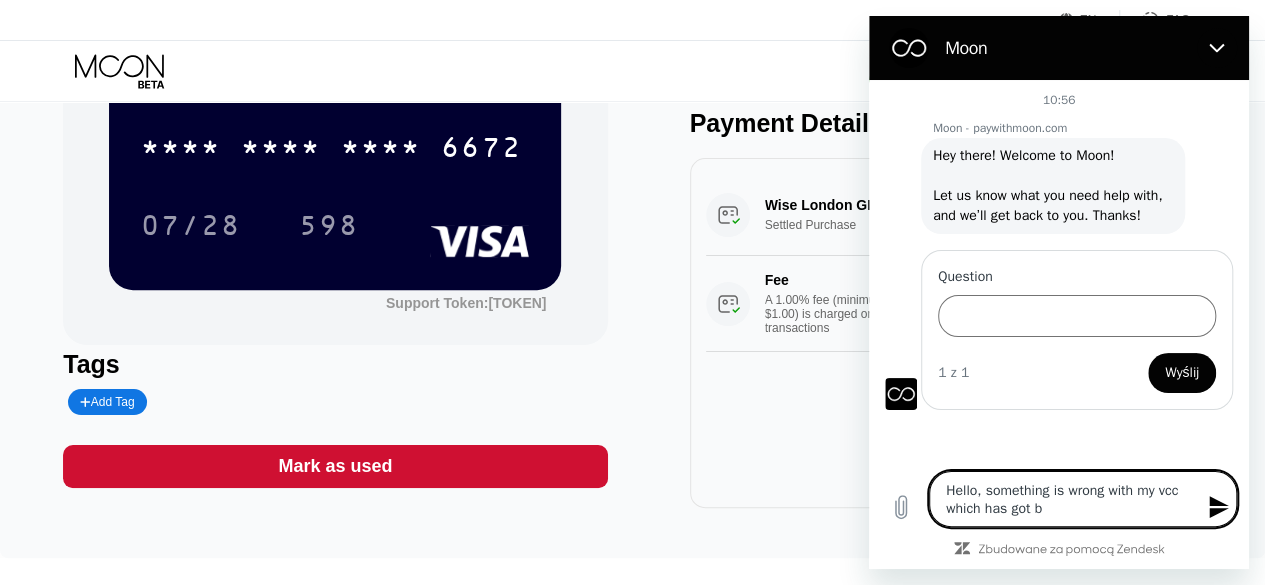 type on "Hello, something is wrong with my vcc which has got" 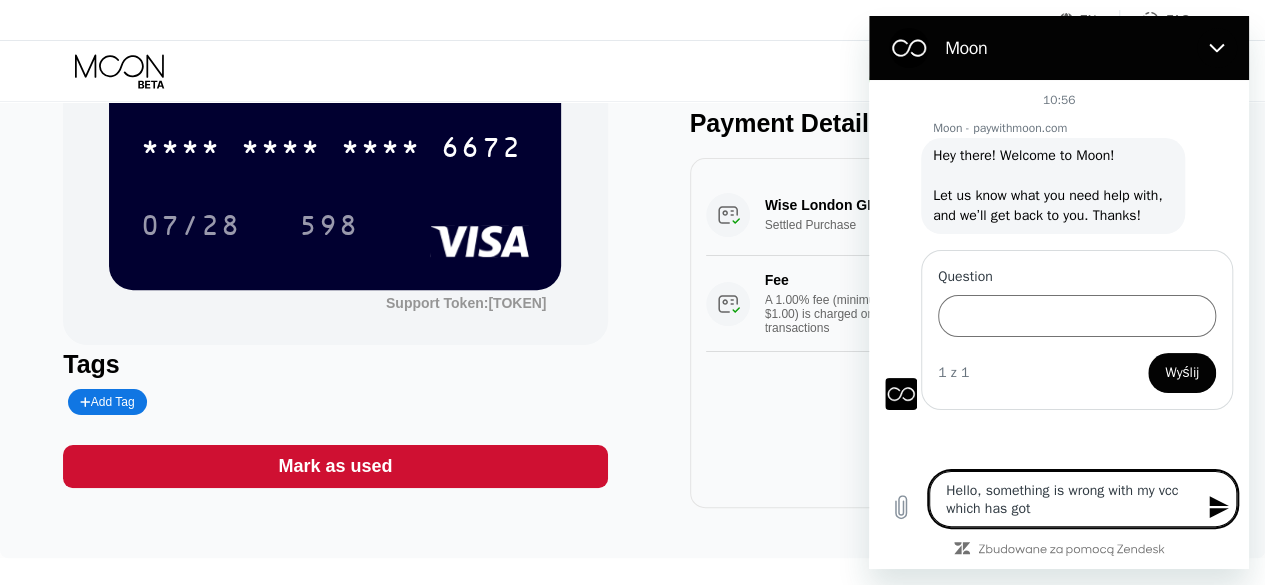 type on "Hello, something is wrong with my vcc which has got 3" 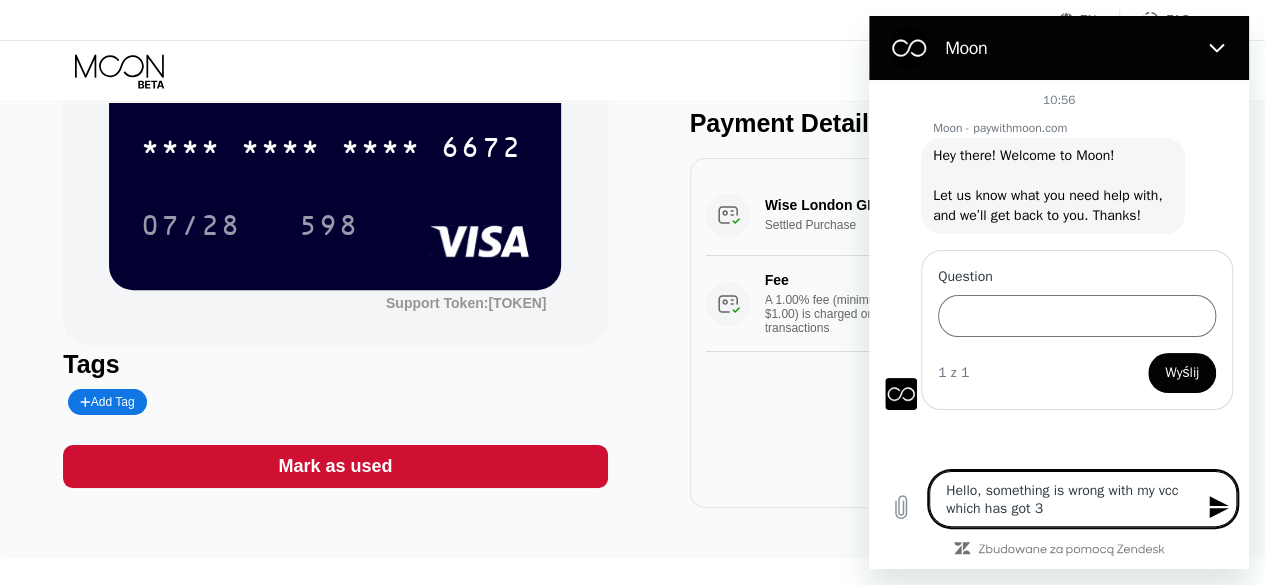 type on "Hello, something is wrong with my vcc which has got 30" 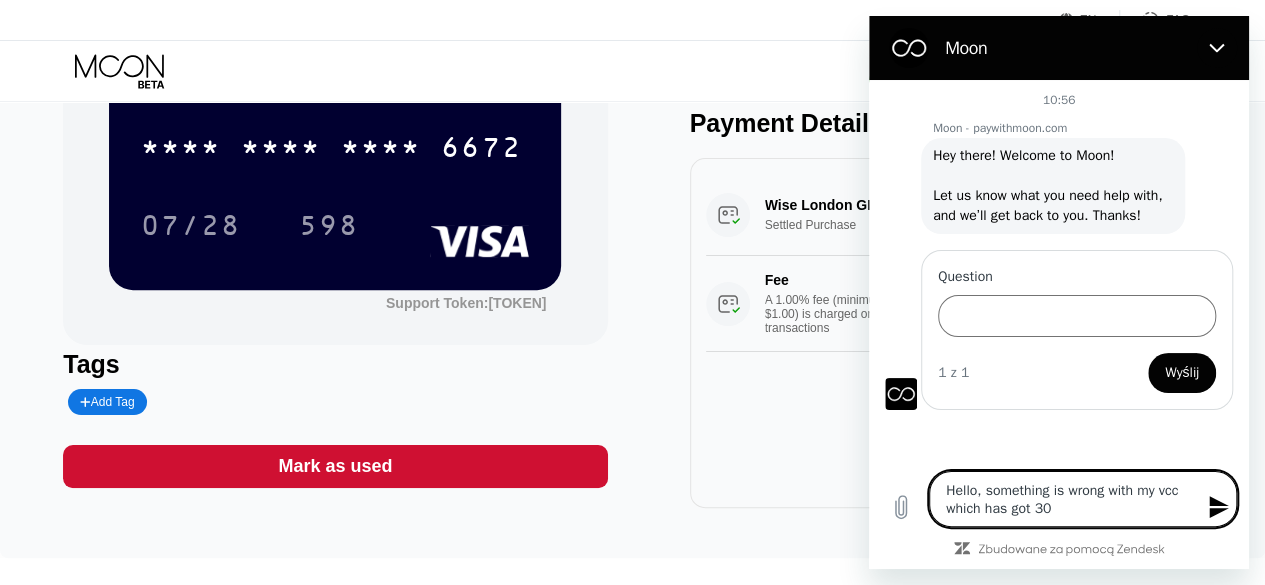 type on "x" 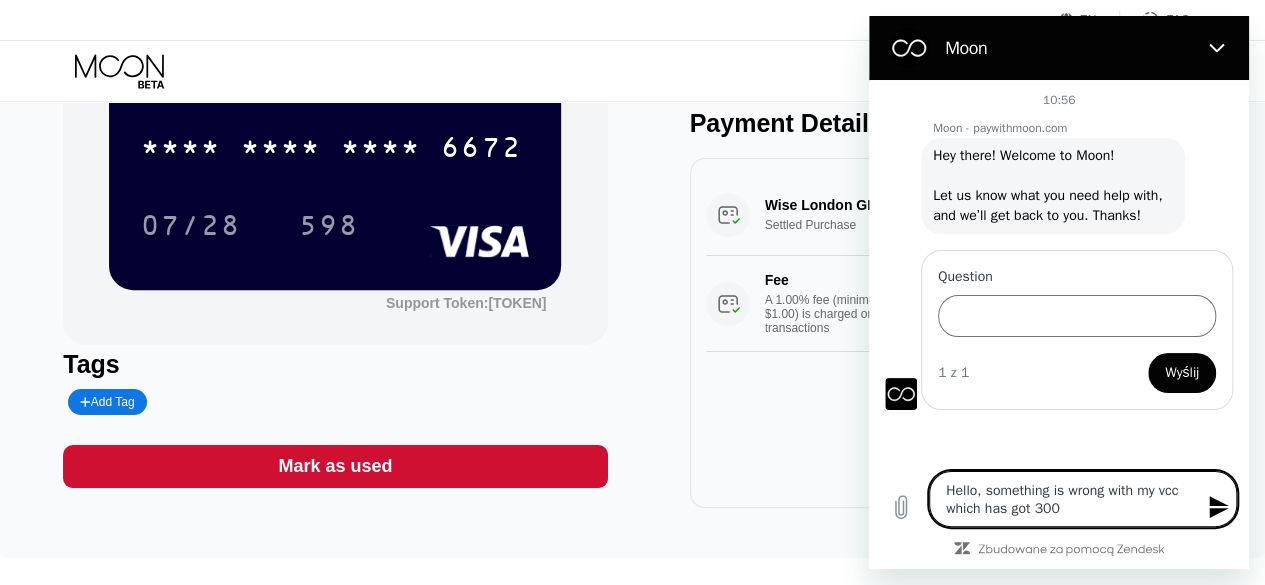 type on "Hello, something is wrong with my vcc which has got 300u" 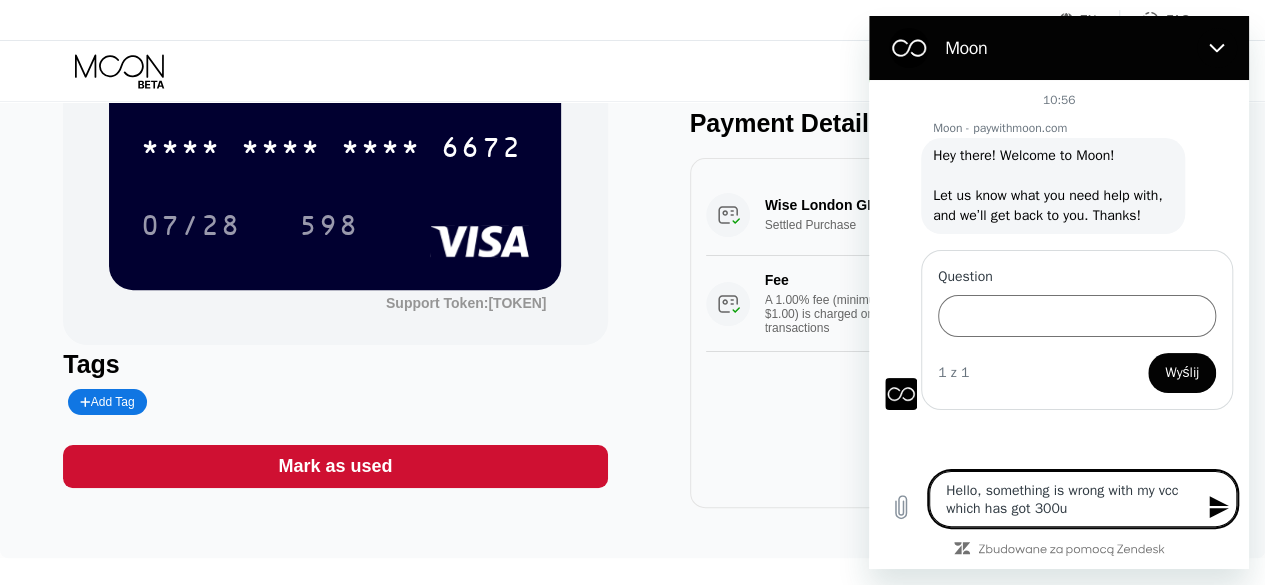 type on "Hello, something is wrong with my vcc which has got 300us" 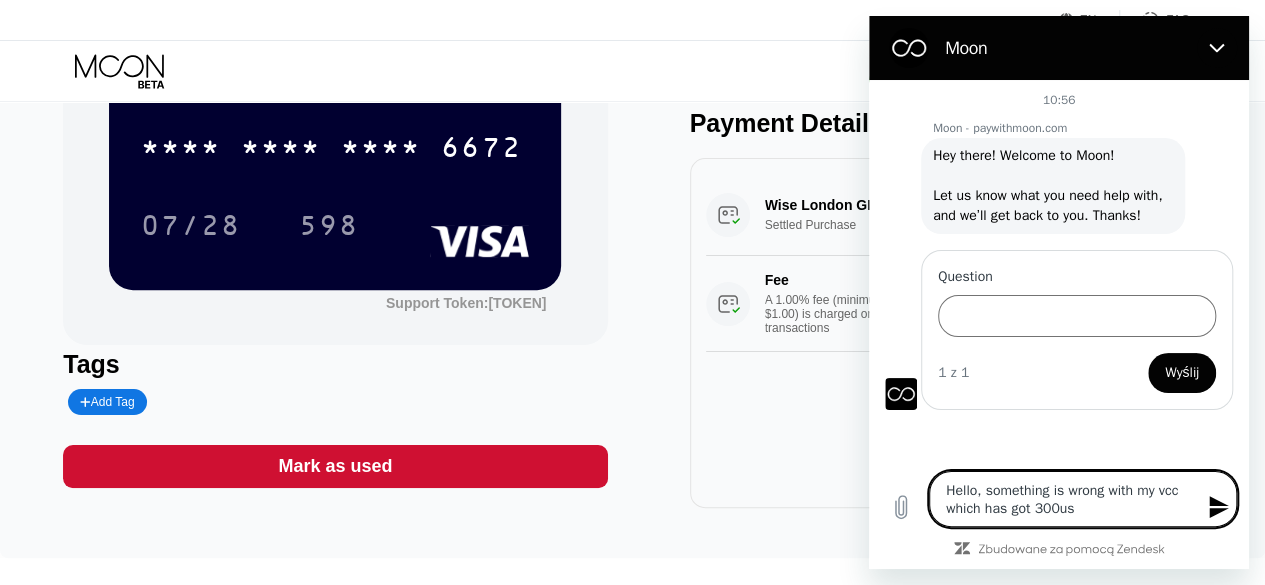 type on "Hello, something is wrong with my vcc which has got 300usd" 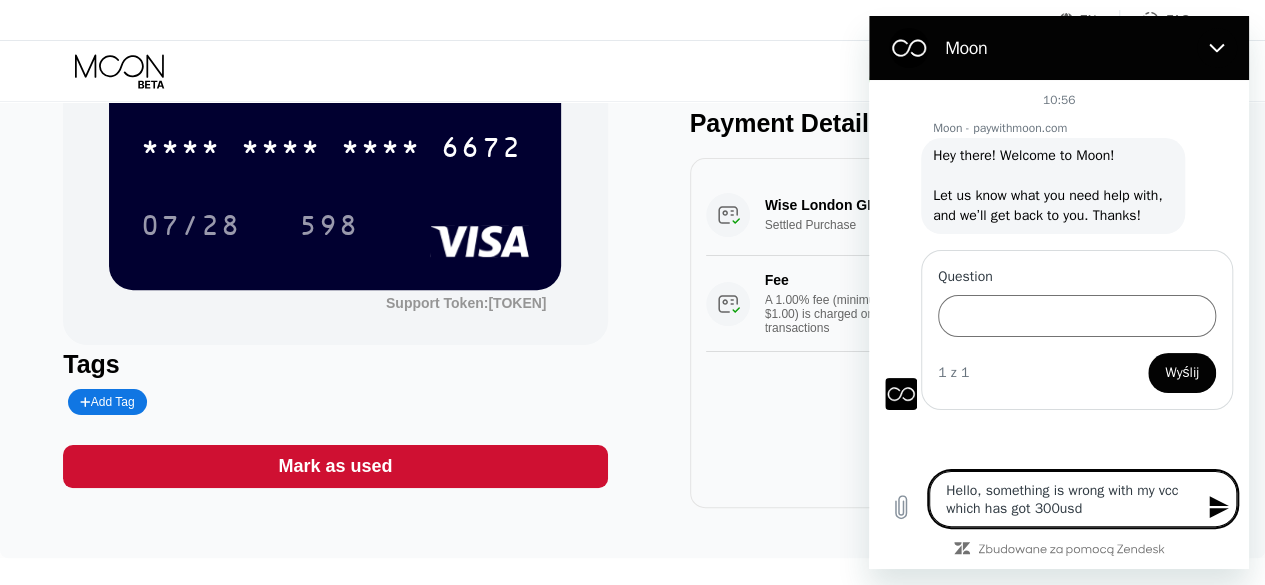 type on "Hello, something is wrong with my vcc which has got 300usd" 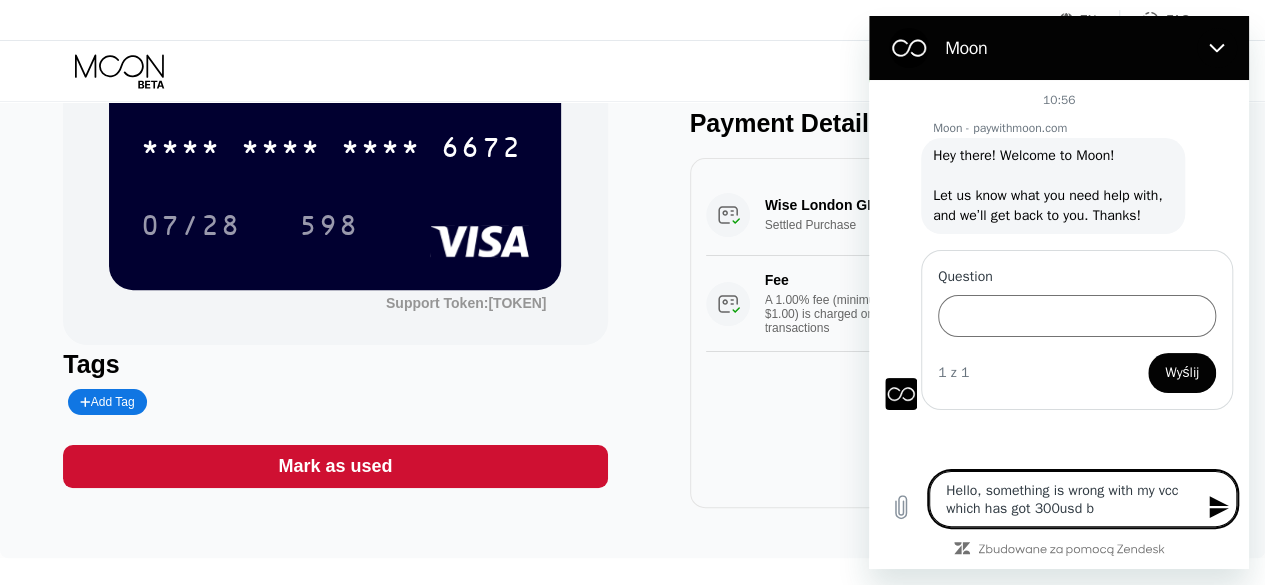 type on "Hello, something is wrong with my vcc which has got 300usd ba" 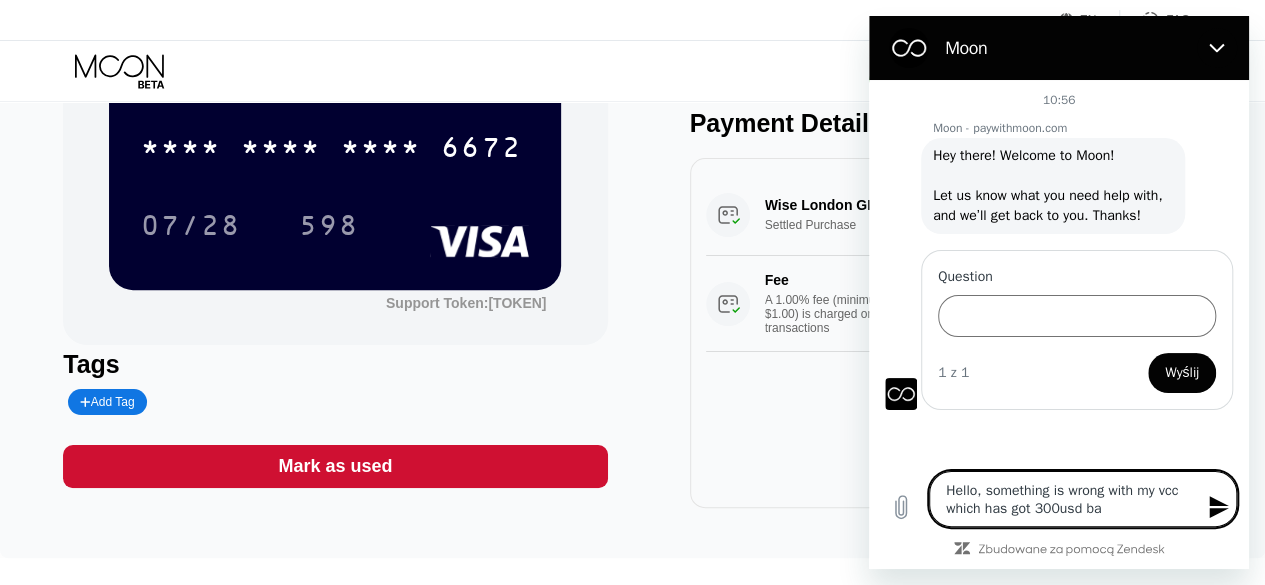 type on "x" 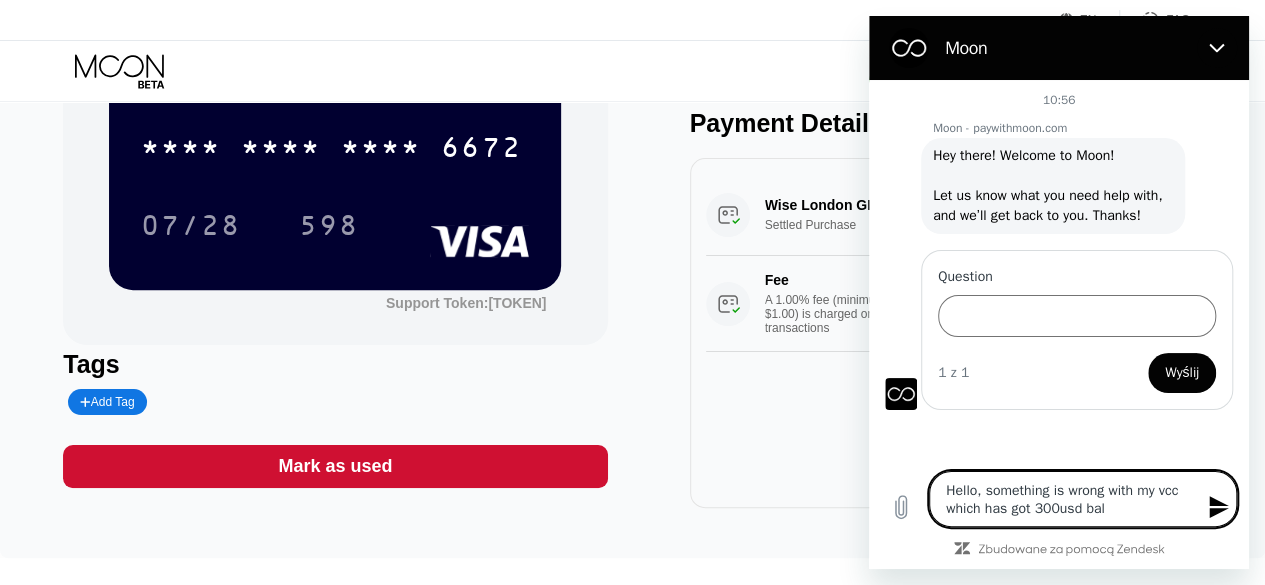 type on "Hello, something is wrong with my vcc which has got 300usd bala" 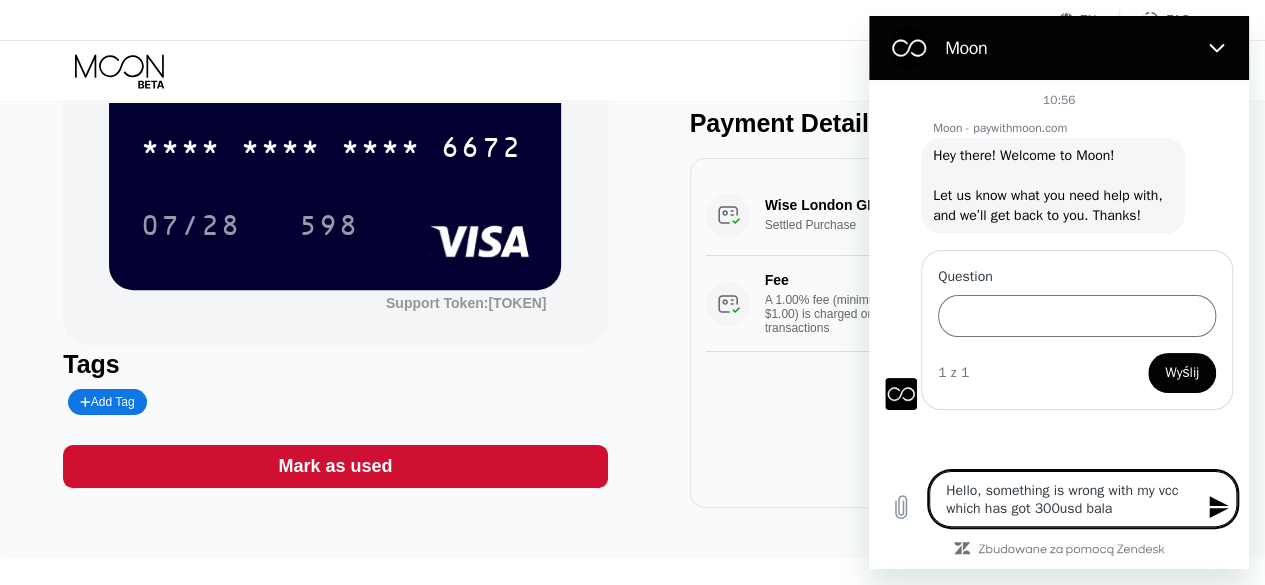 type on "Hello, something is wrong with my vcc which has got 300usd balan" 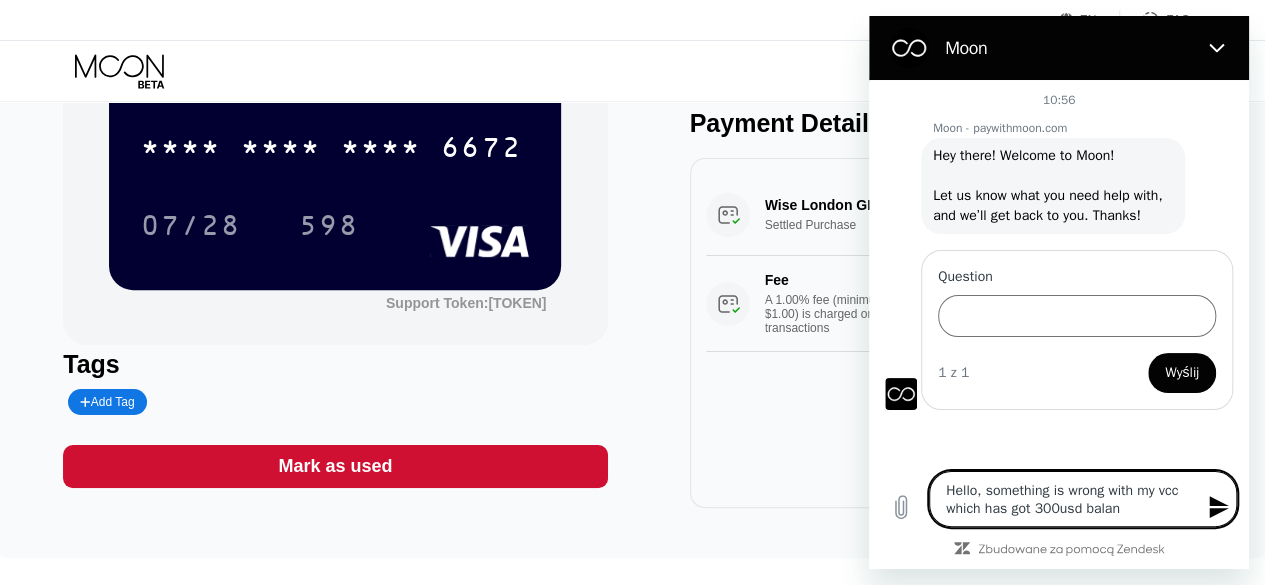 type on "Hello, something is wrong with my vcc which has got 300usd balanc" 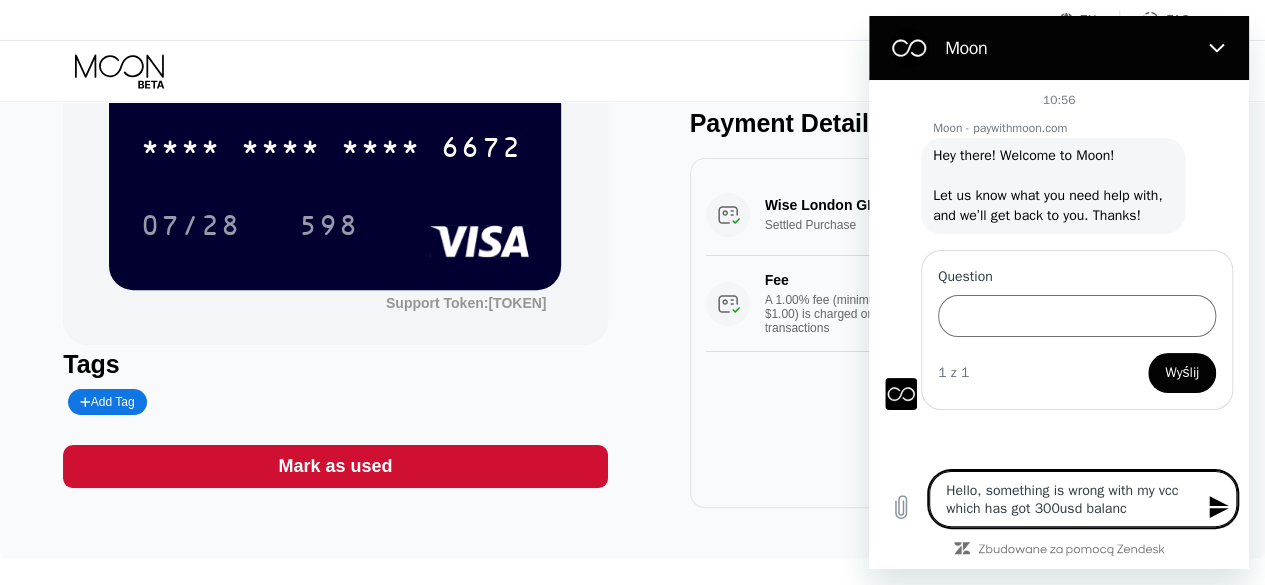 type on "x" 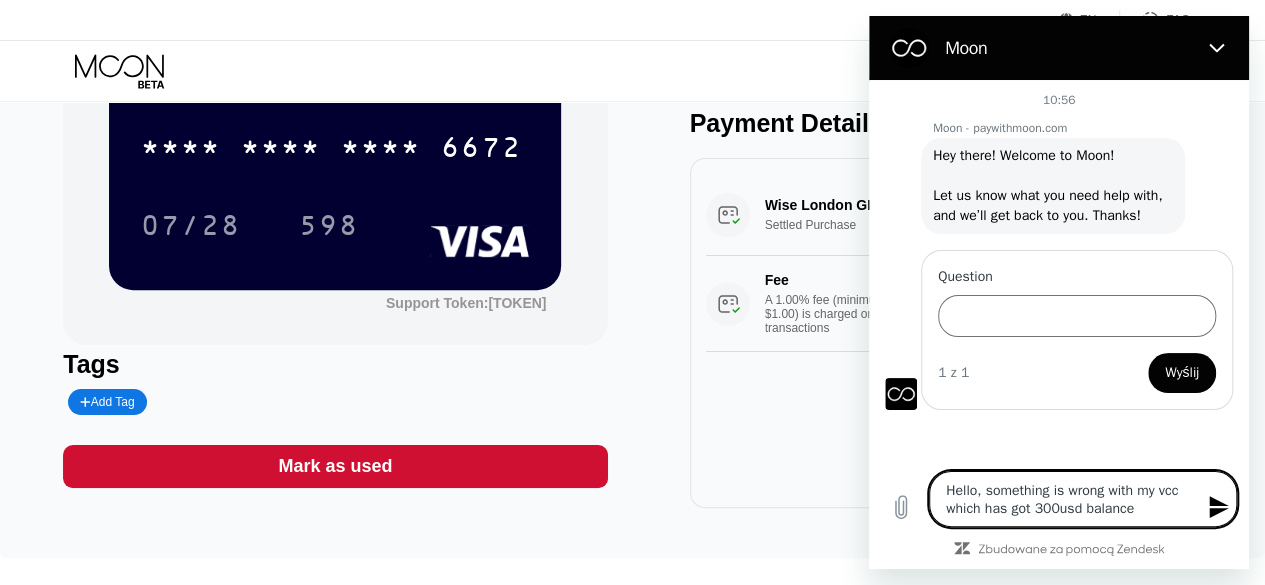 type on "Hello, something is wrong with my vcc which has got 300usd balance." 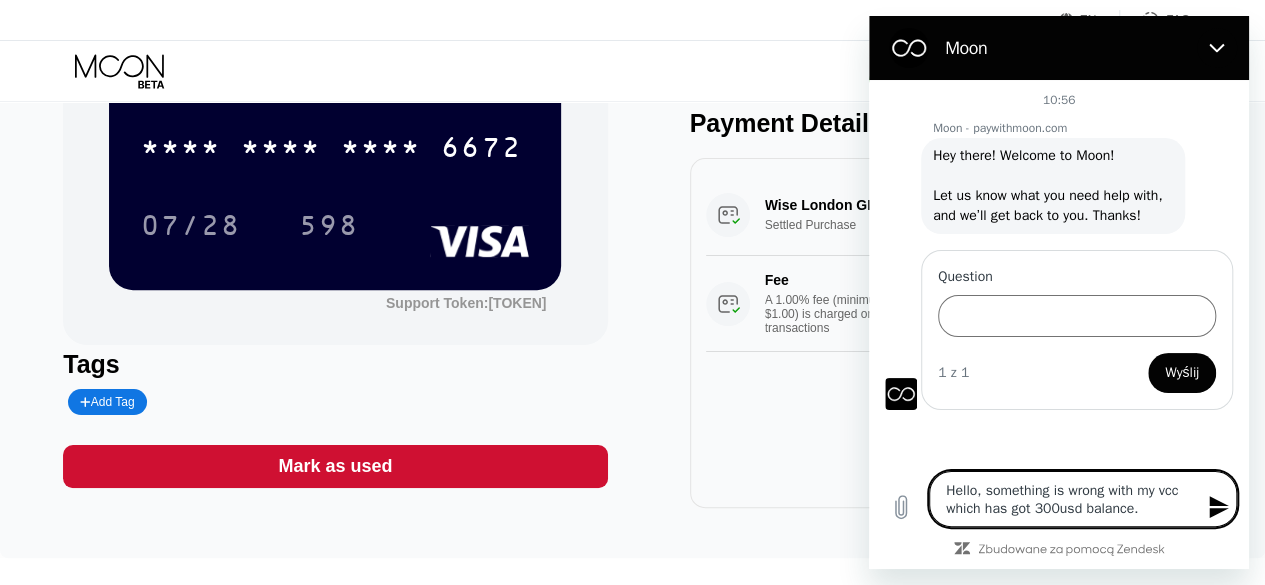 type on "Hello, something is wrong with my vcc which has got 300usd balance." 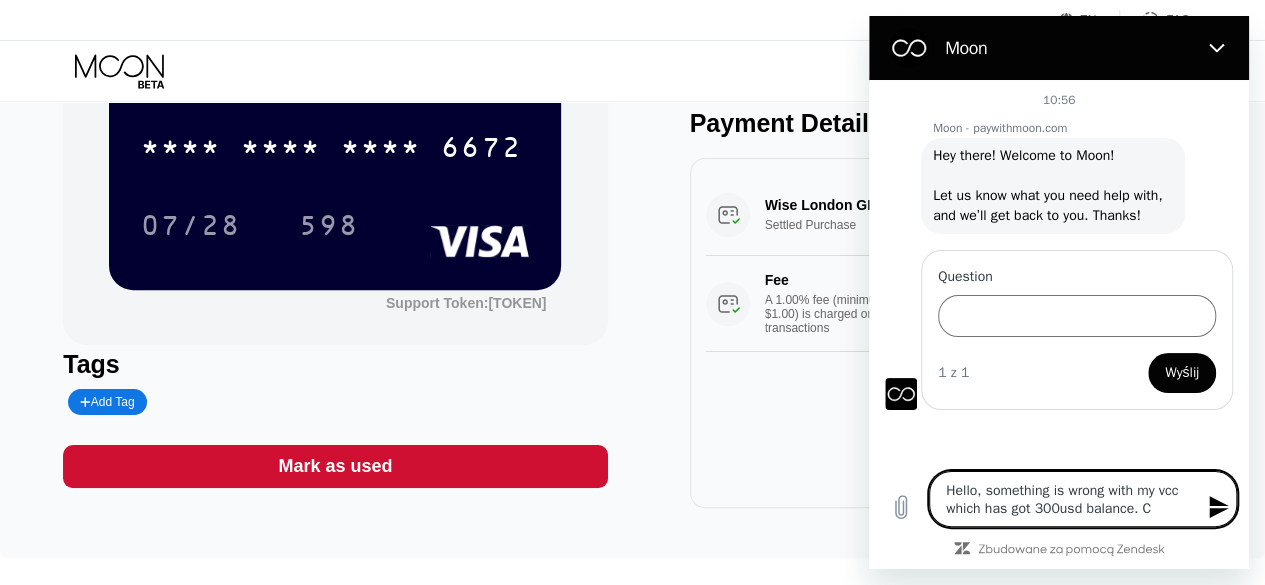 type on "Hello, something is wrong with my vcc which has got 300usd balance. Ca" 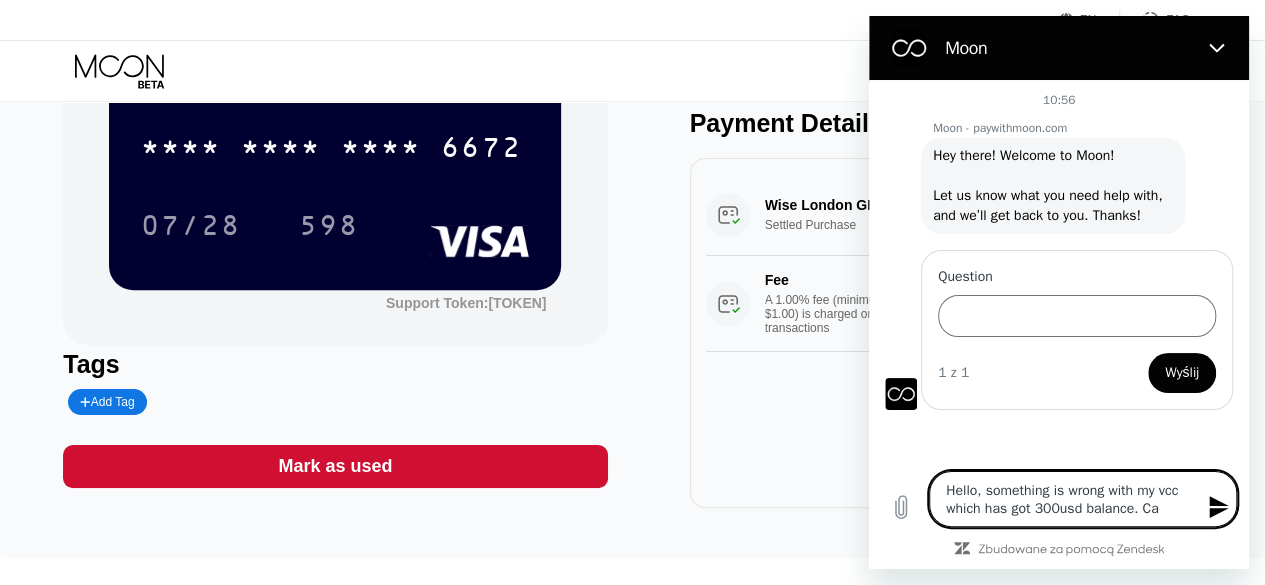 type on "Hello, something is wrong with my vcc which has got 300usd balance. Can" 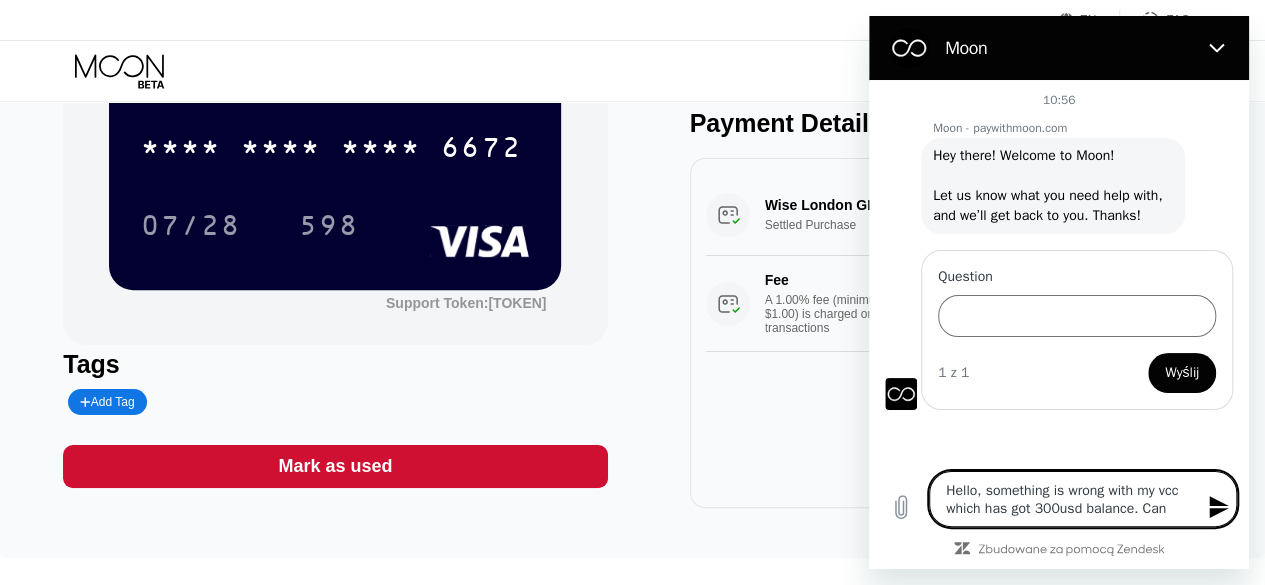 type on "Hello, something is wrong with my vcc which has got 300usd balance. Can" 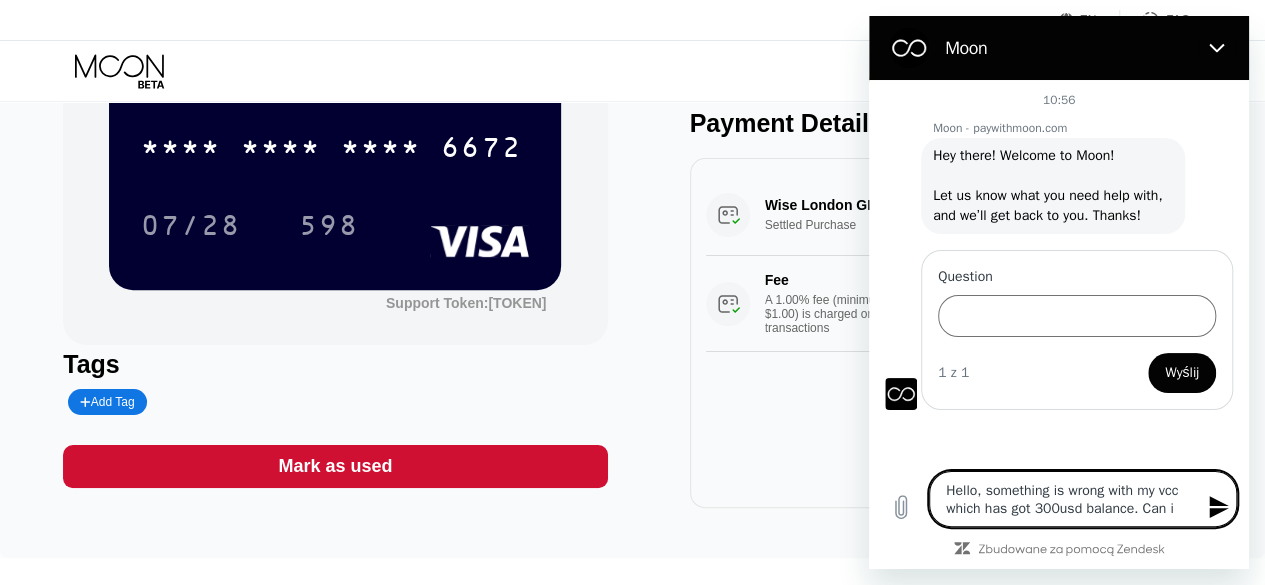 type on "x" 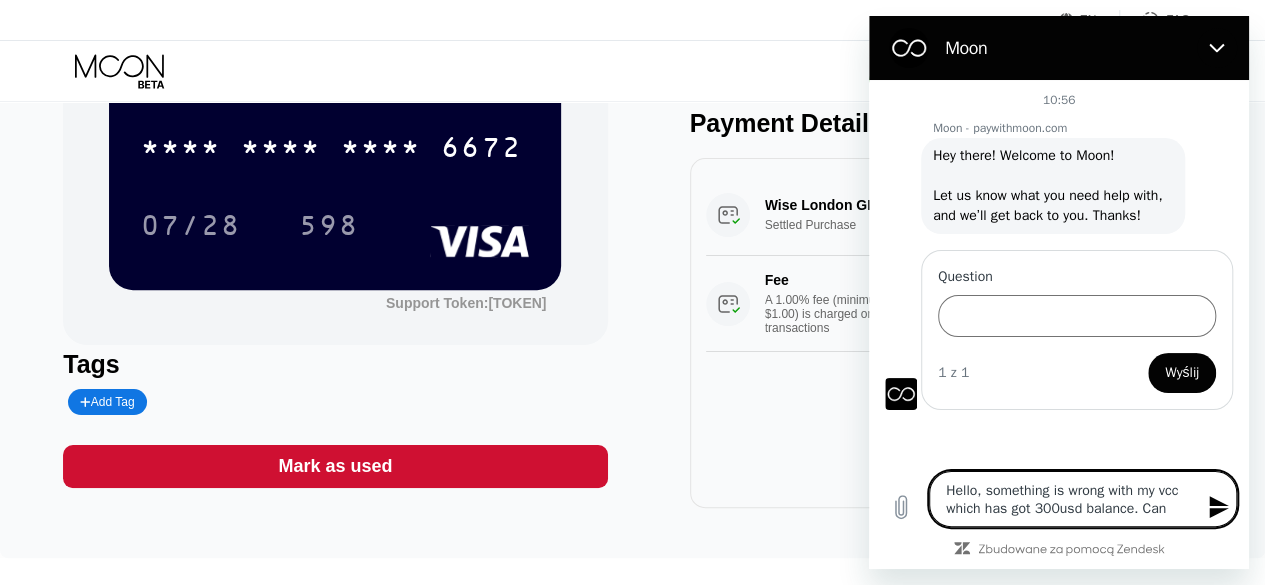 type on "x" 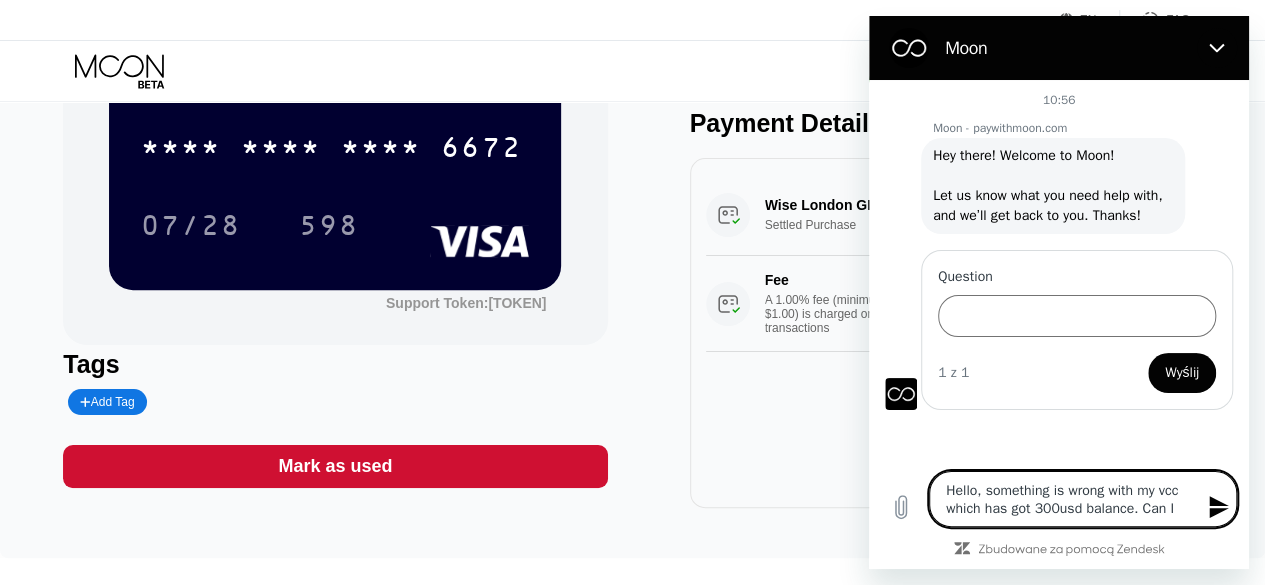 type on "Hello, something is wrong with my vcc which has got 300usd balance. Can I" 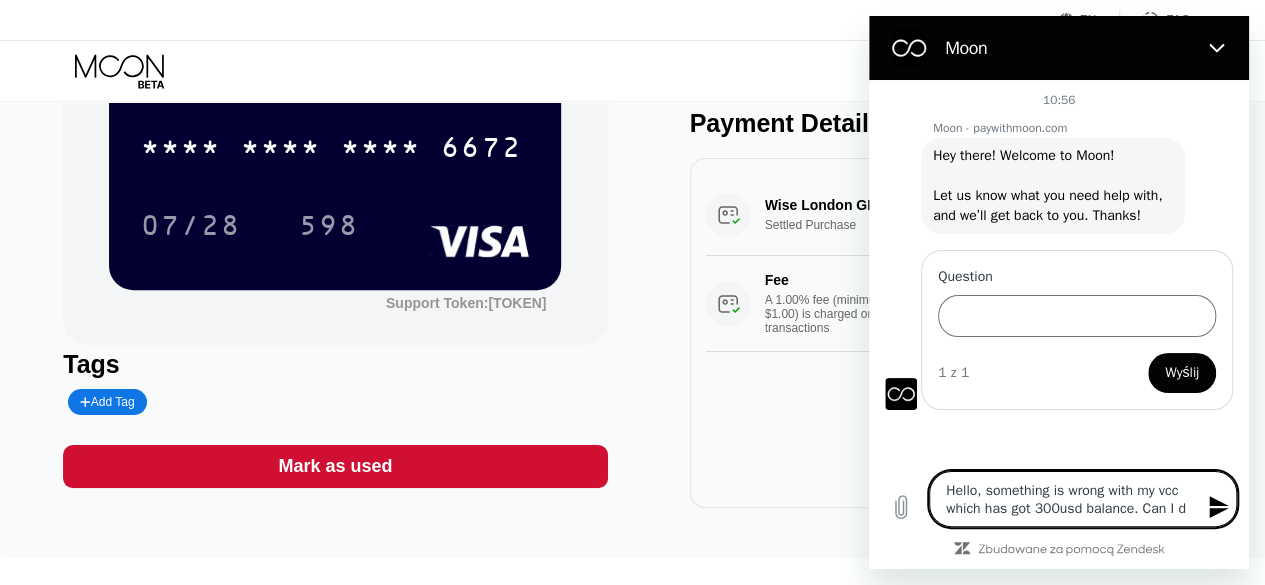 type on "Hello, something is wrong with my vcc which has got 300usd balance. Can I de" 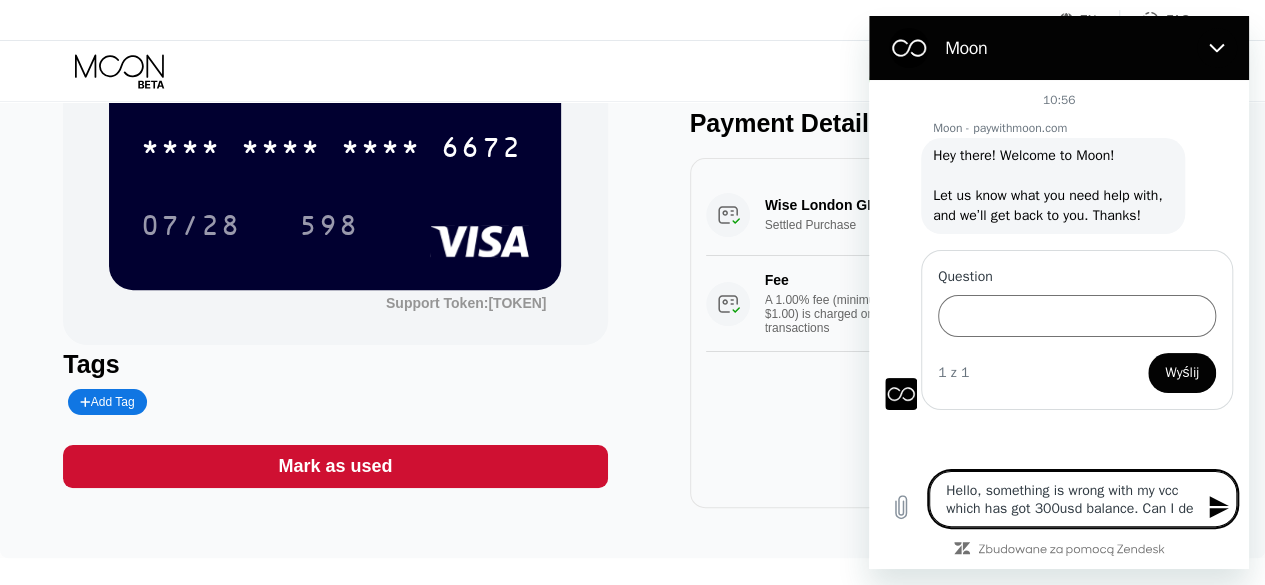 type on "Hello, something is wrong with my vcc which has got 300usd balance. Can I del" 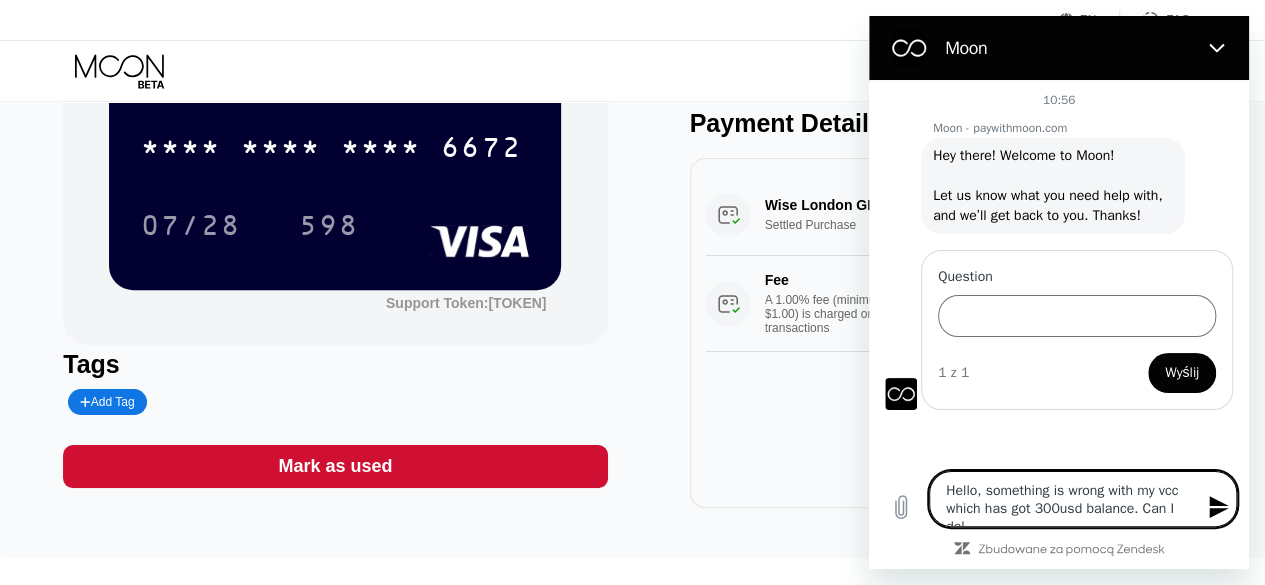 type on "Hello, something is wrong with my vcc which has got 300usd balance. Can I dele" 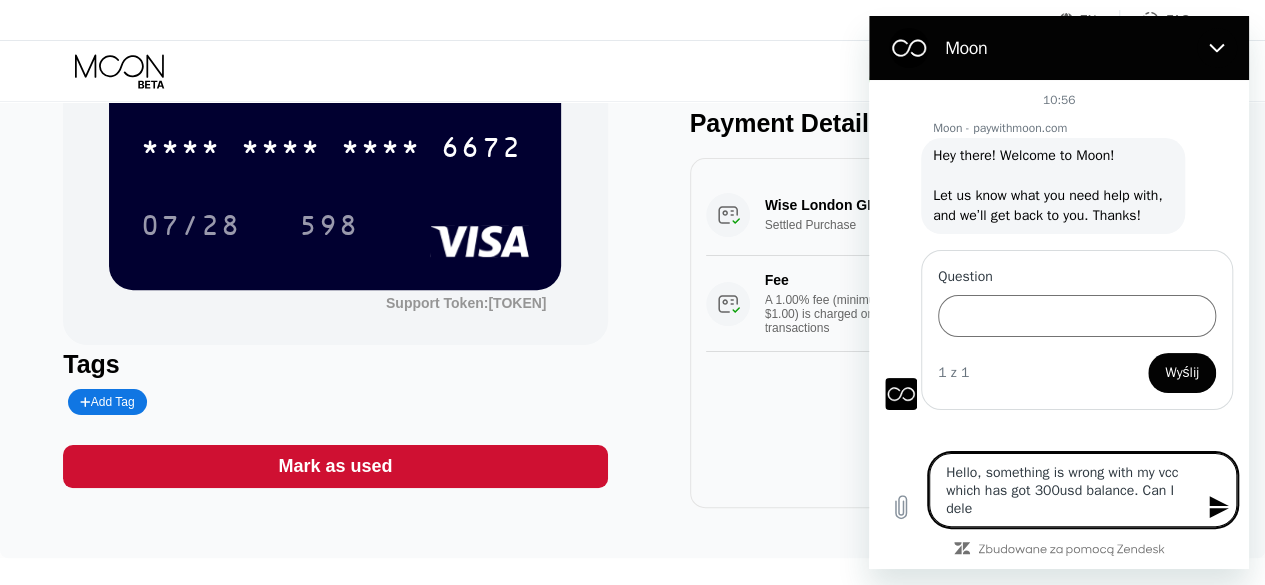 type on "Hello, something is wrong with my vcc which has got 300usd balance. Can I delet" 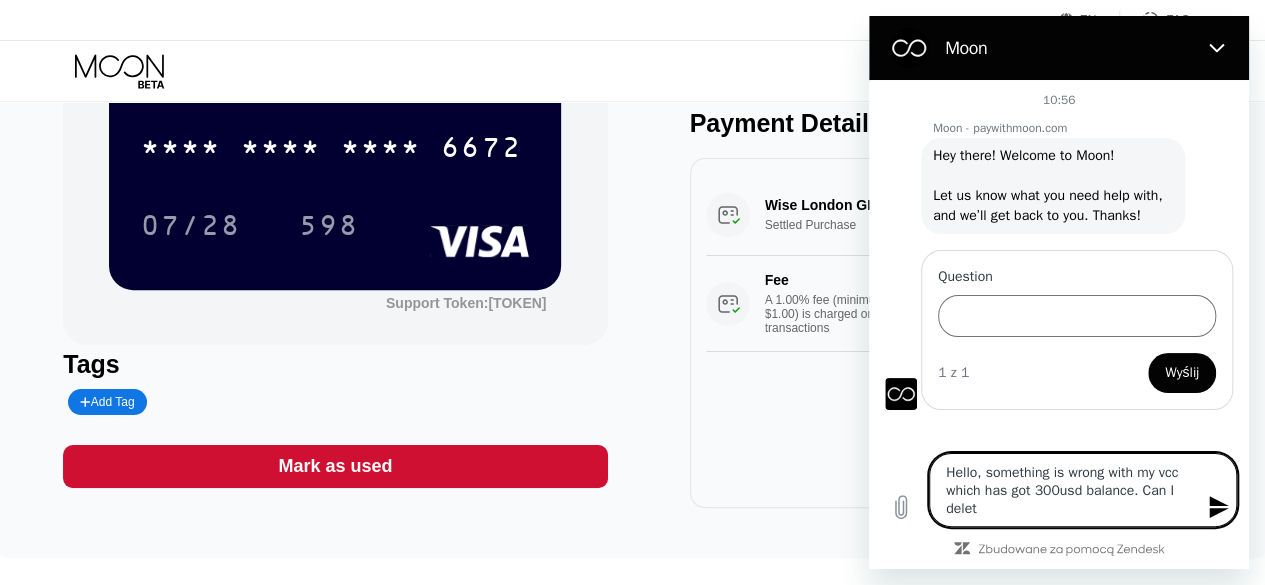 type on "Hello, something is wrong with my vcc which has got 300usd balance. Can I delete" 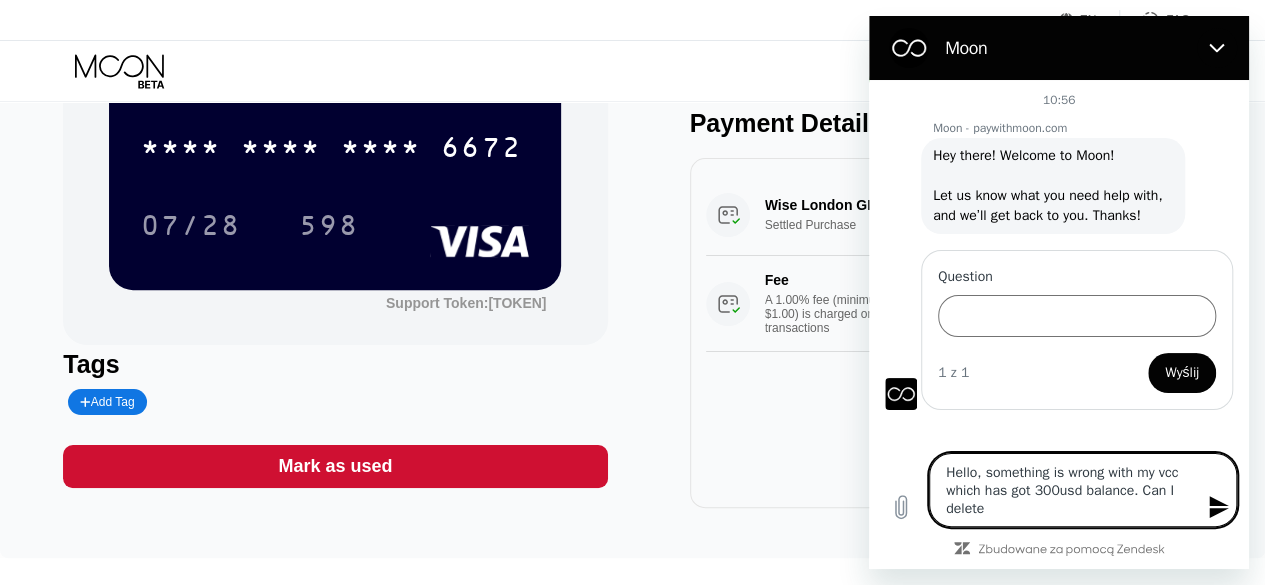 type on "Hello, something is wrong with my vcc which has got 300usd balance. Can I delete" 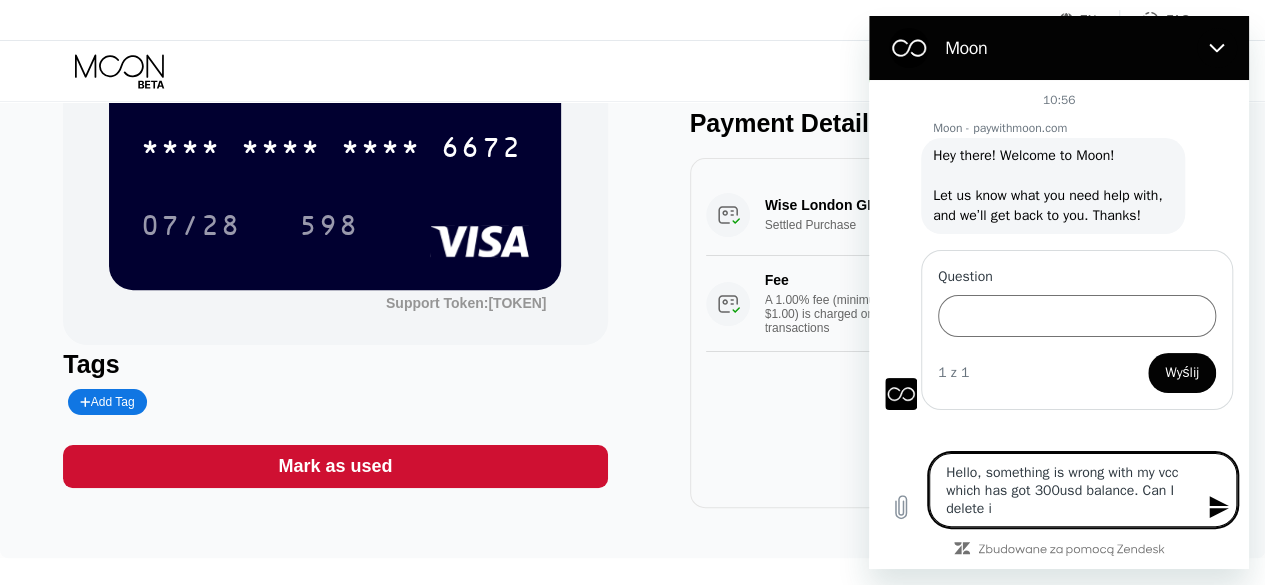 type on "Hello, something is wrong with my vcc which has got 300usd balance. Can I delete it" 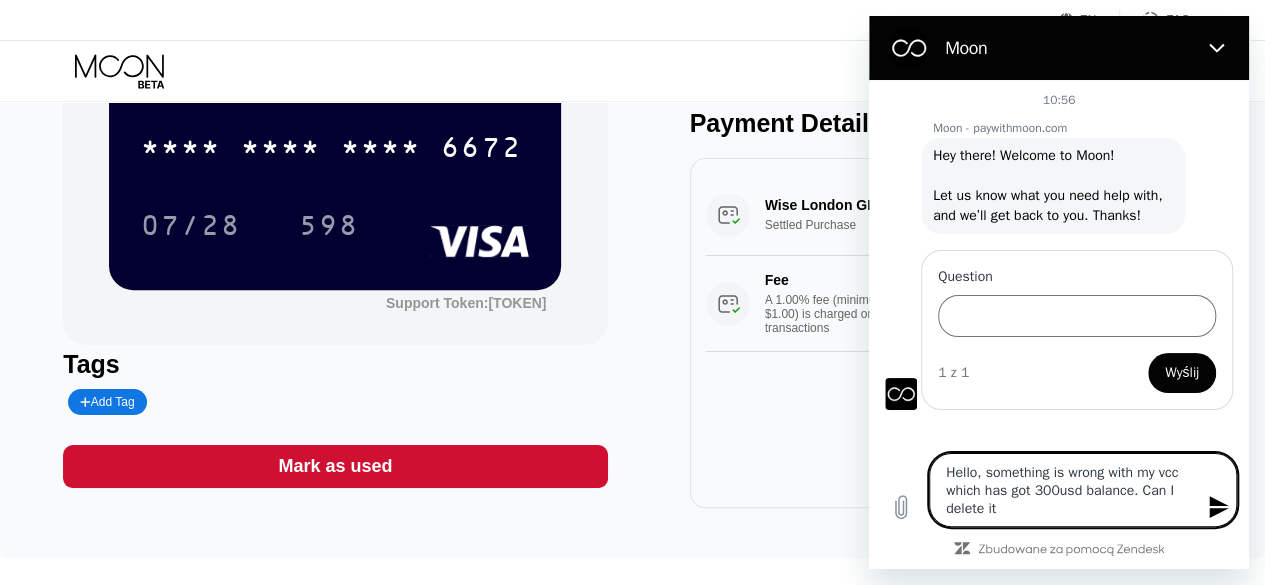 type on "Hello, something is wrong with my vcc which has got 300usd balance. Can I delete it" 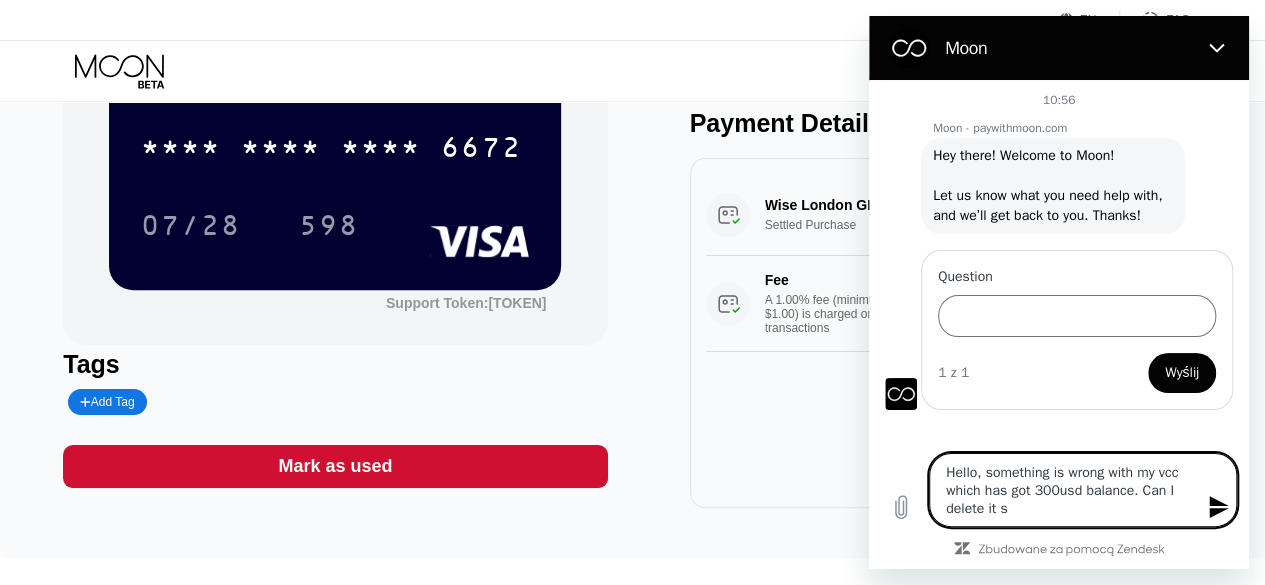 type on "Hello, something is wrong with my vcc which has got 300usd balance. Can I delete it so" 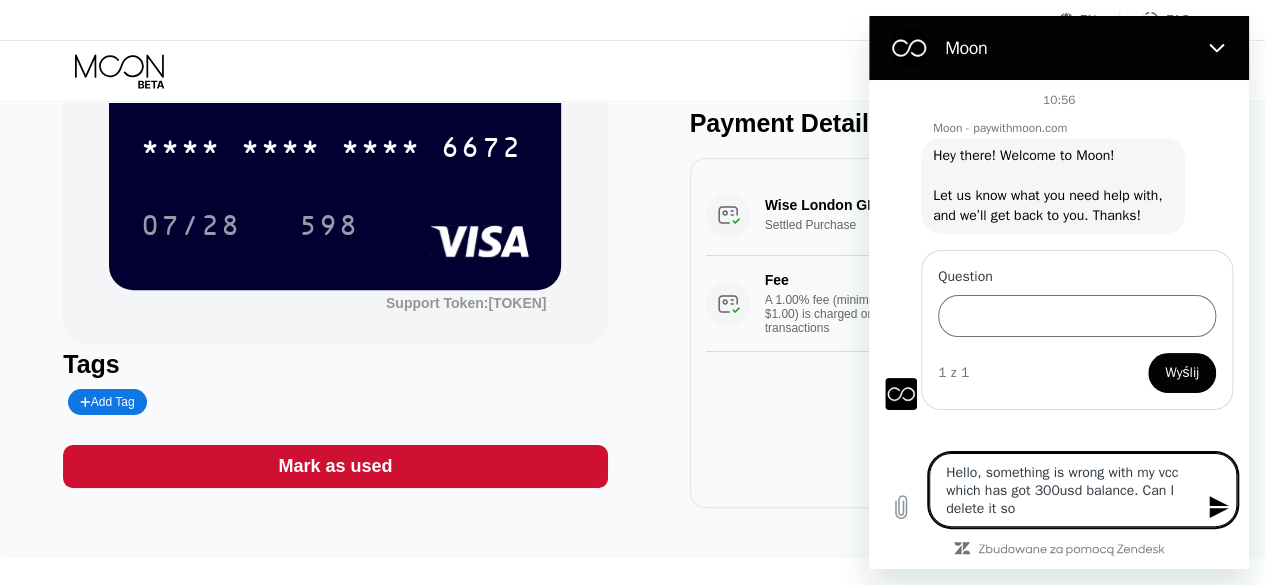 type on "Hello, something is wrong with my vcc which has got 300usd balance. Can I delete it som" 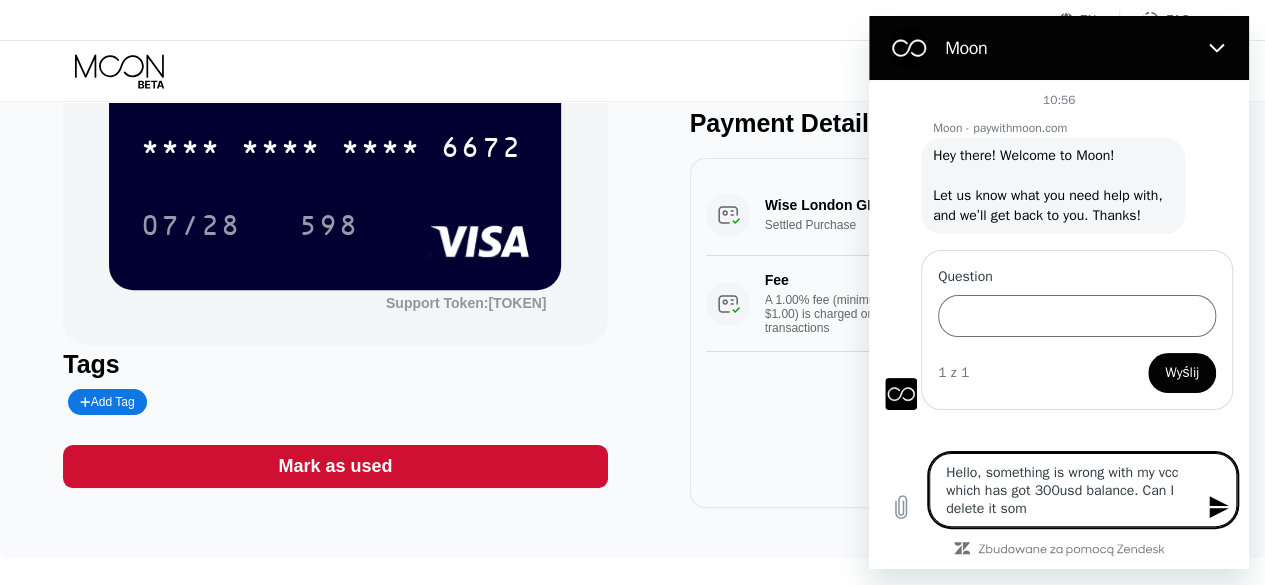 type on "Hello, something is wrong with my vcc which has got 300usd balance. Can I delete it some" 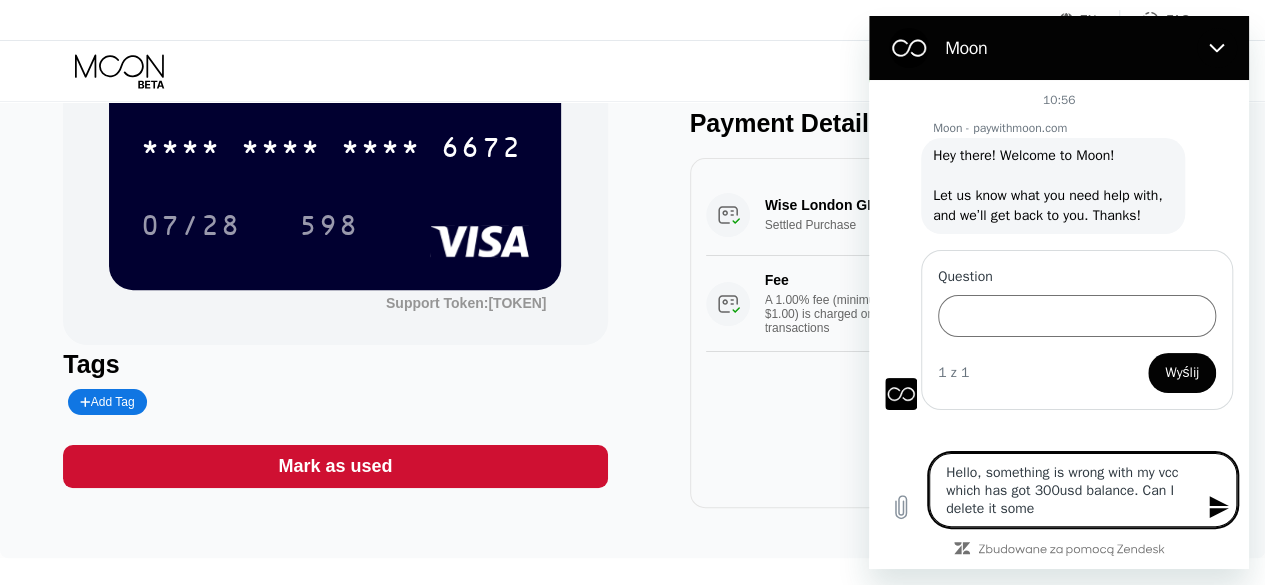 type on "Hello, something is wrong with my vcc which has got 300usd balance. Can I delete it someh" 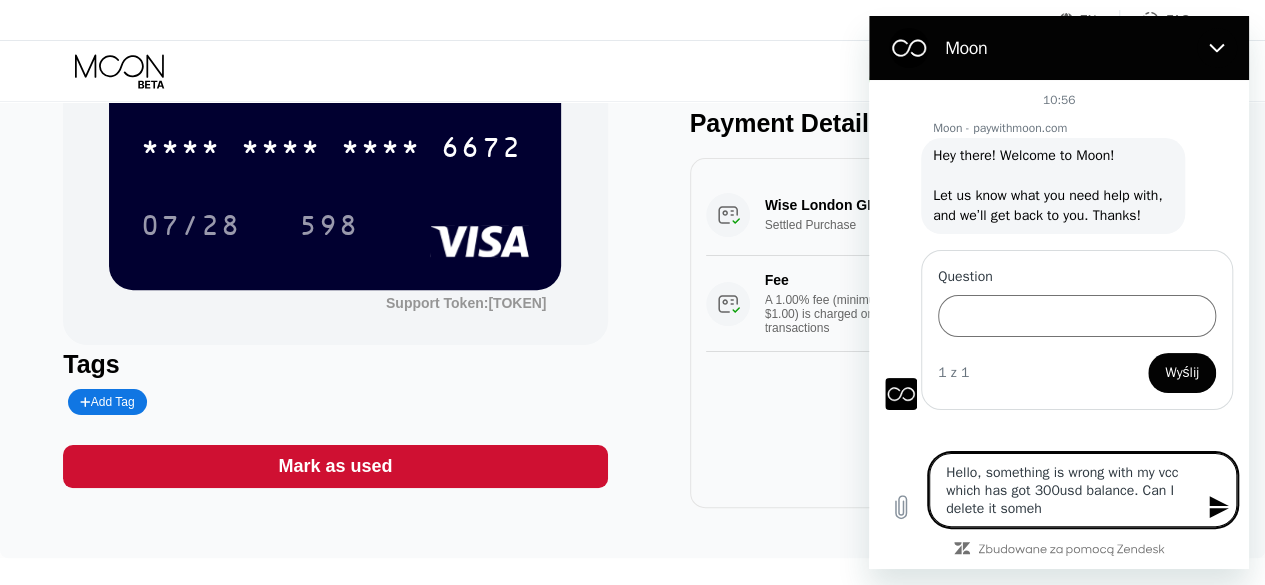 type on "Hello, something is wrong with my vcc which has got 300usd balance. Can I delete it someho" 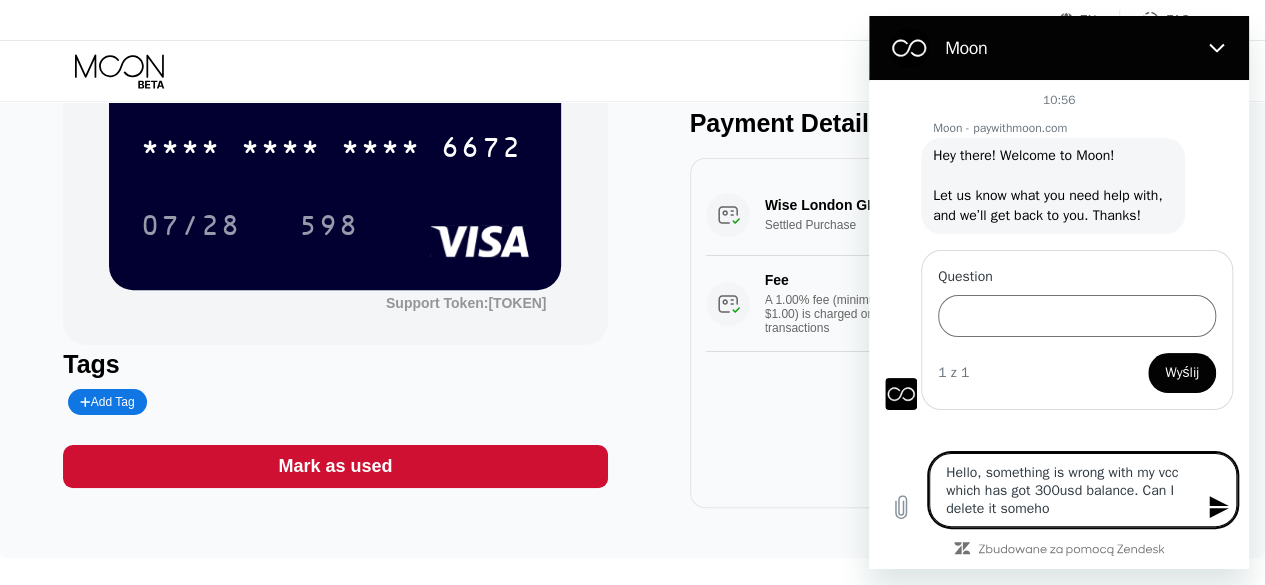 type 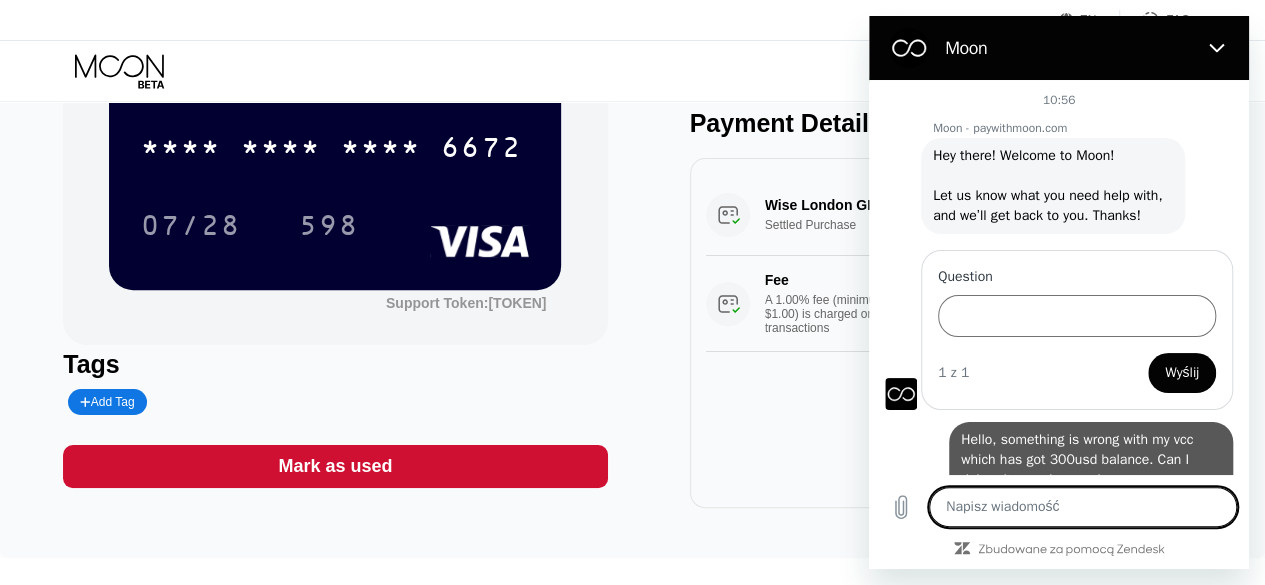 scroll, scrollTop: 0, scrollLeft: 0, axis: both 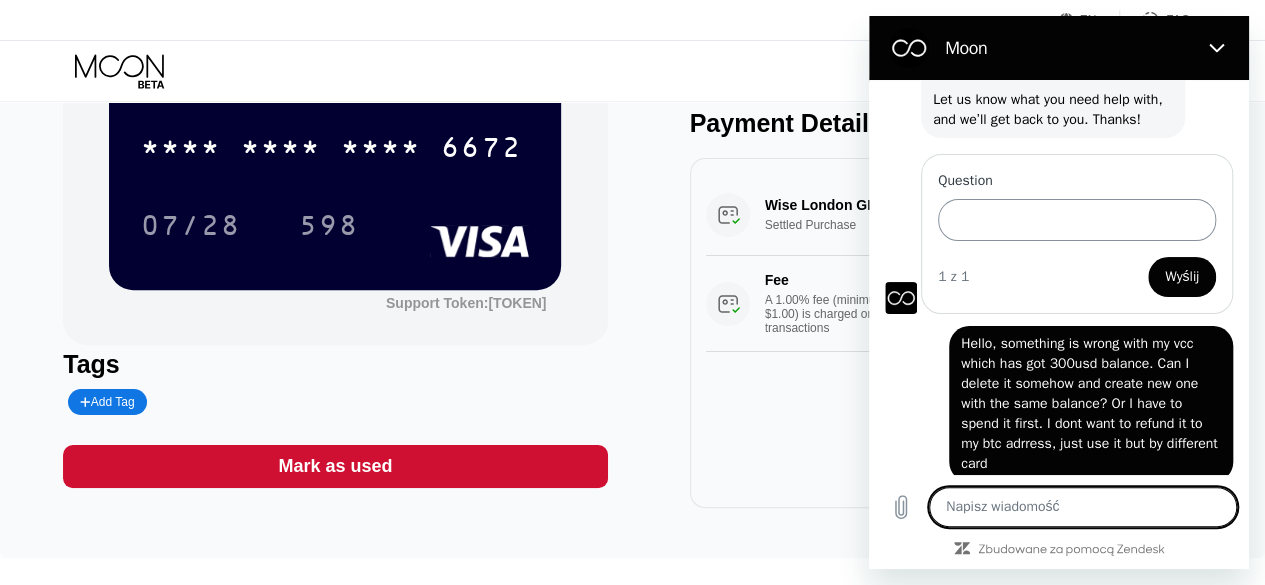 click on "Question" at bounding box center [1077, 220] 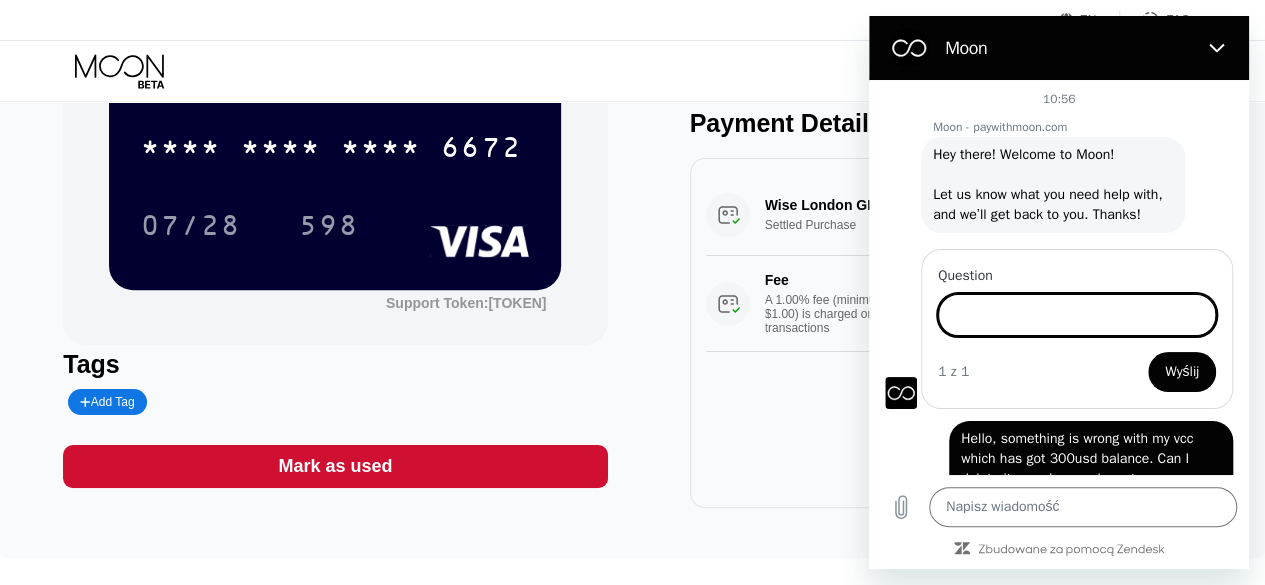 scroll, scrollTop: 144, scrollLeft: 0, axis: vertical 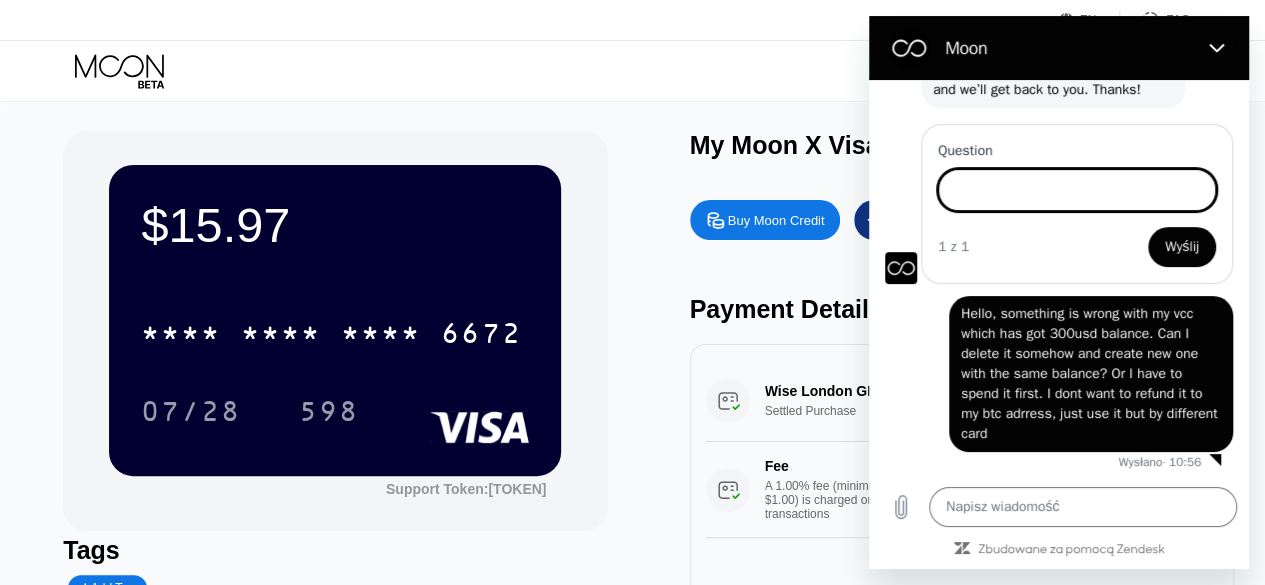 click 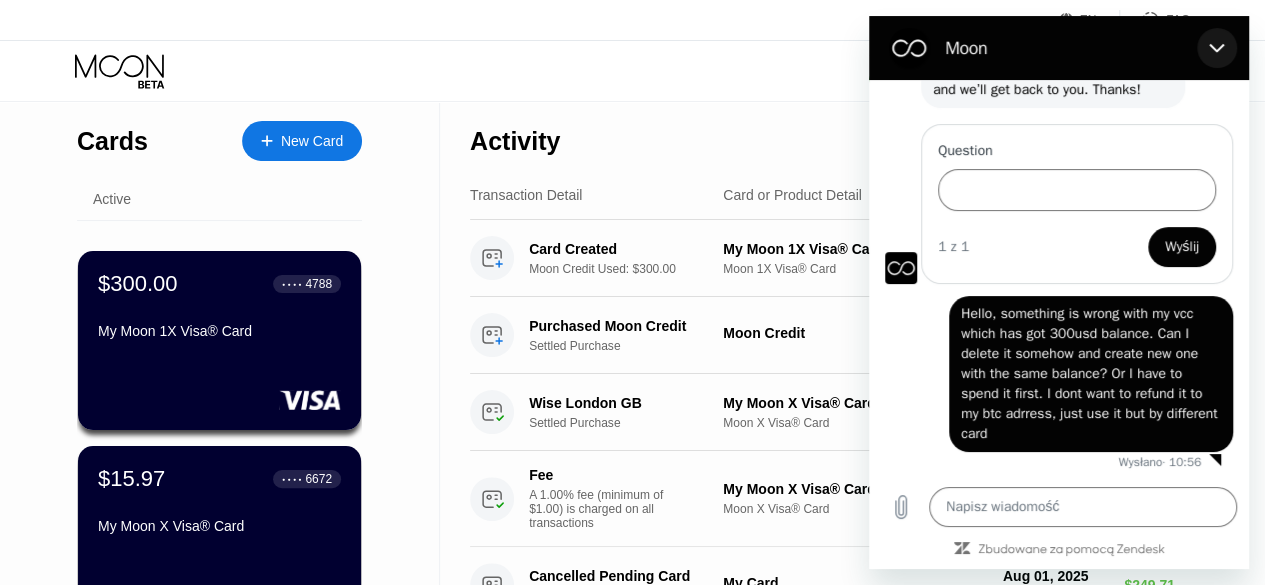 click at bounding box center (1217, 48) 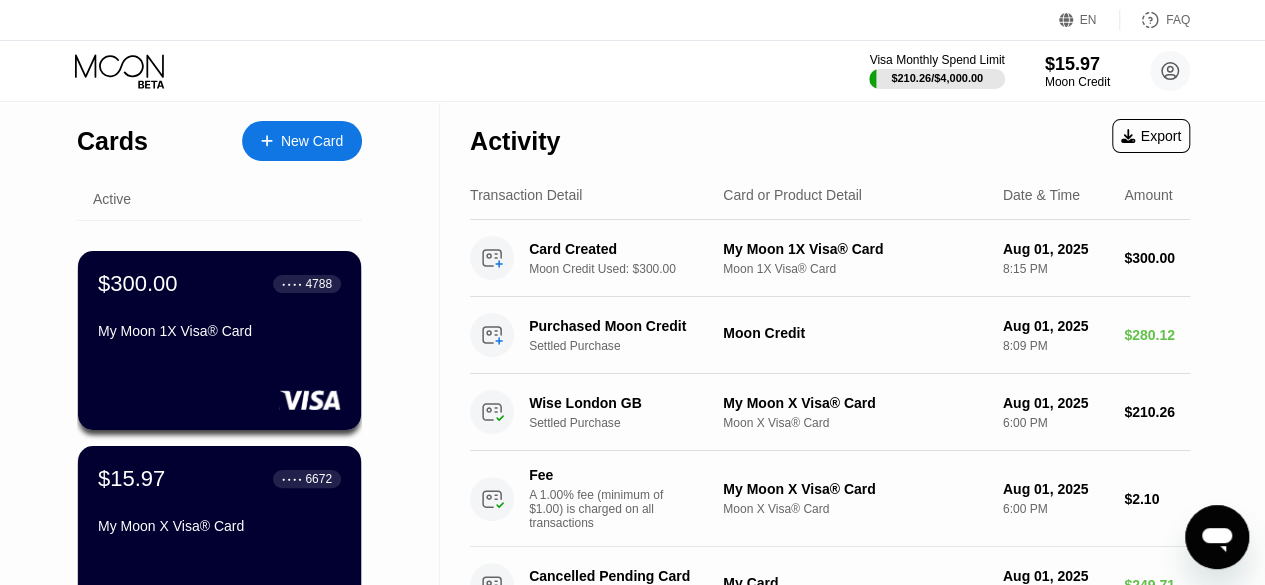 click on "Activity Export" at bounding box center [830, 136] 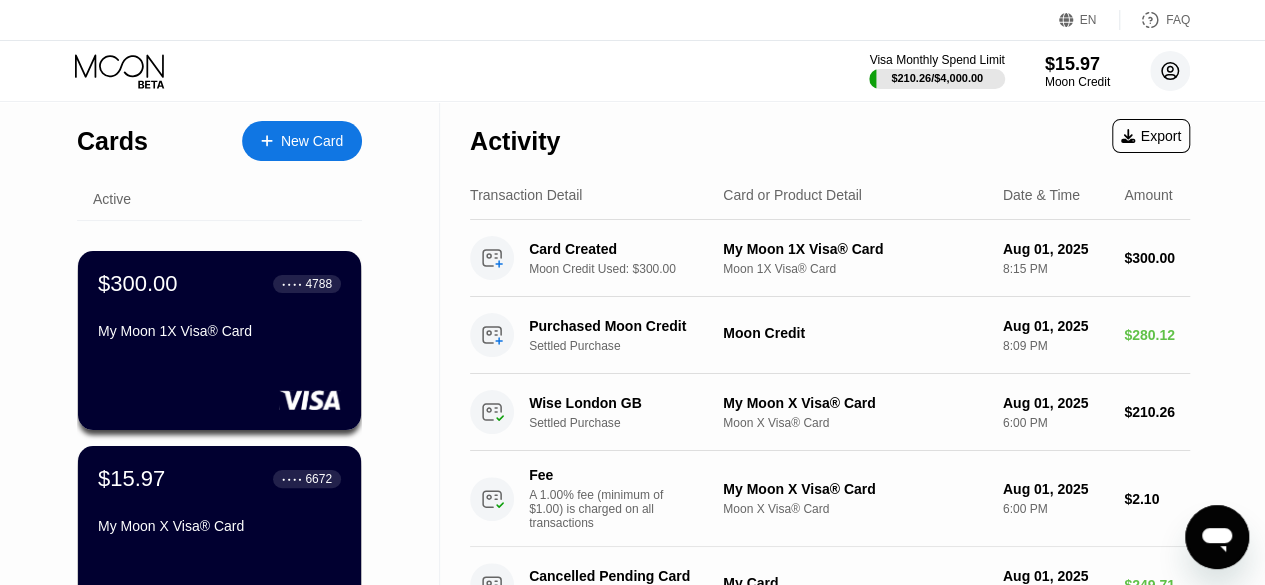 click 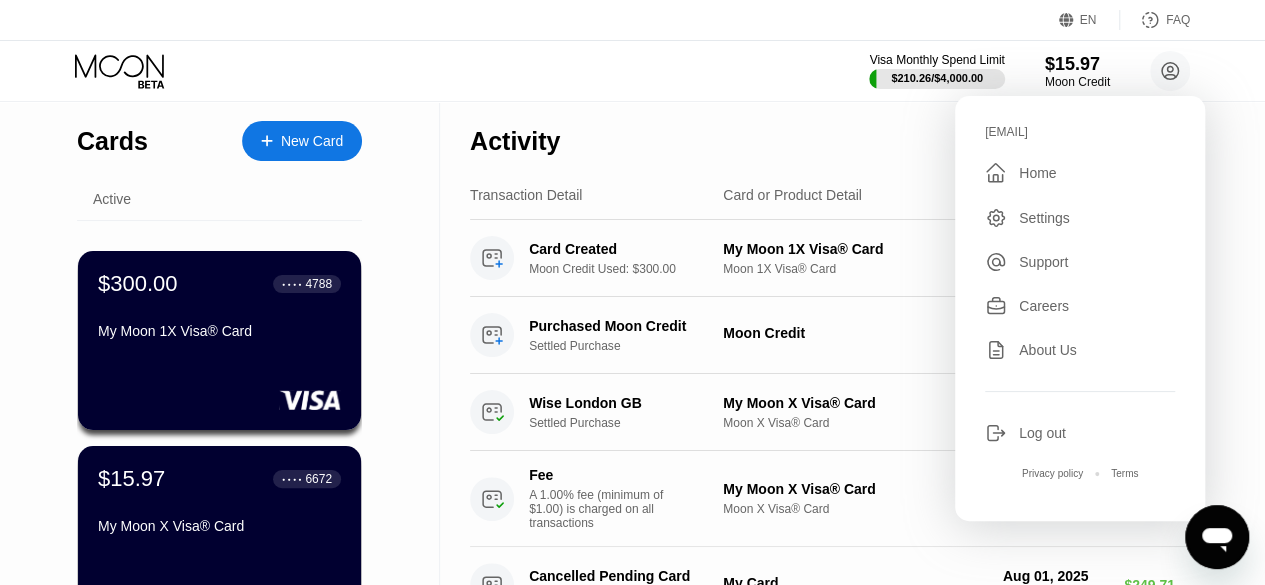 click on "Home" at bounding box center (1037, 173) 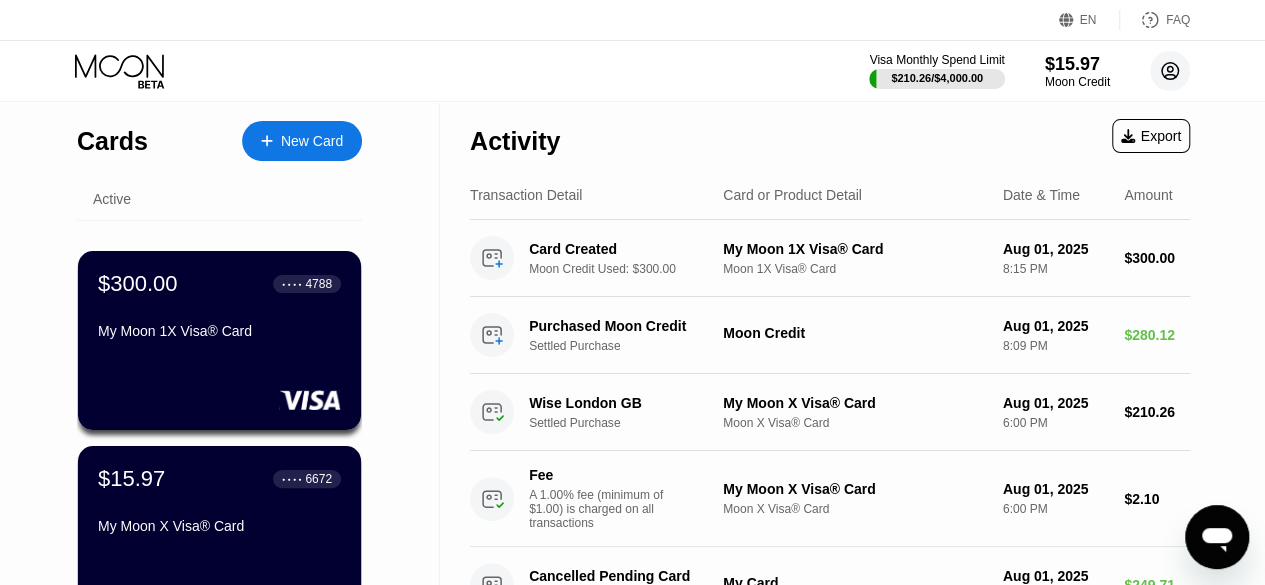 click 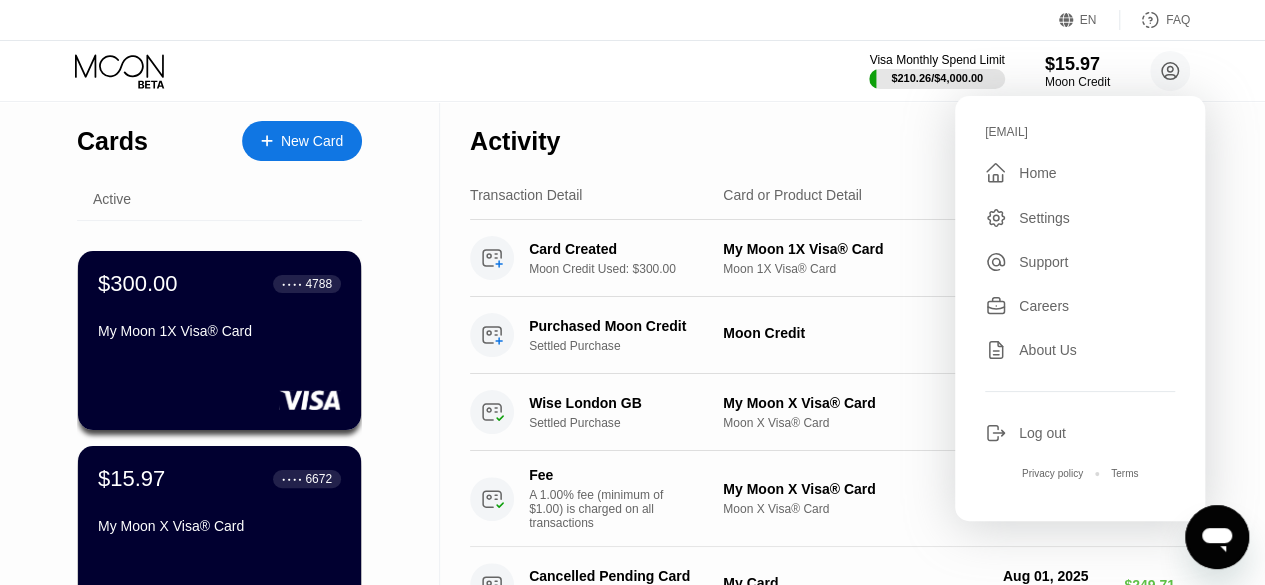 click on "Settings" at bounding box center (1044, 218) 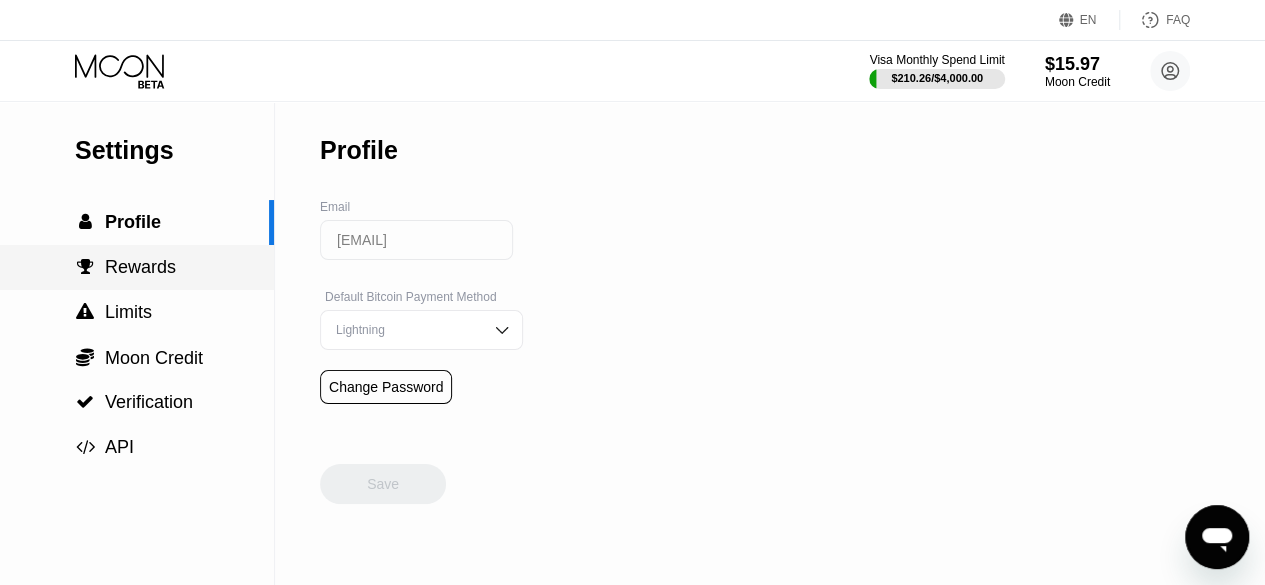 click on " Rewards" at bounding box center (137, 267) 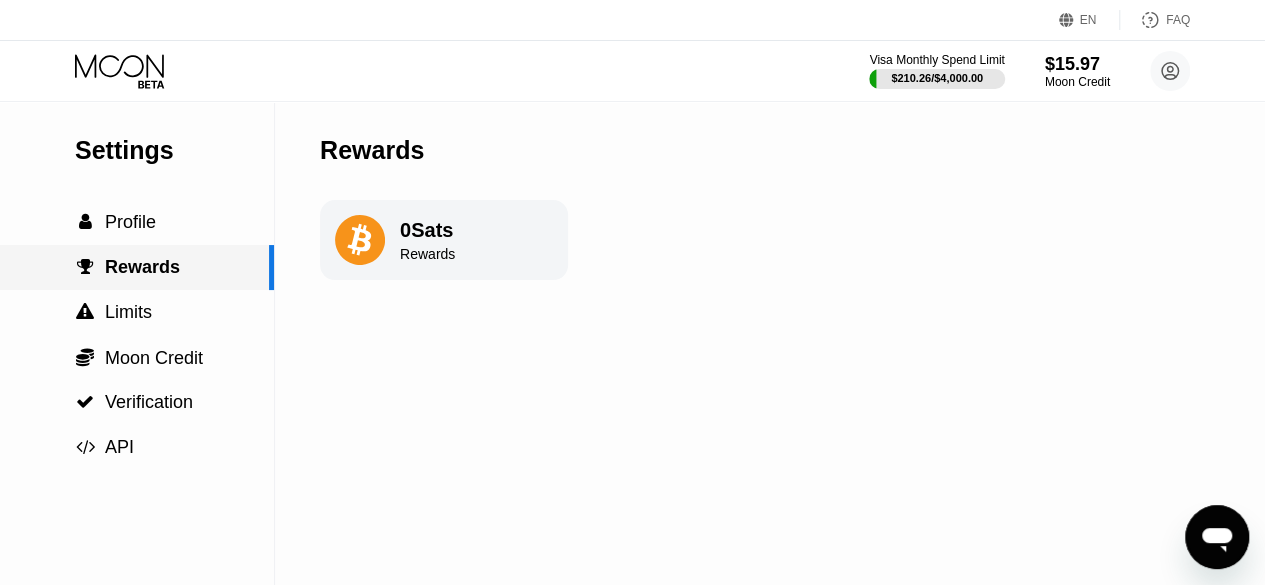 click on " Rewards" at bounding box center (137, 267) 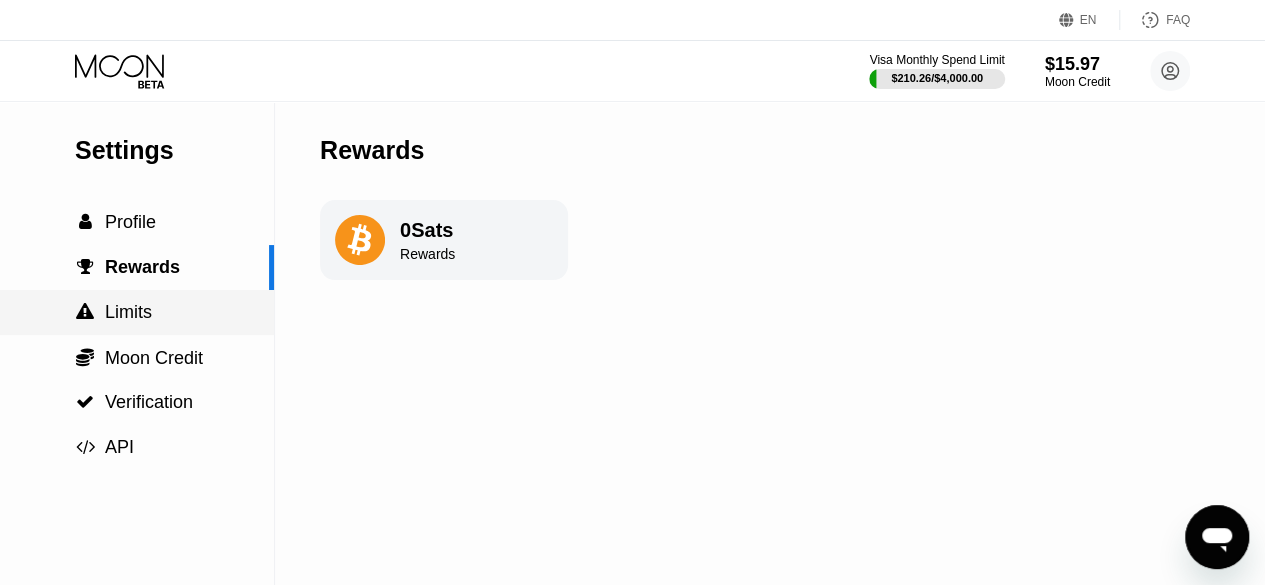 click on " Limits" at bounding box center (137, 312) 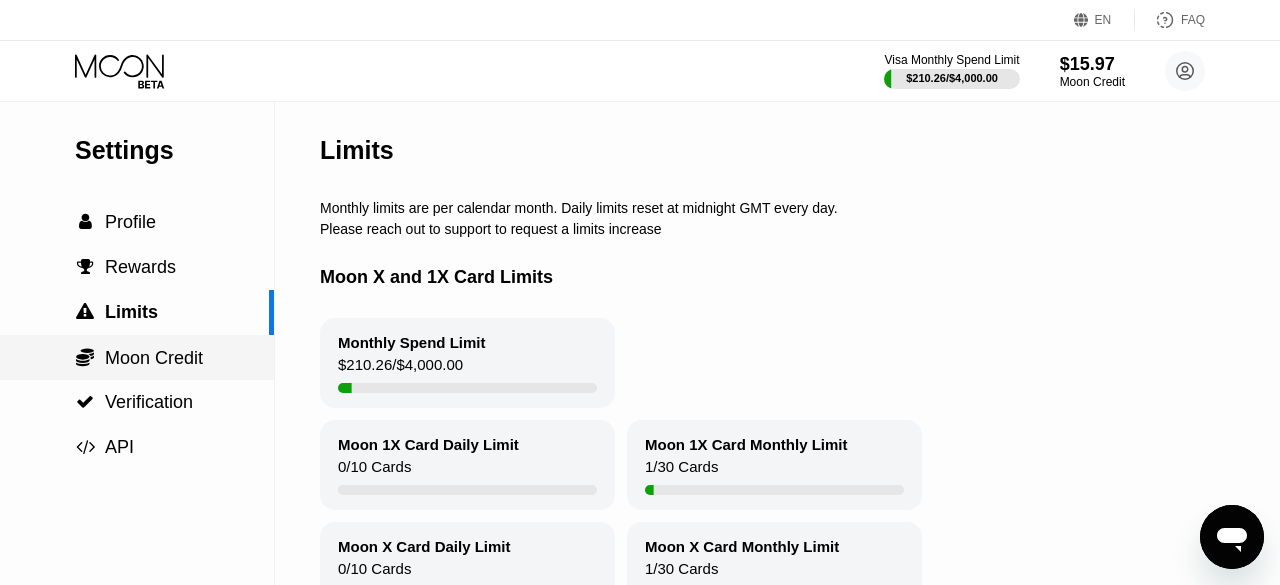 click on " Moon Credit" at bounding box center (137, 357) 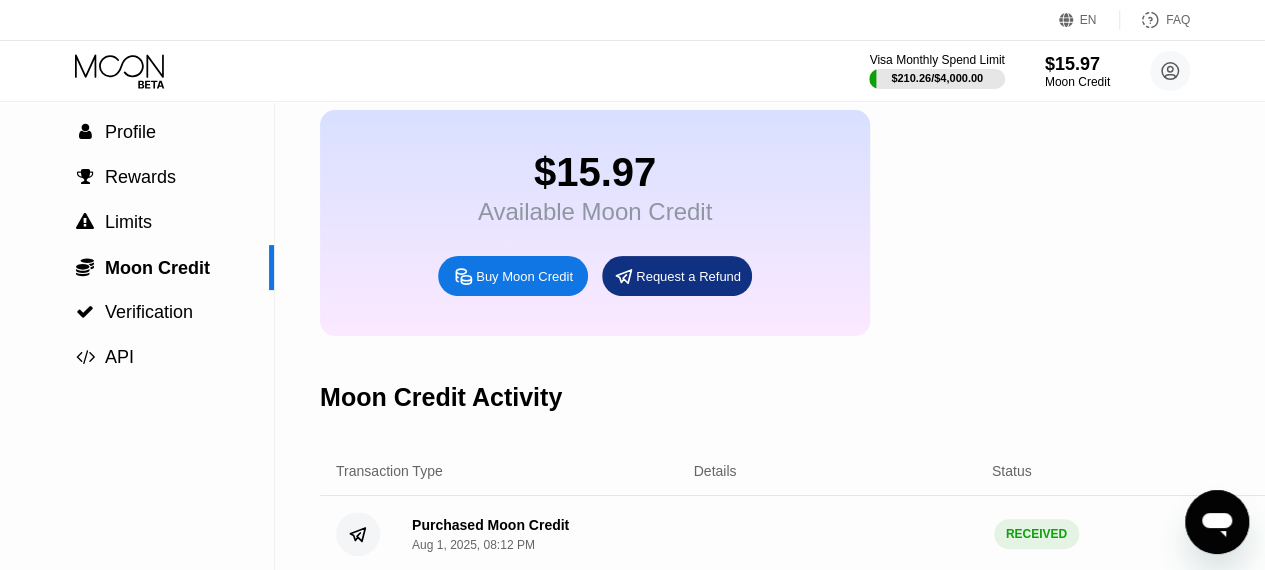 scroll, scrollTop: 65, scrollLeft: 0, axis: vertical 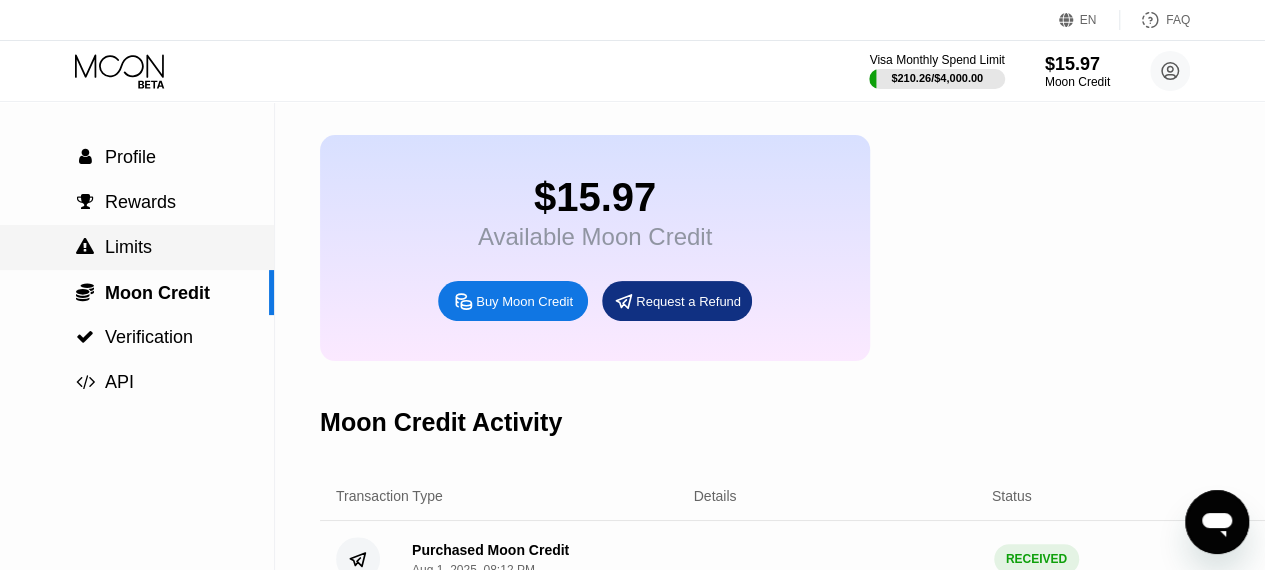 click on " Limits" at bounding box center (137, 247) 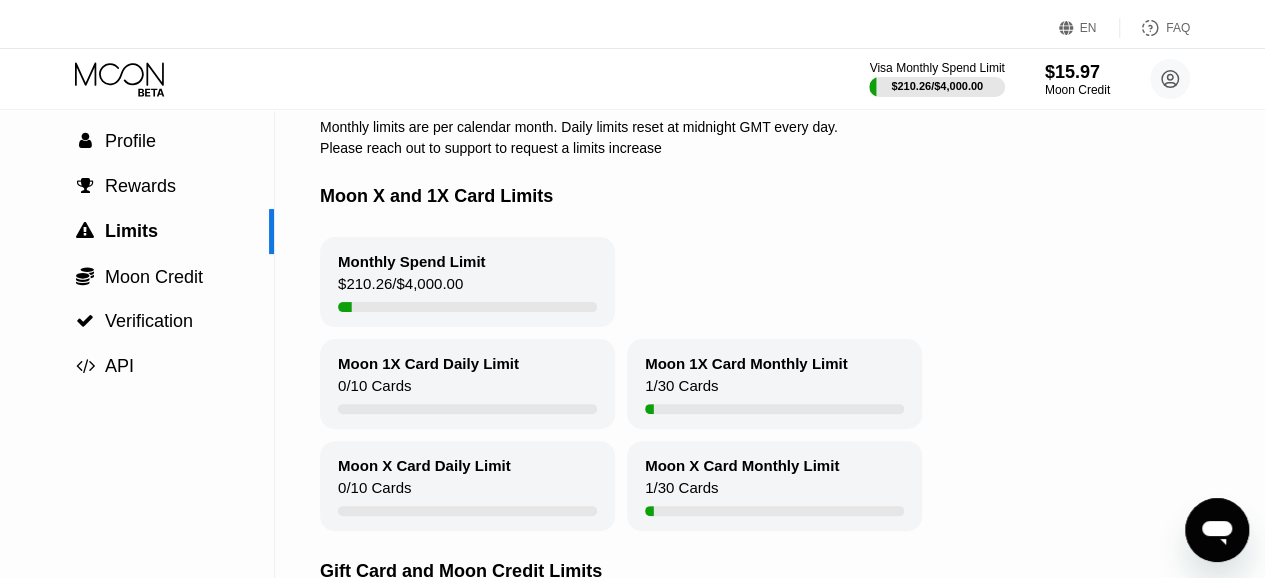 scroll, scrollTop: 0, scrollLeft: 0, axis: both 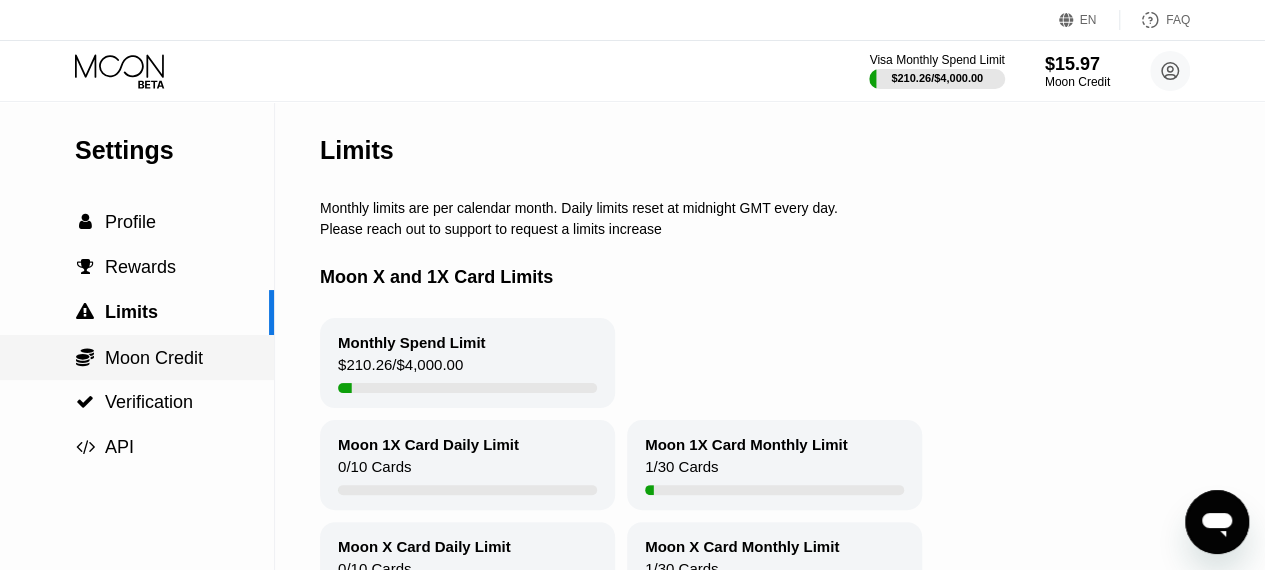 click on " Moon Credit" at bounding box center (137, 357) 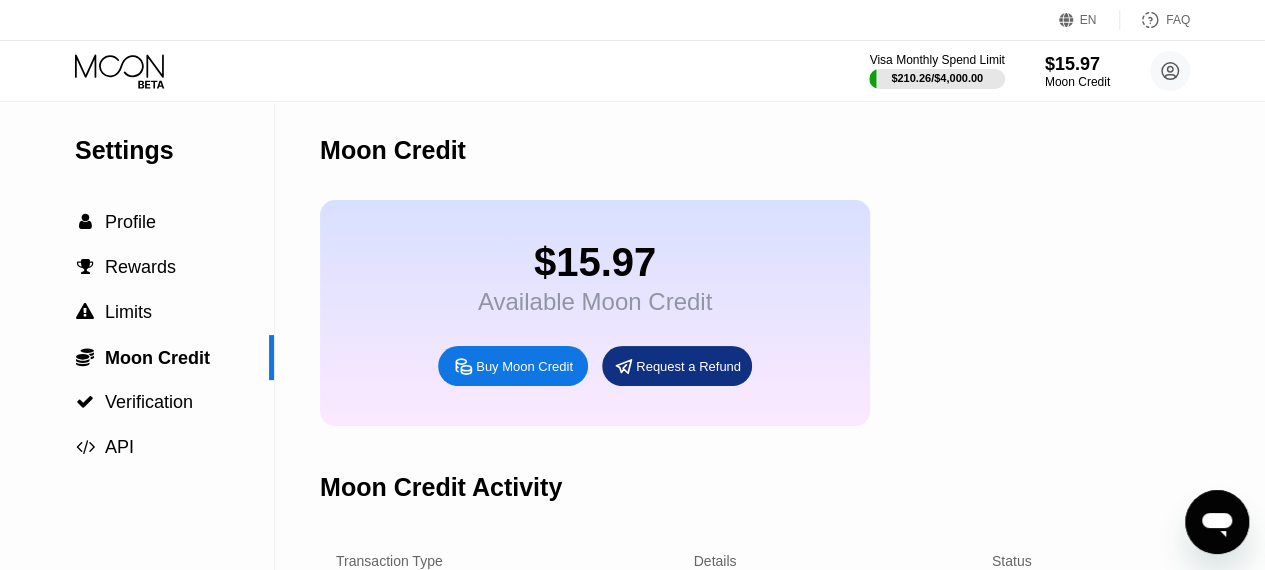 click on "Request a Refund" at bounding box center [688, 366] 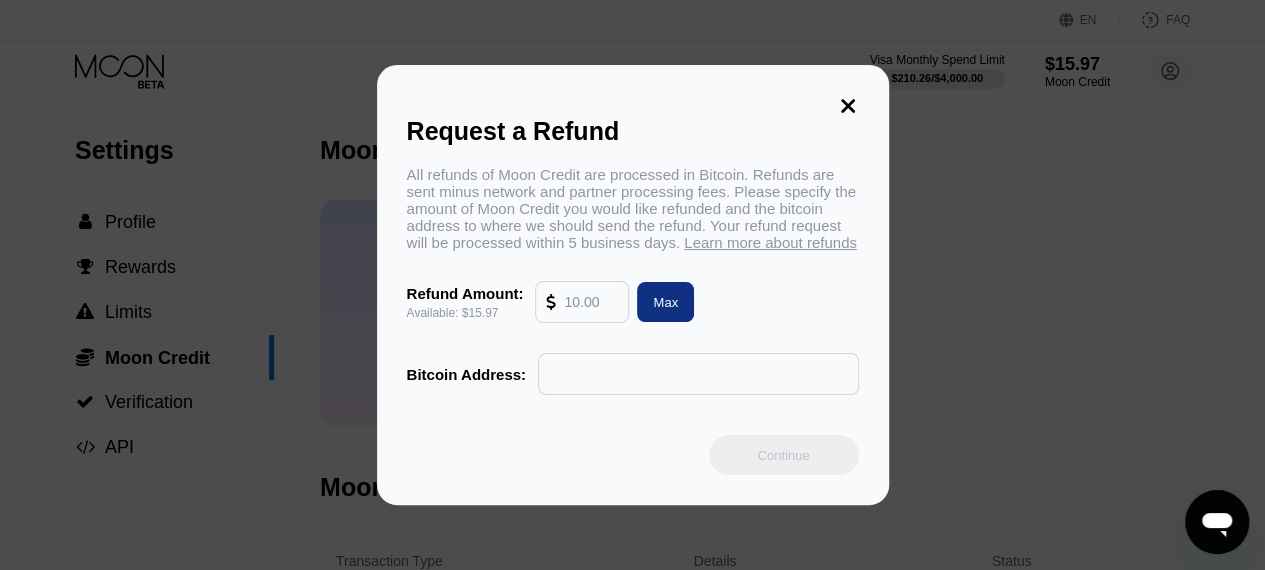 click at bounding box center (591, 302) 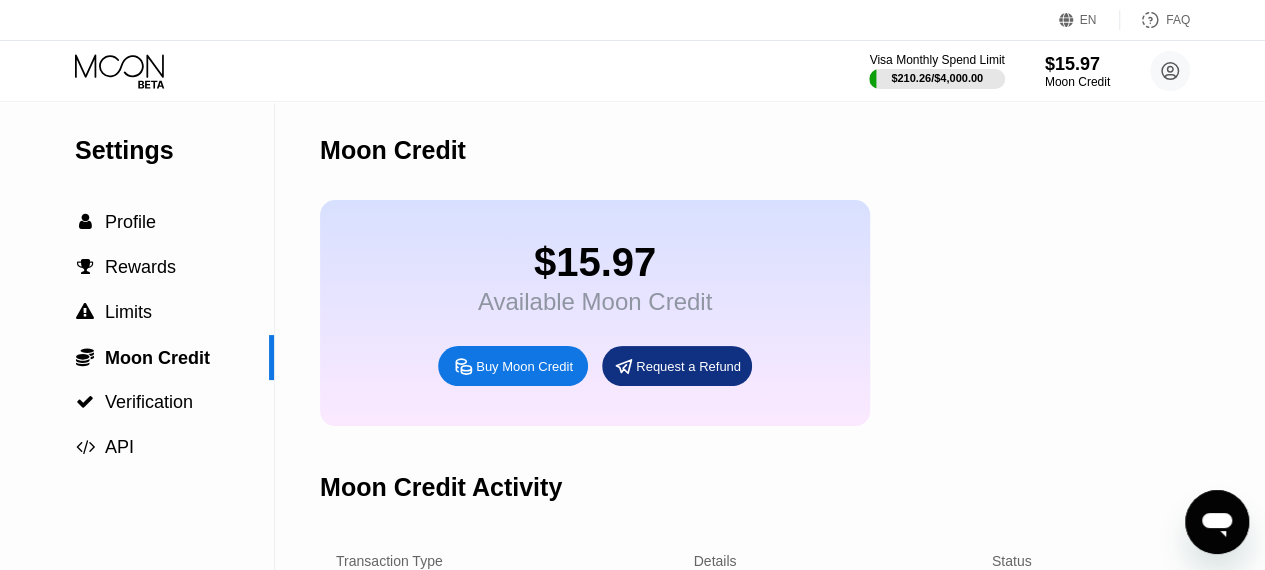 click 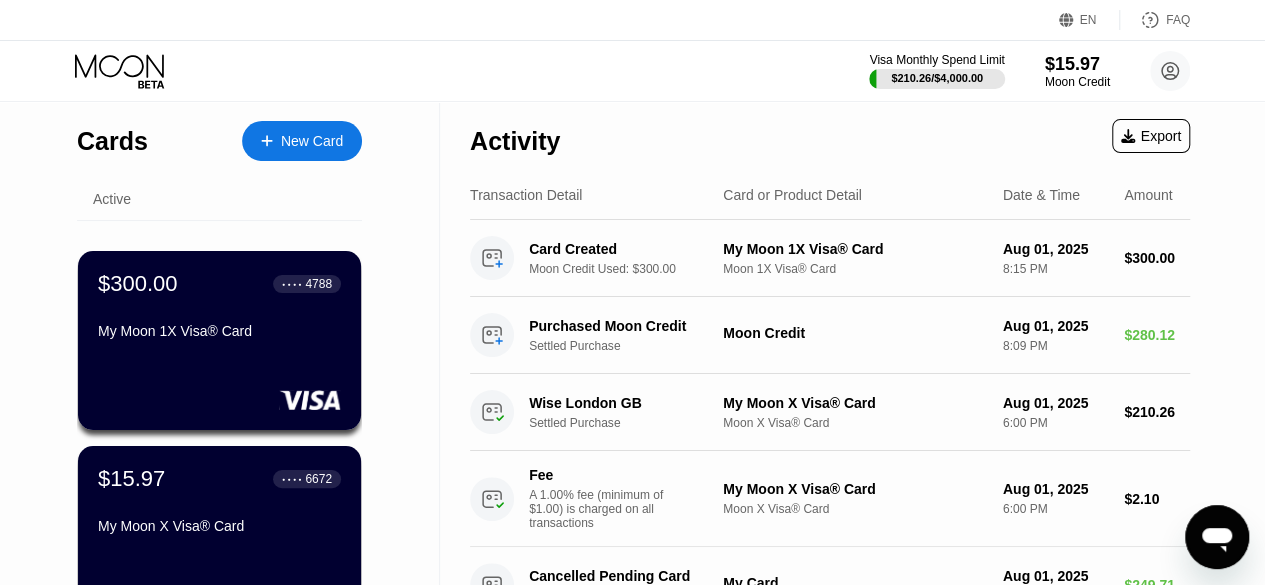 scroll, scrollTop: 44, scrollLeft: 0, axis: vertical 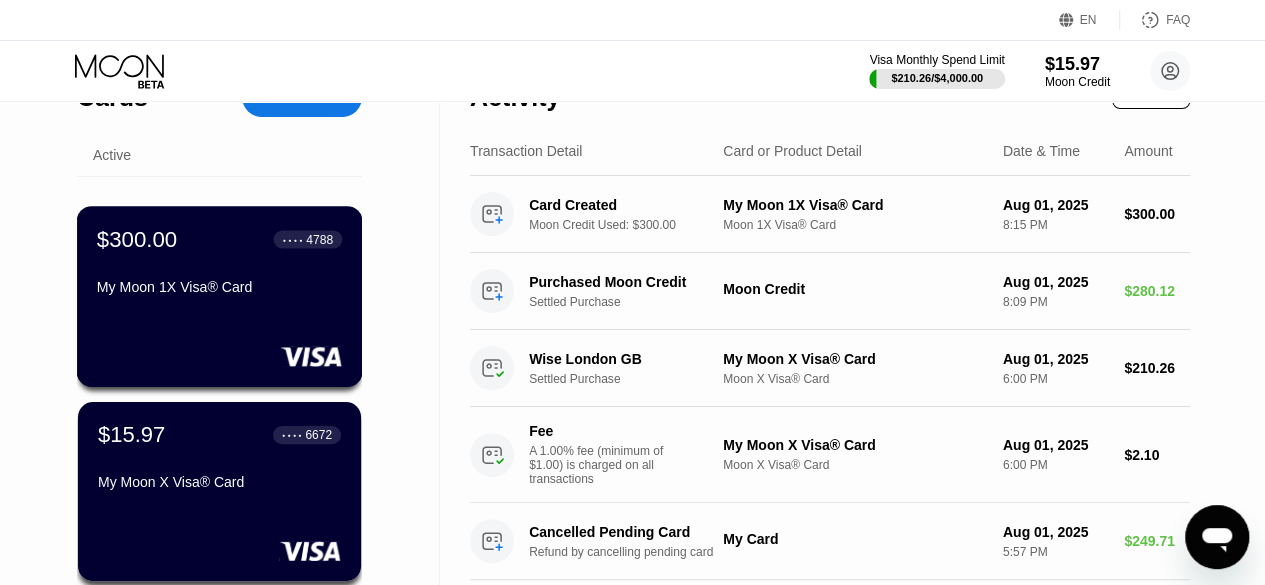 click on "$300.00 ● ● ● ● [CARD_NUMBER]" at bounding box center [219, 239] 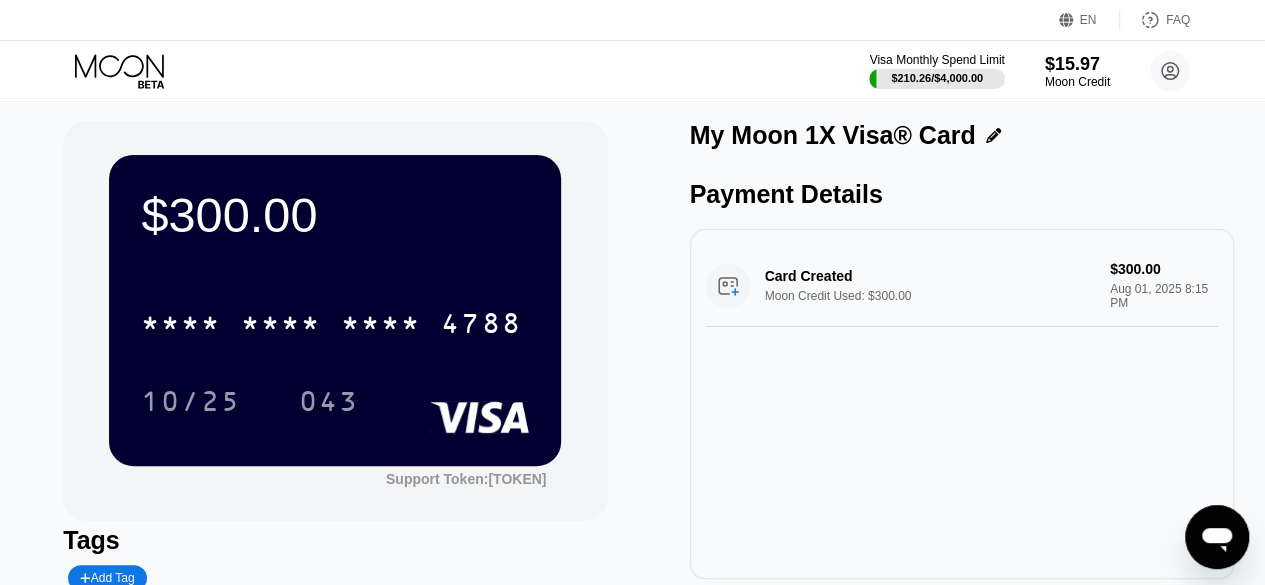 scroll, scrollTop: 8, scrollLeft: 0, axis: vertical 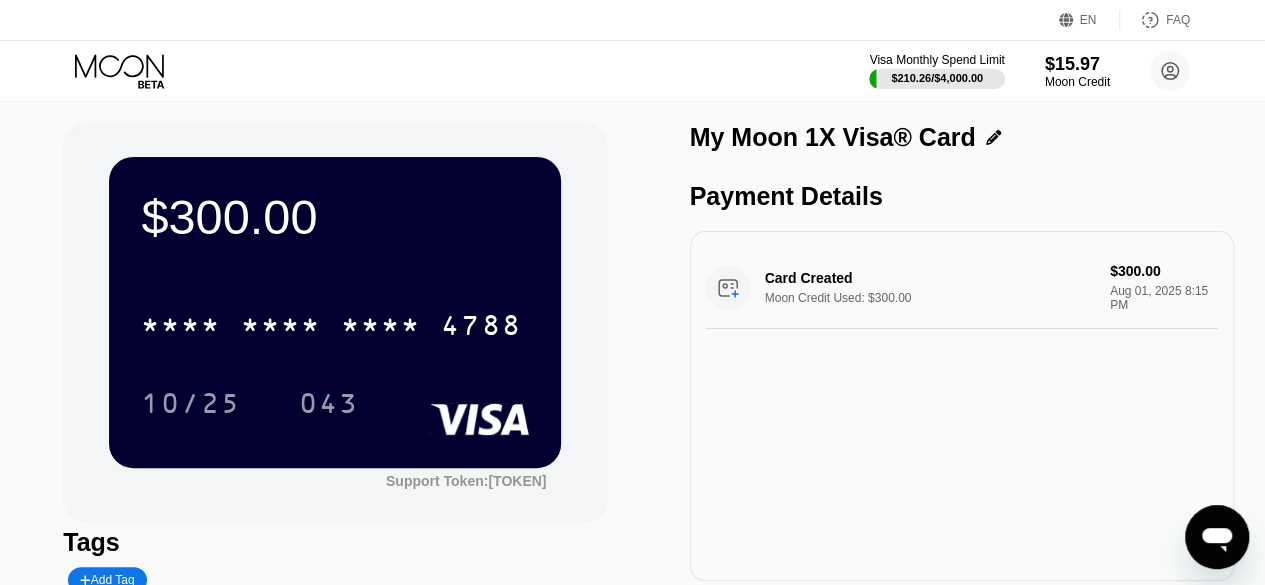 click on "* * * * * * * * * * * * 4788" at bounding box center (335, 319) 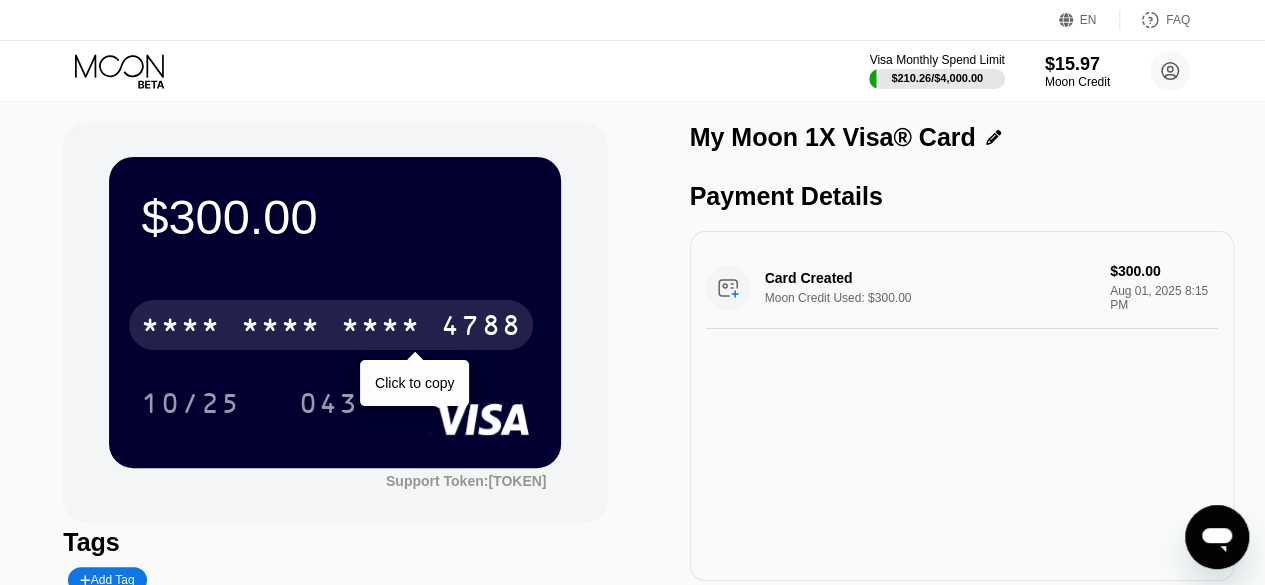 click on "* * * * * * * * * * * * 4788" at bounding box center (331, 325) 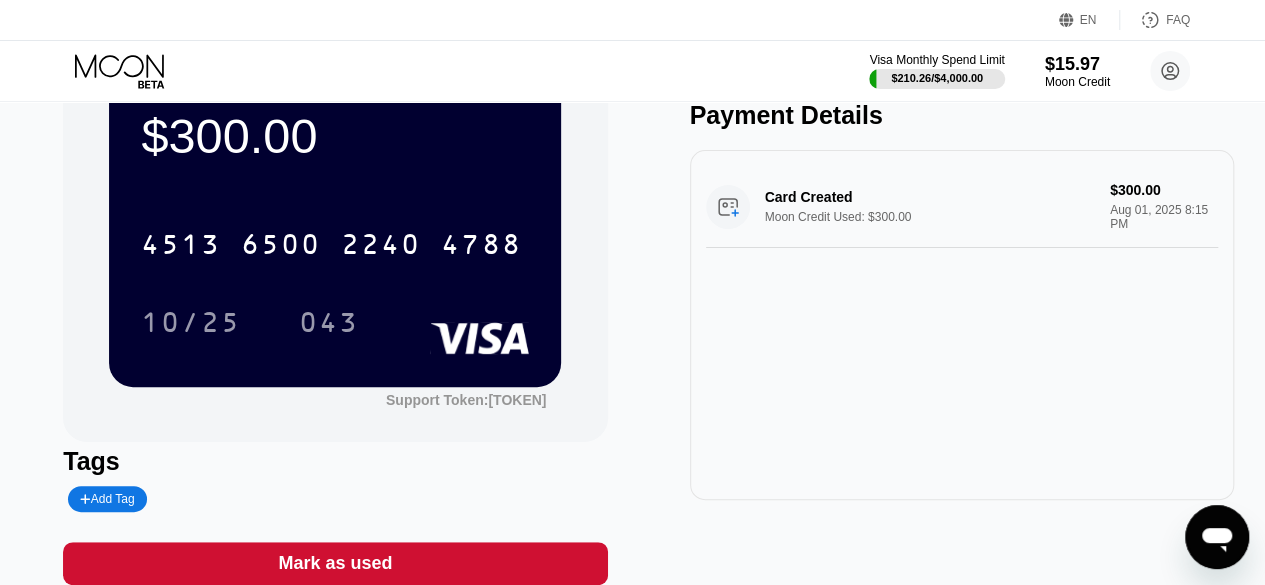 scroll, scrollTop: 87, scrollLeft: 0, axis: vertical 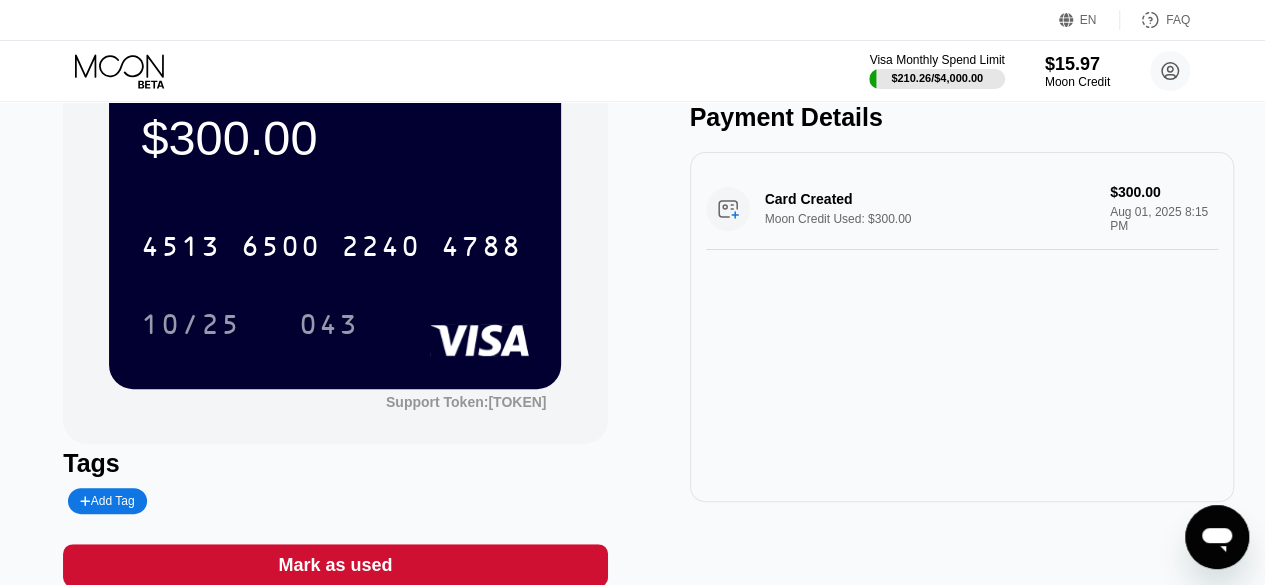 click on "Card Created Moon Credit Used: $300.00 $300.00 Aug 01, 2025 8:15 PM" at bounding box center (962, 327) 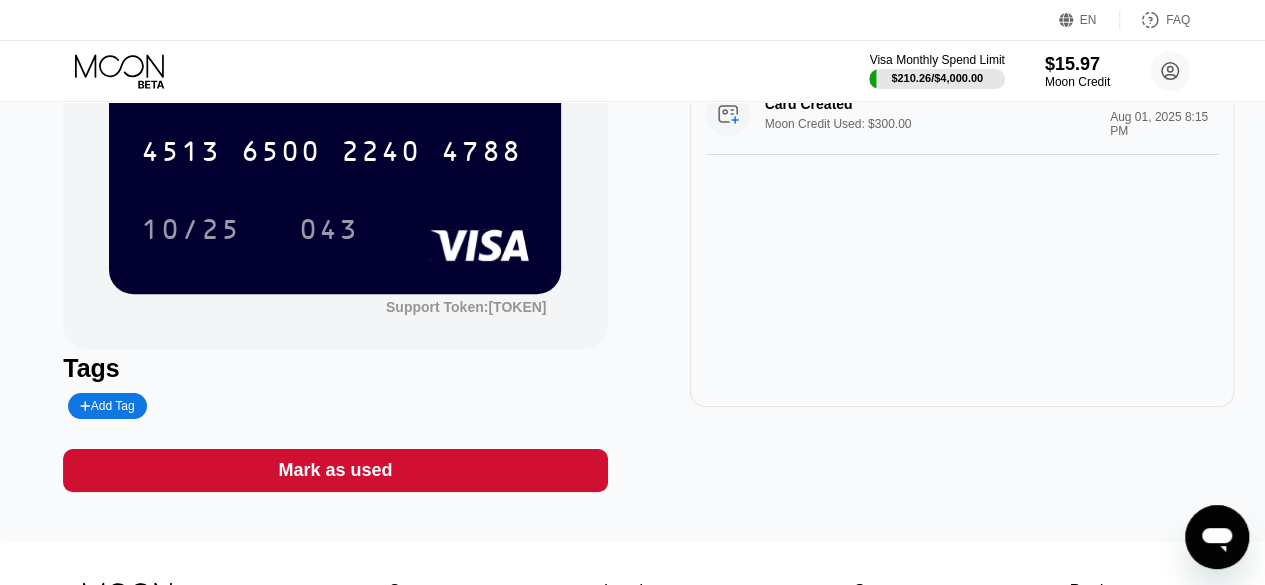 scroll, scrollTop: 180, scrollLeft: 0, axis: vertical 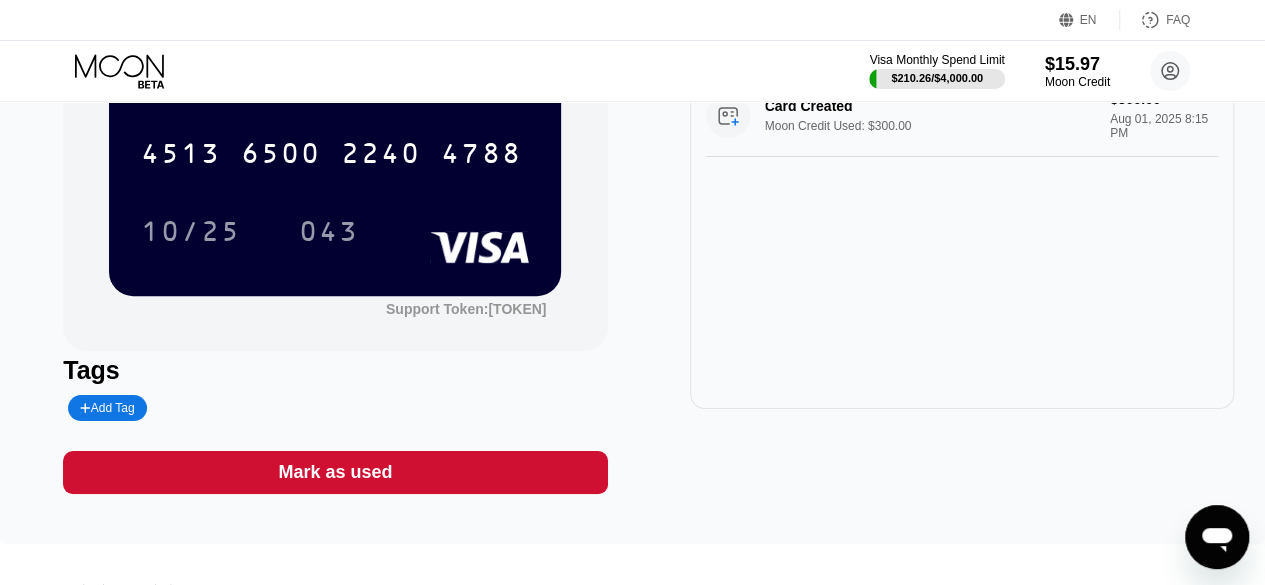 click 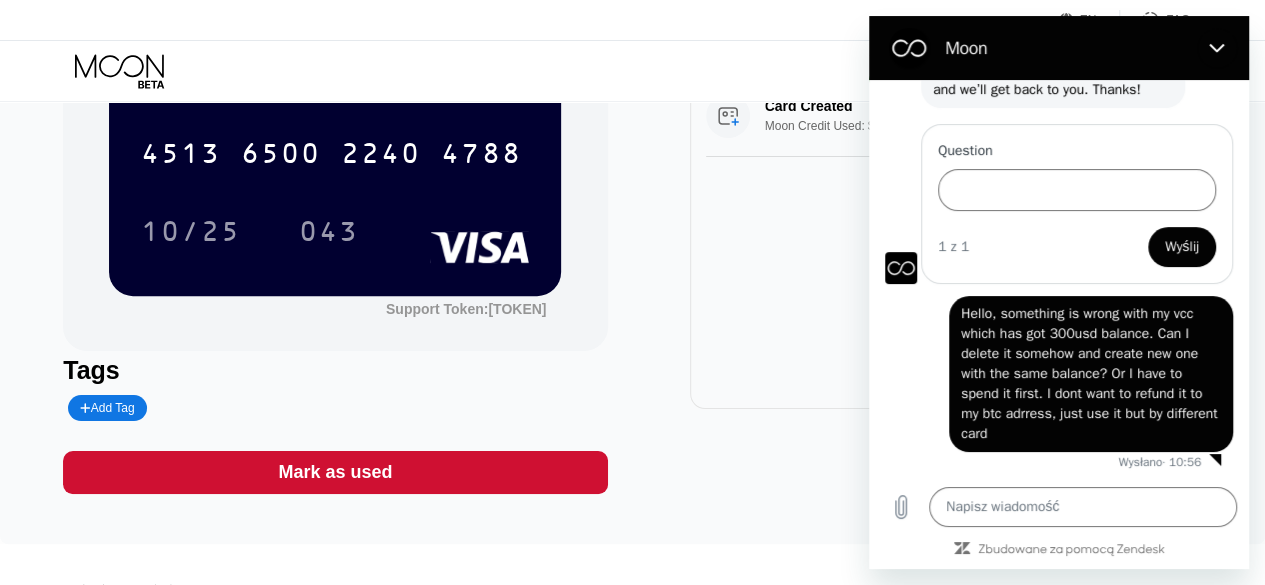 click on "$300.00 [CARD_NUMBER] 10/25 043 Support Token: [TOKEN] Tags Add Tag Mark as used My Moon 1X Visa® Card Payment Details Card Created Moon Credit Used: $300.00 $300.00 Aug 01, 2025 8:15 PM" at bounding box center [632, 232] 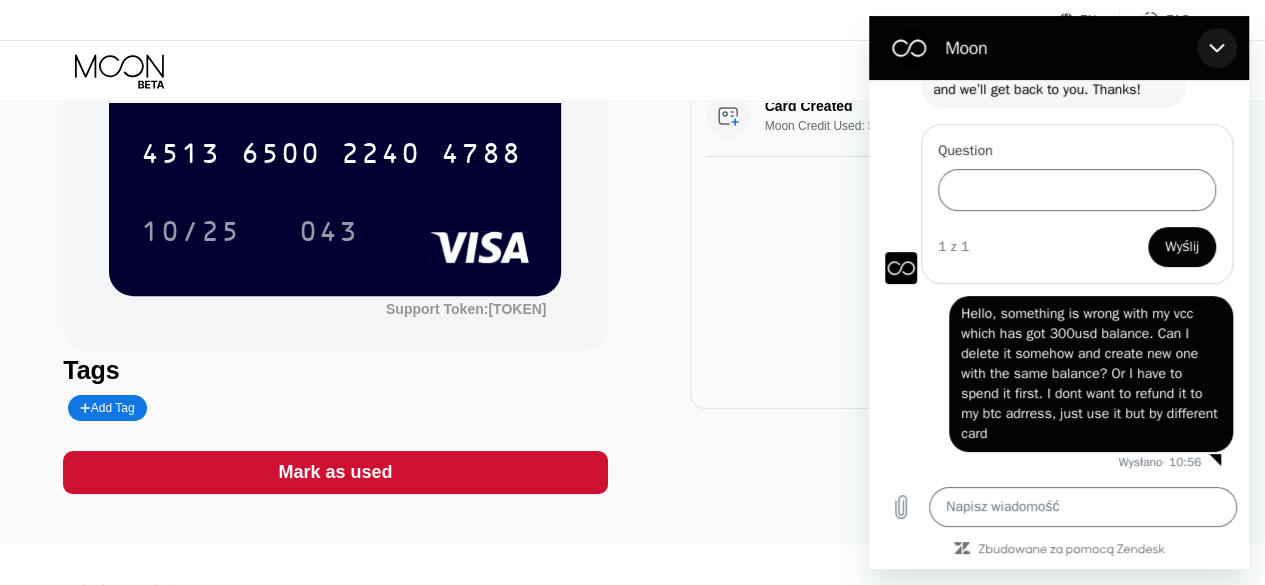 click 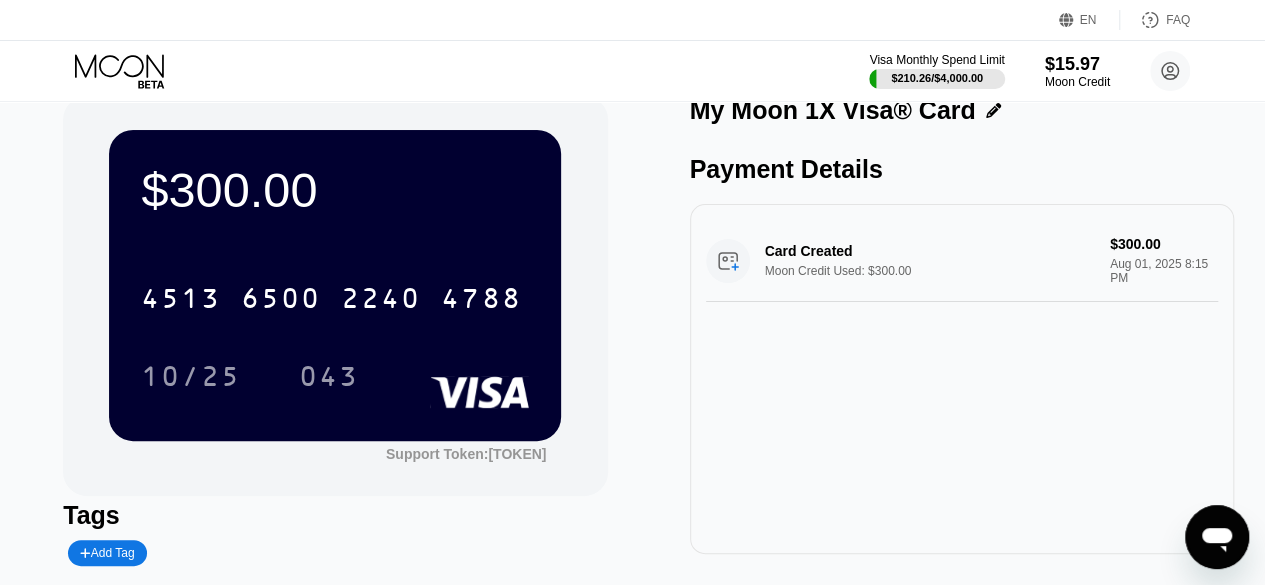 scroll, scrollTop: 0, scrollLeft: 0, axis: both 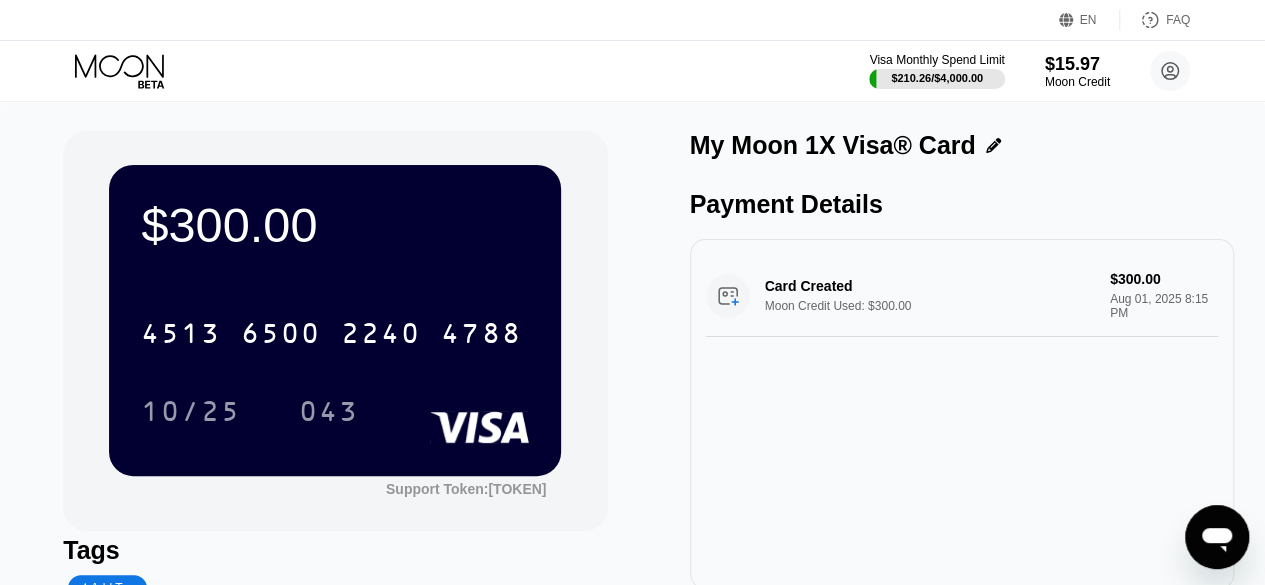 click 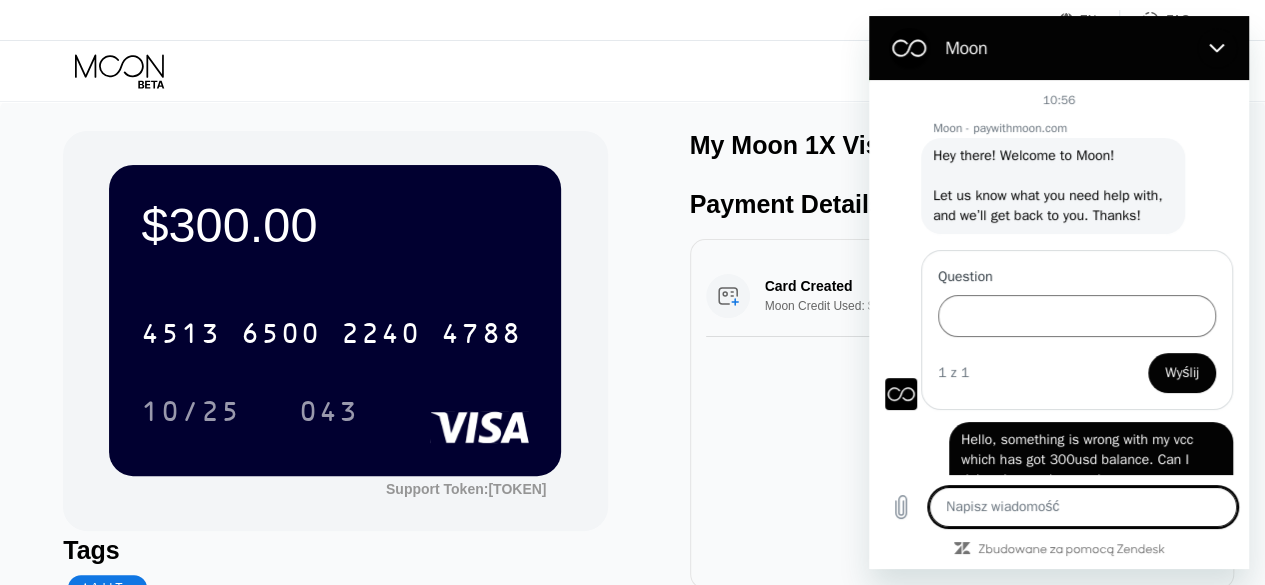 scroll, scrollTop: 144, scrollLeft: 0, axis: vertical 